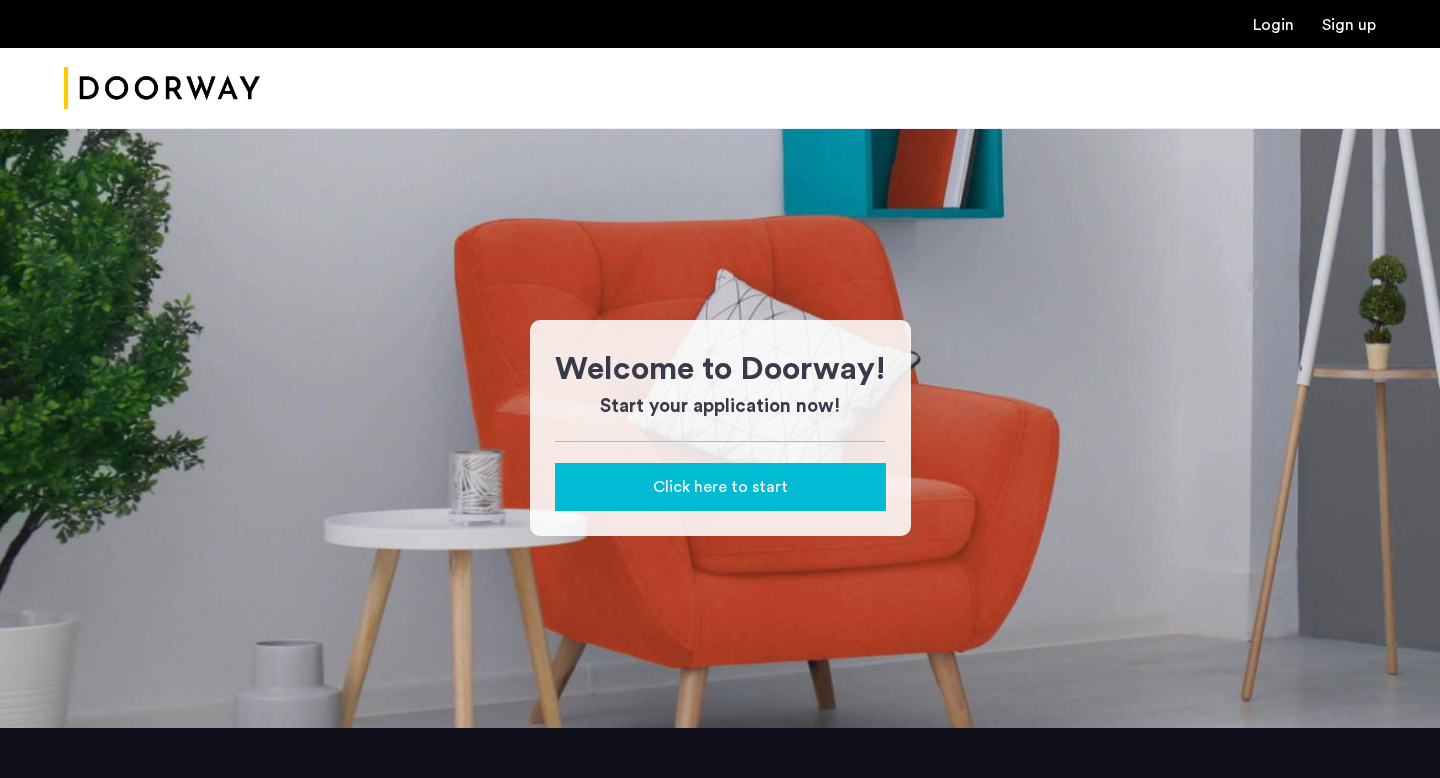 scroll, scrollTop: 0, scrollLeft: 0, axis: both 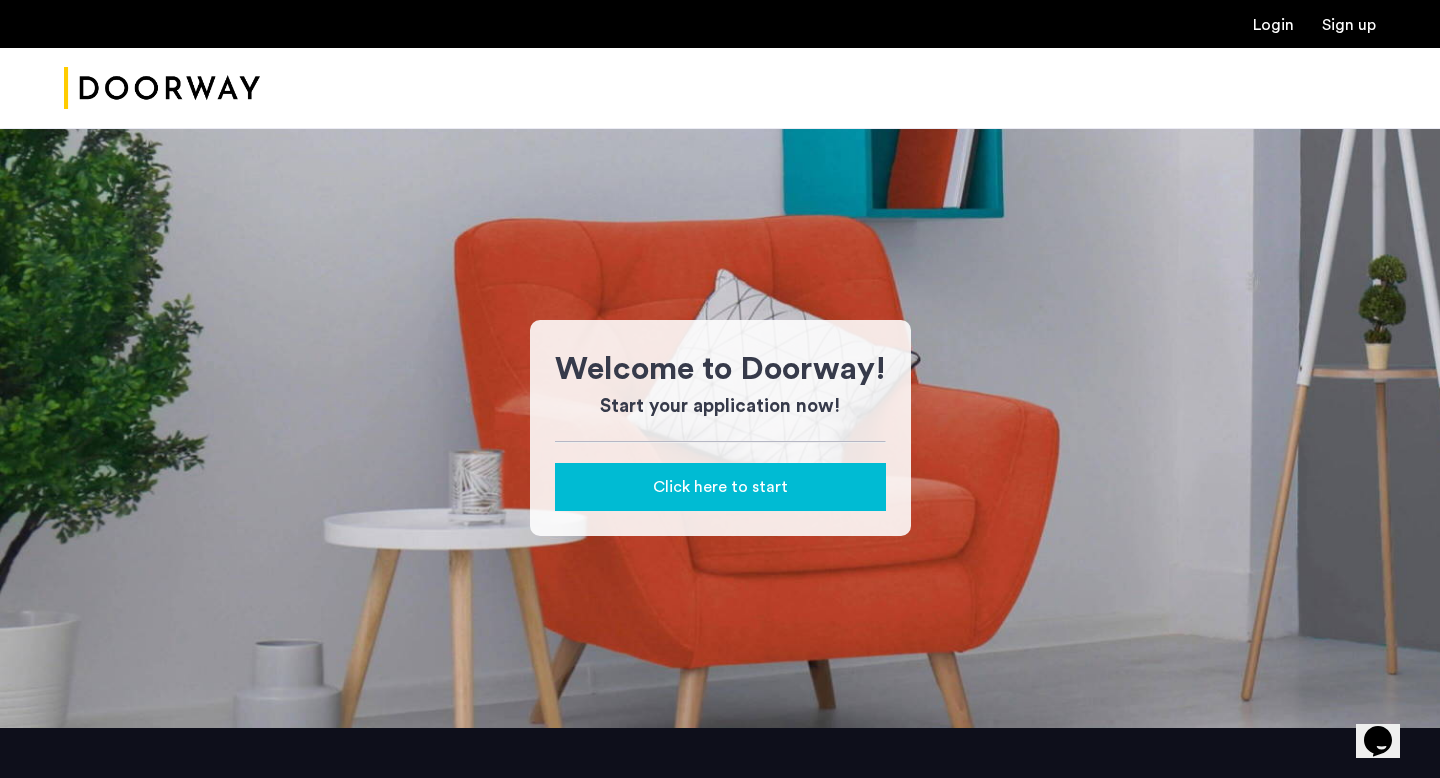 click on "Click here to start" 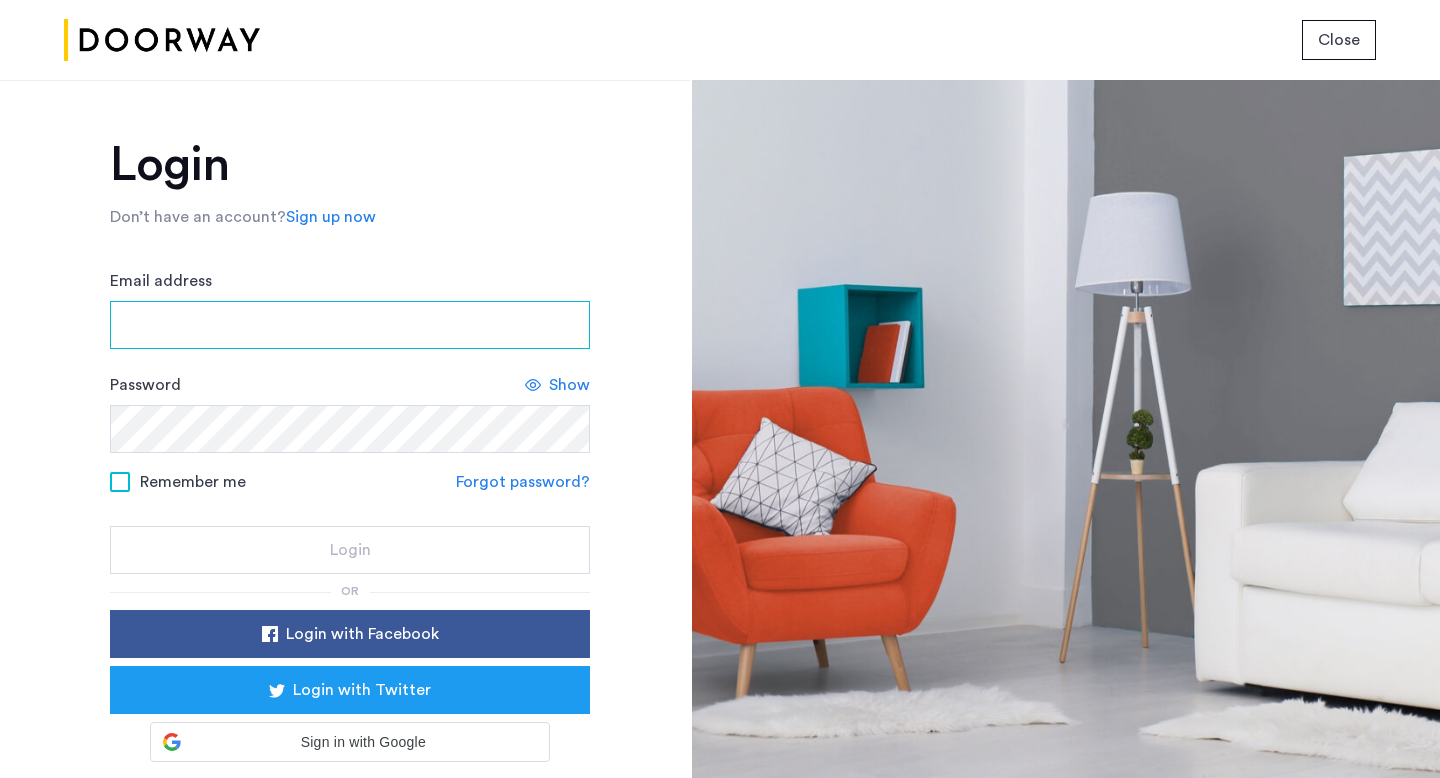 click on "Email address" at bounding box center (350, 325) 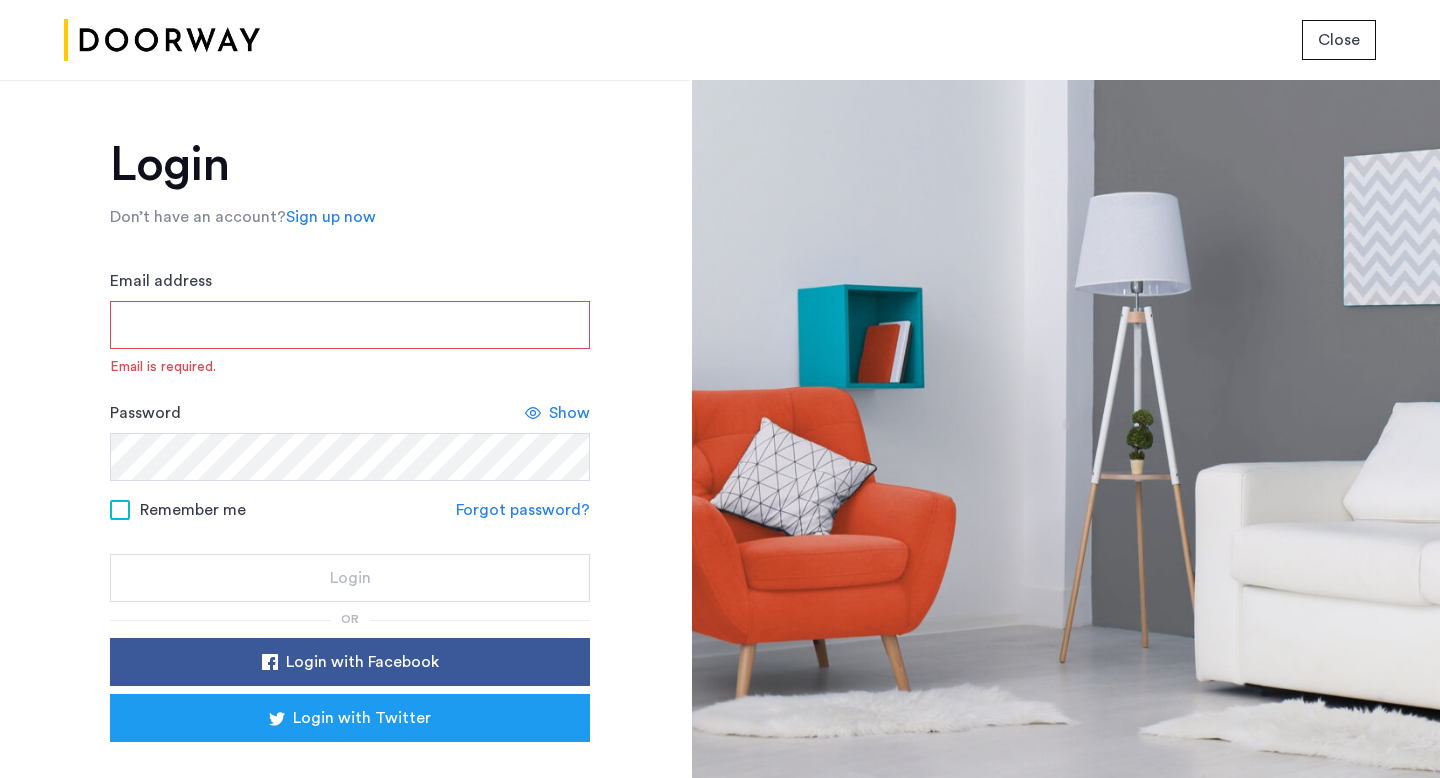 click on "Sign up now" 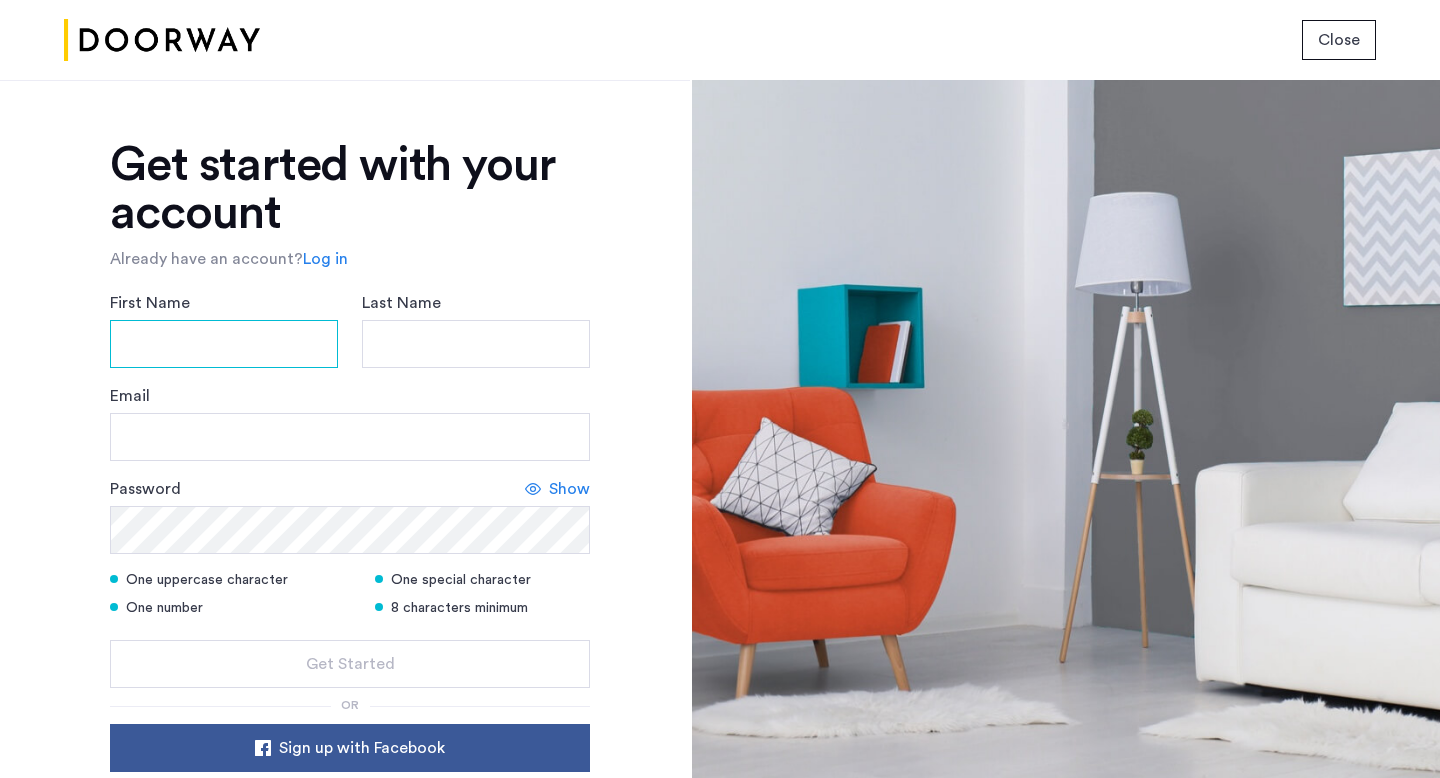 click on "First Name" at bounding box center (224, 344) 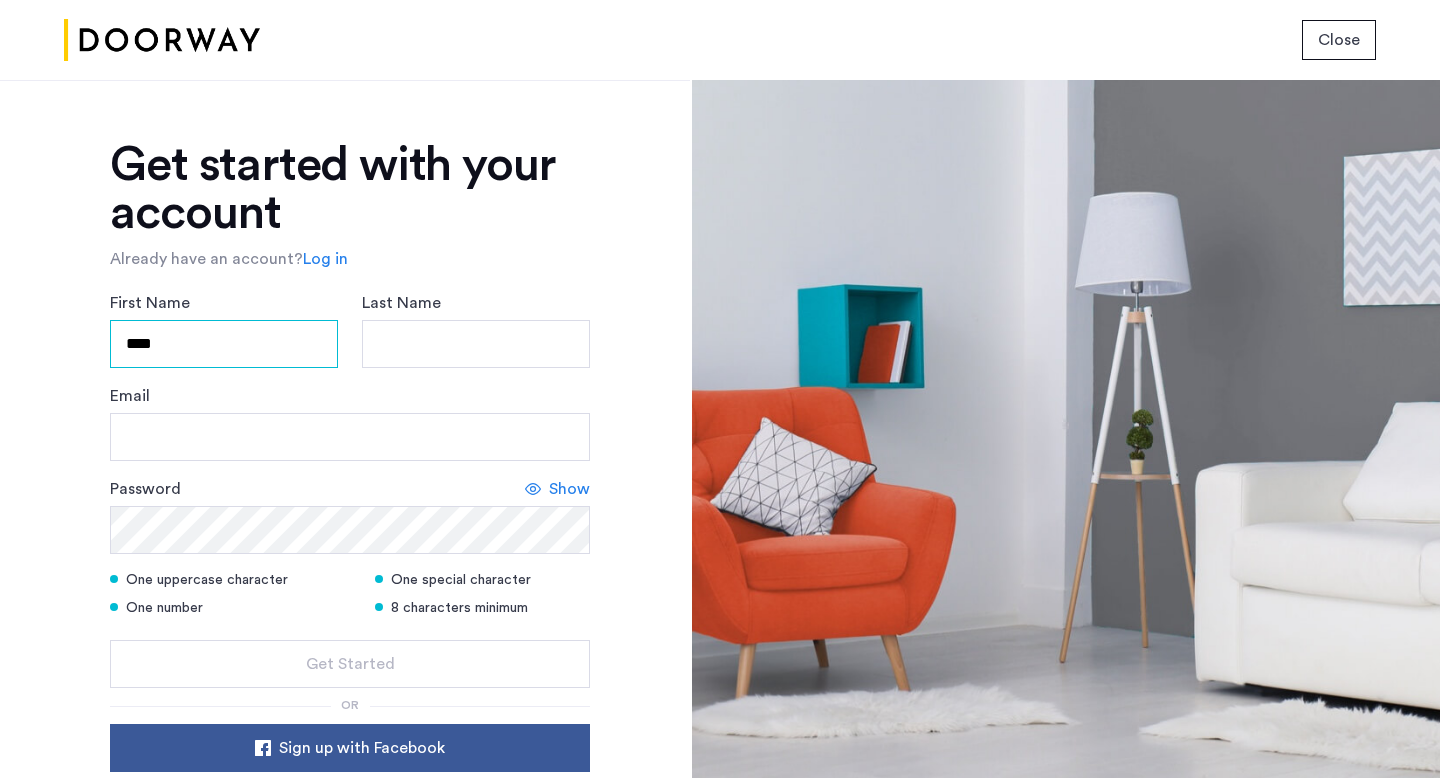 type on "****" 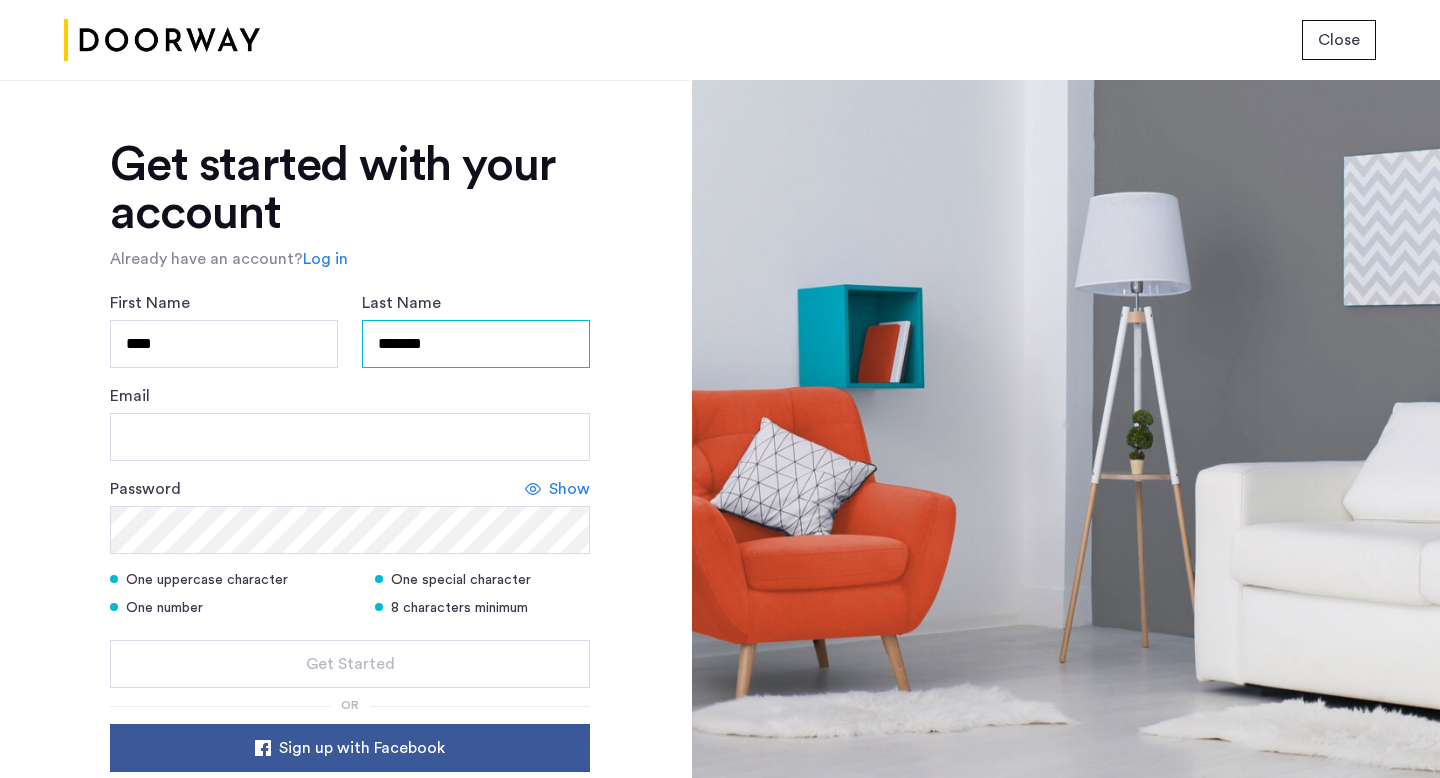 type on "*******" 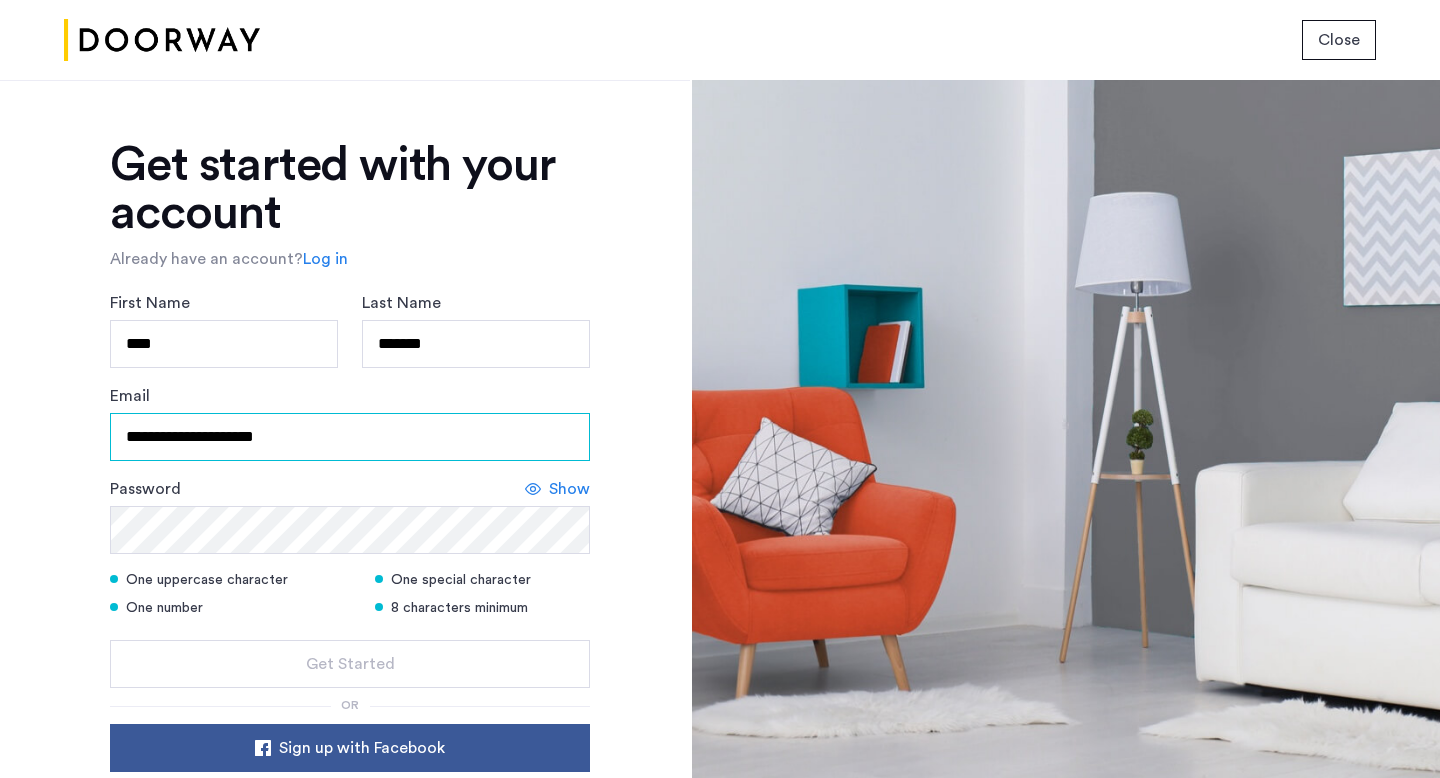 type on "**********" 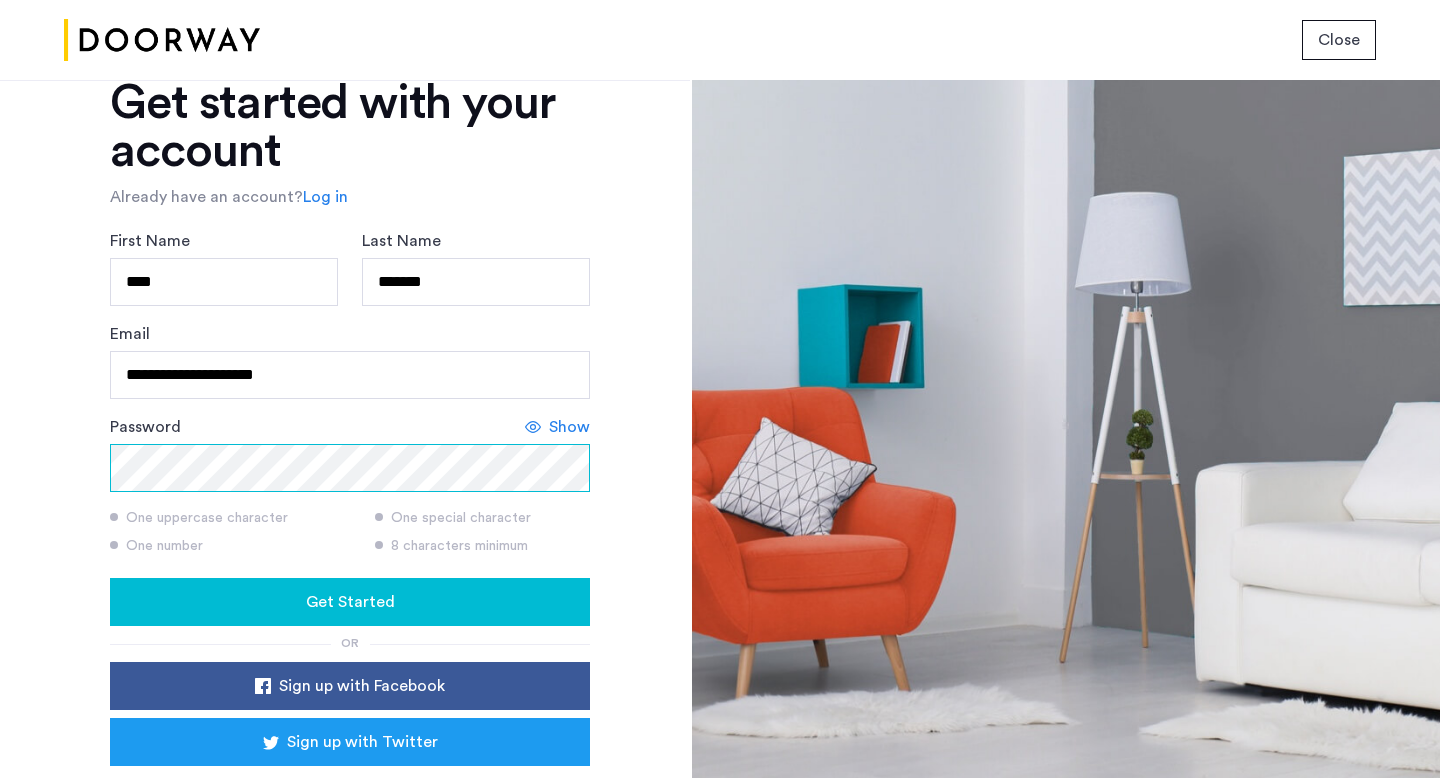 scroll, scrollTop: 166, scrollLeft: 0, axis: vertical 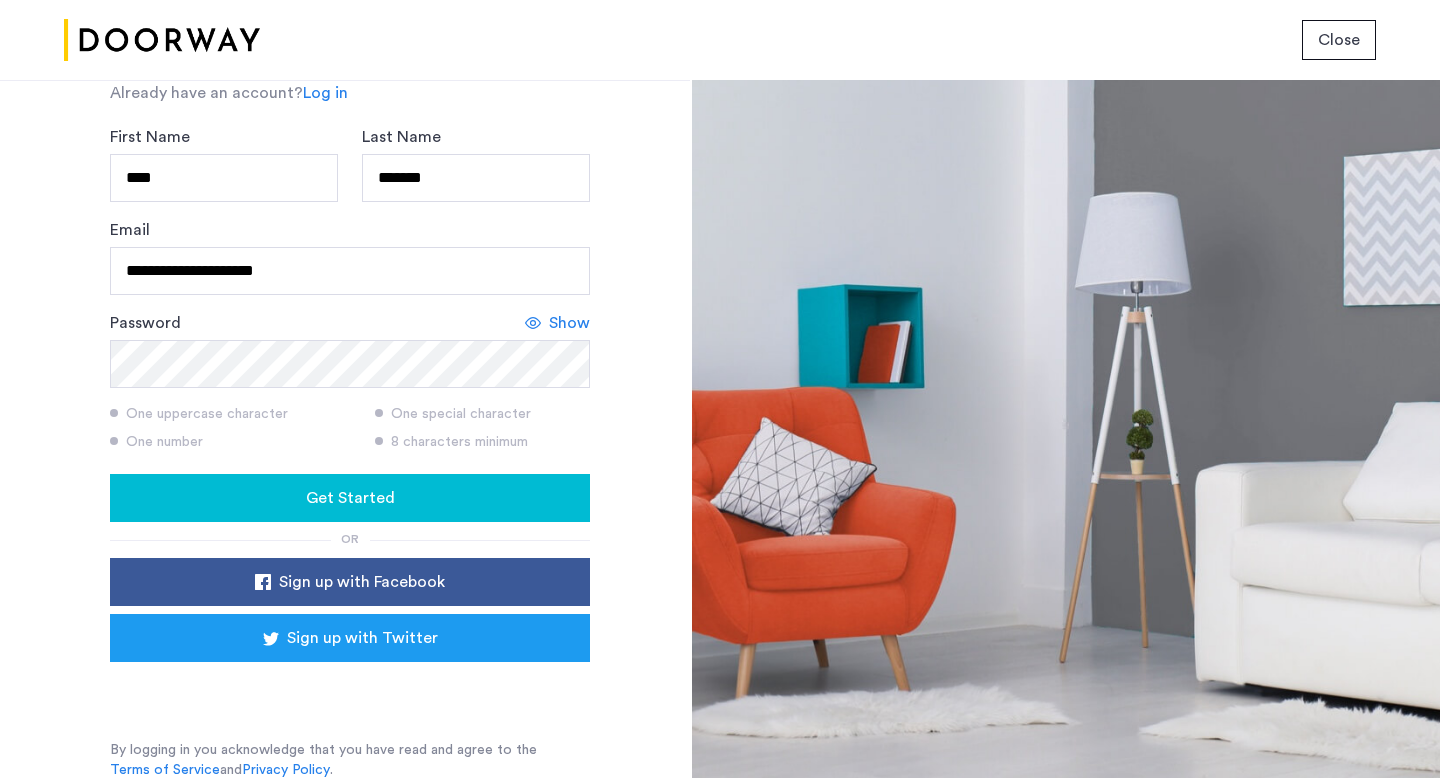 click on "Get Started" 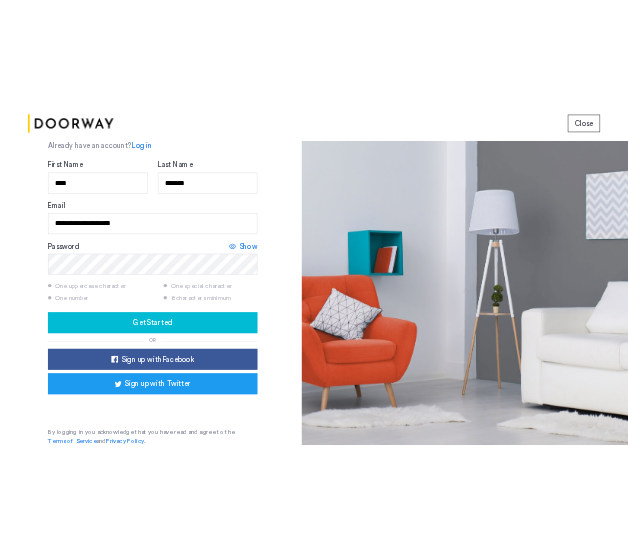 scroll, scrollTop: 0, scrollLeft: 0, axis: both 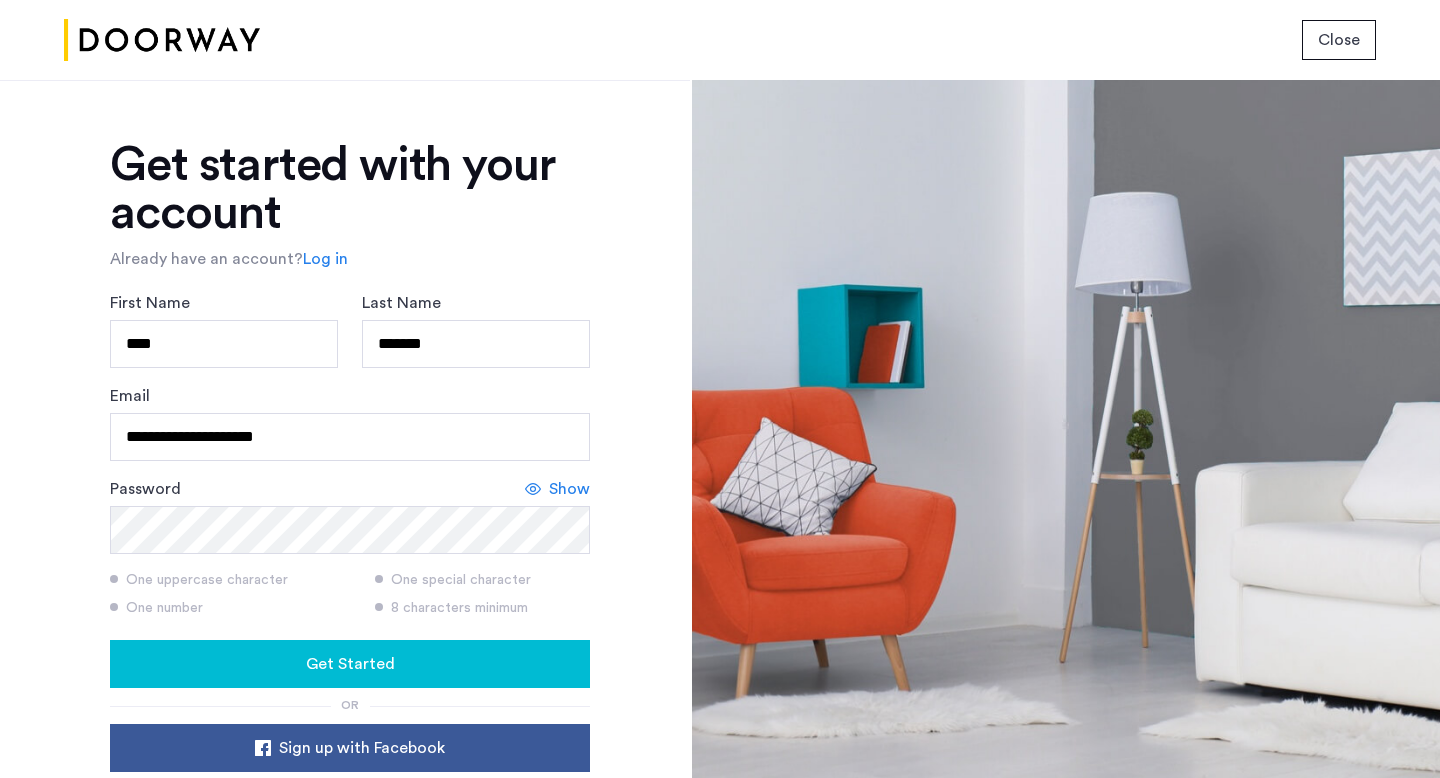click on "Log in" 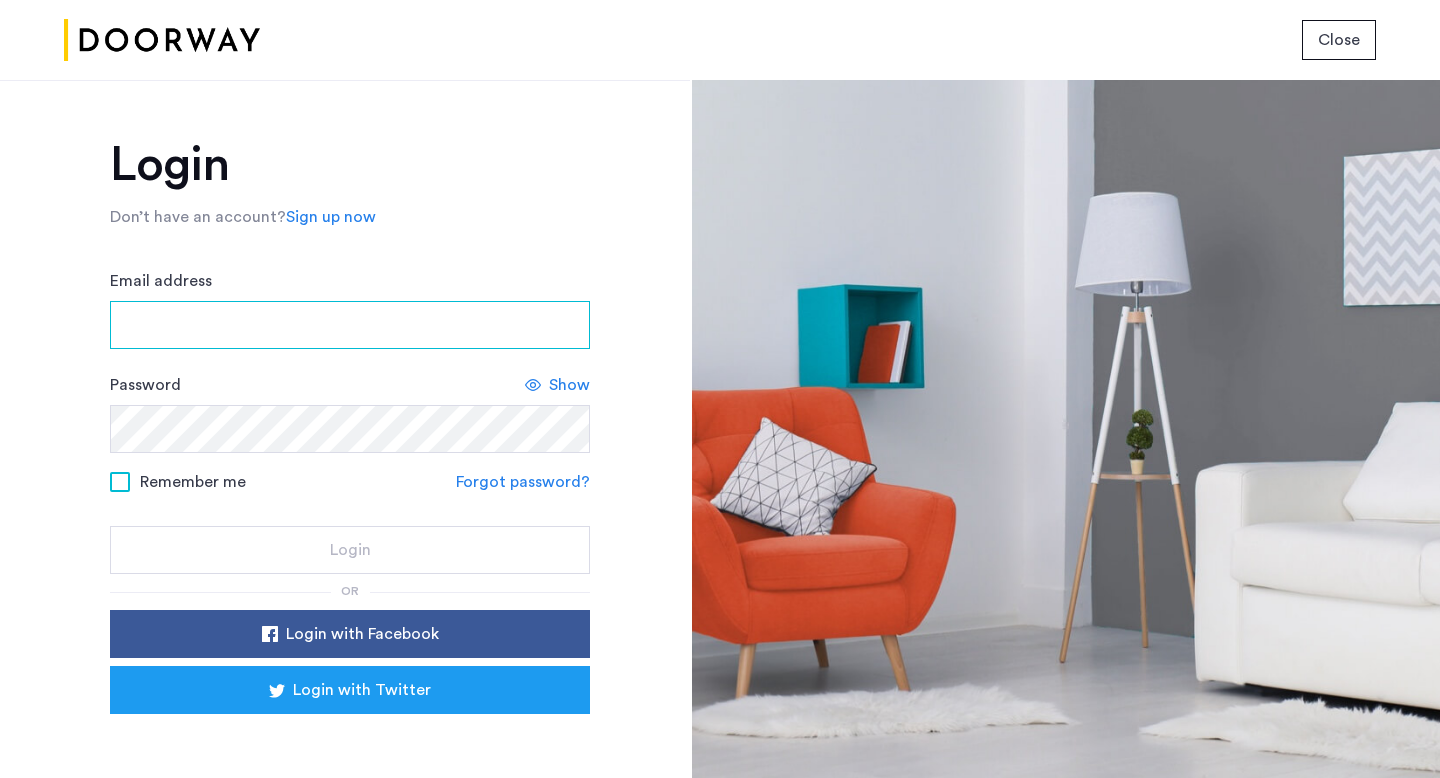 click on "Email address" at bounding box center [350, 325] 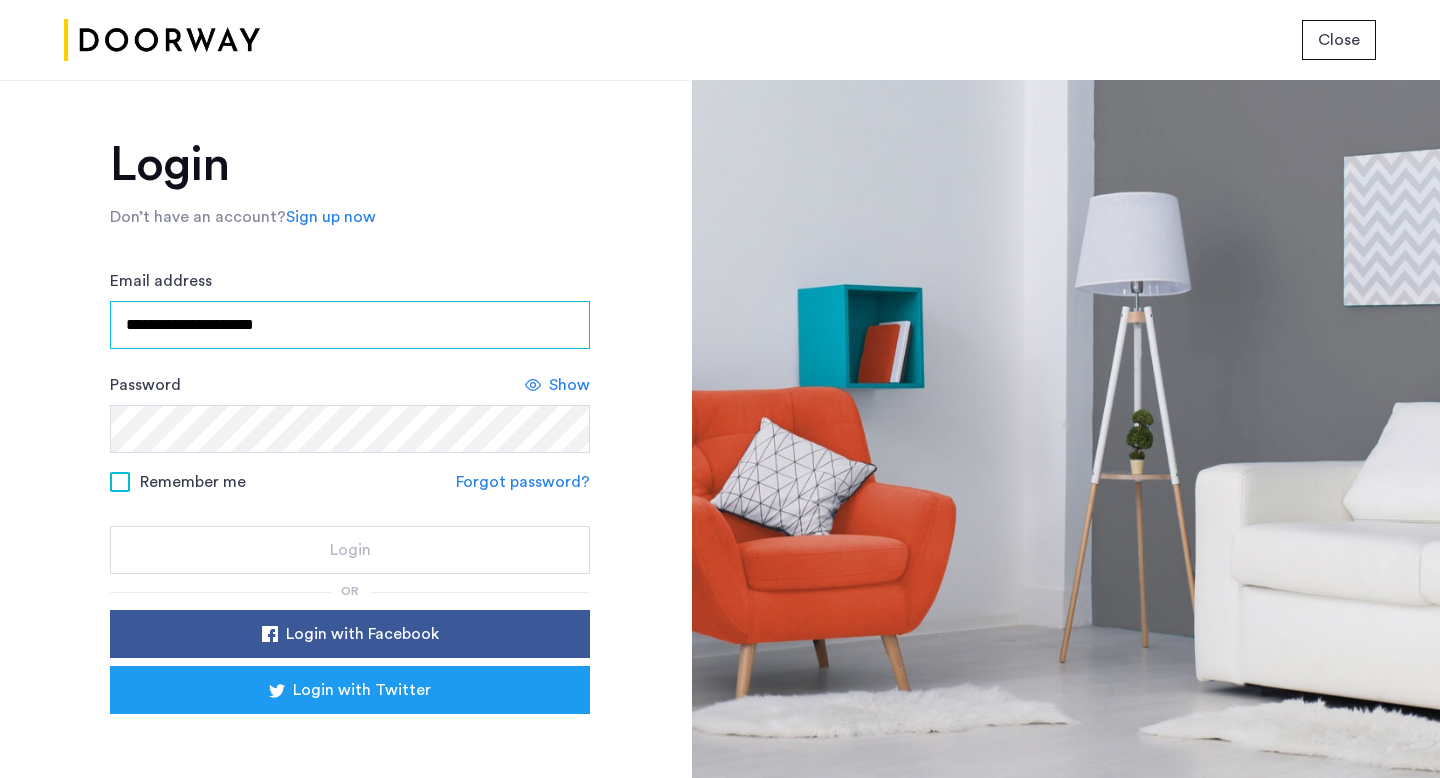 type on "**********" 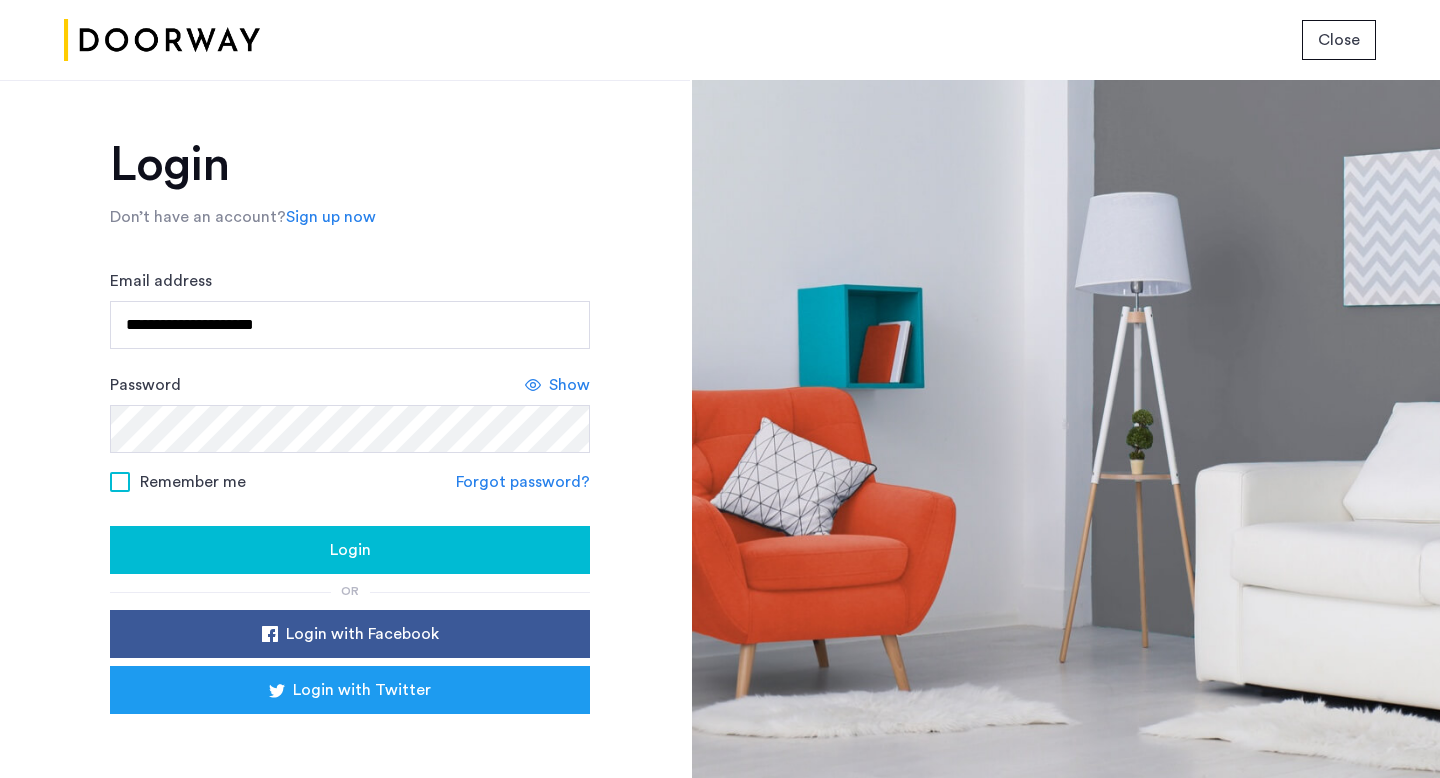 click on "Show" 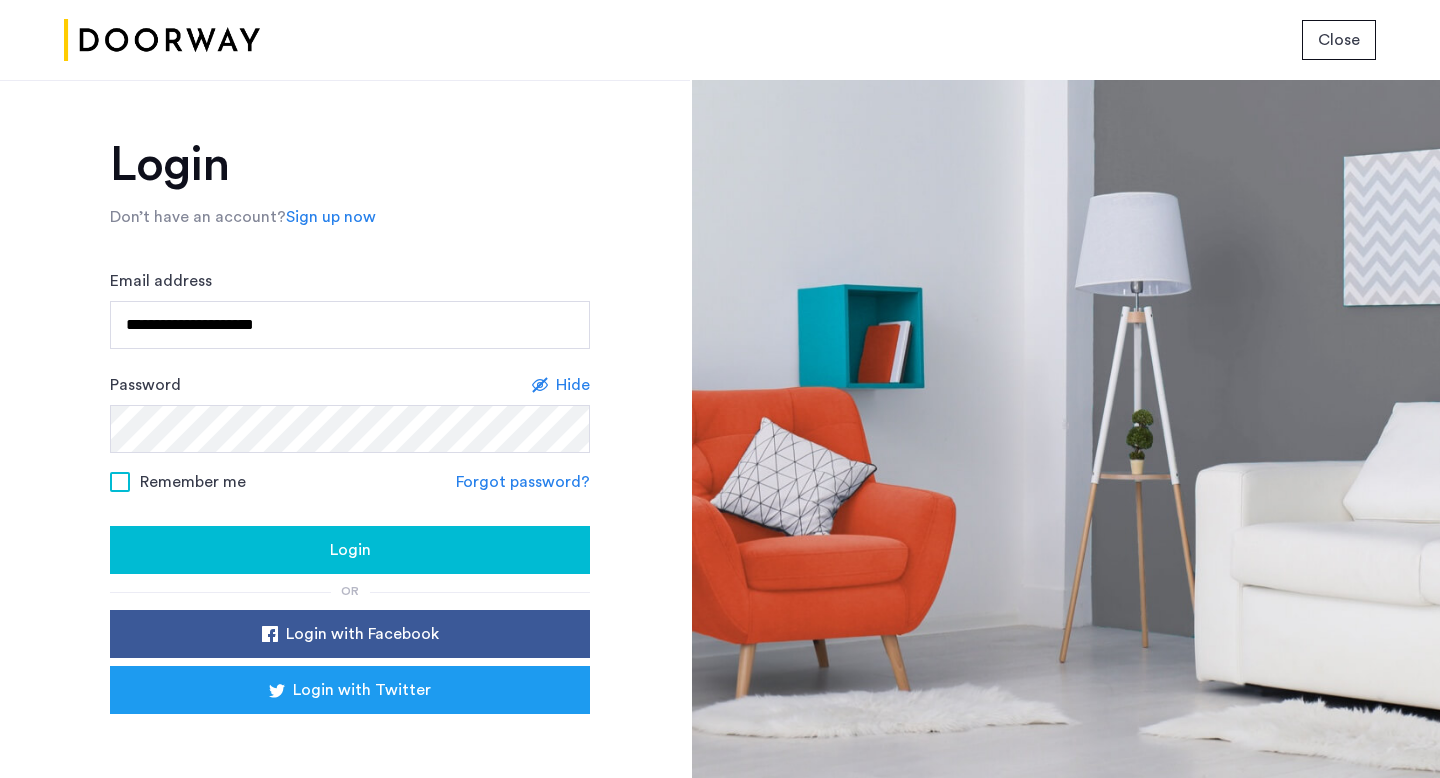 click on "**********" 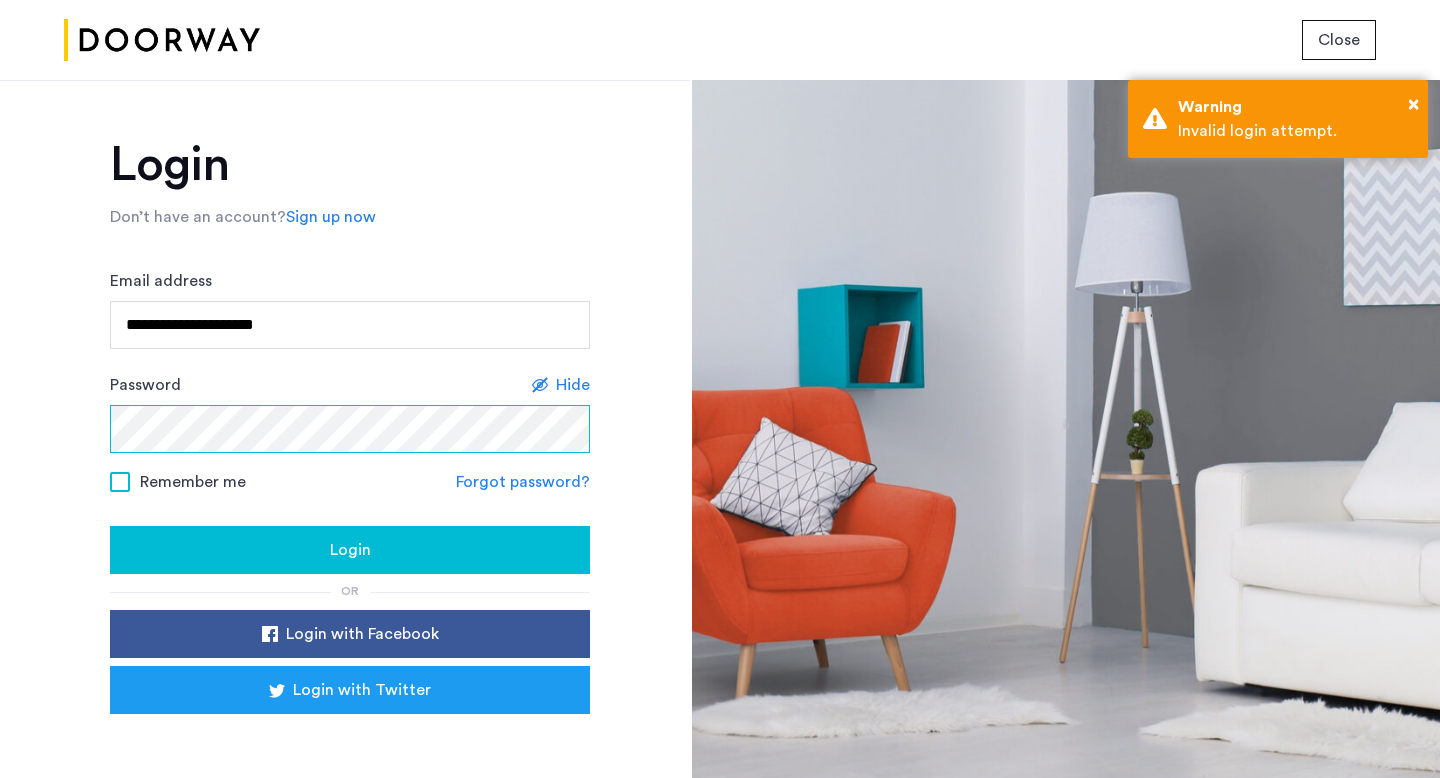 click on "**********" 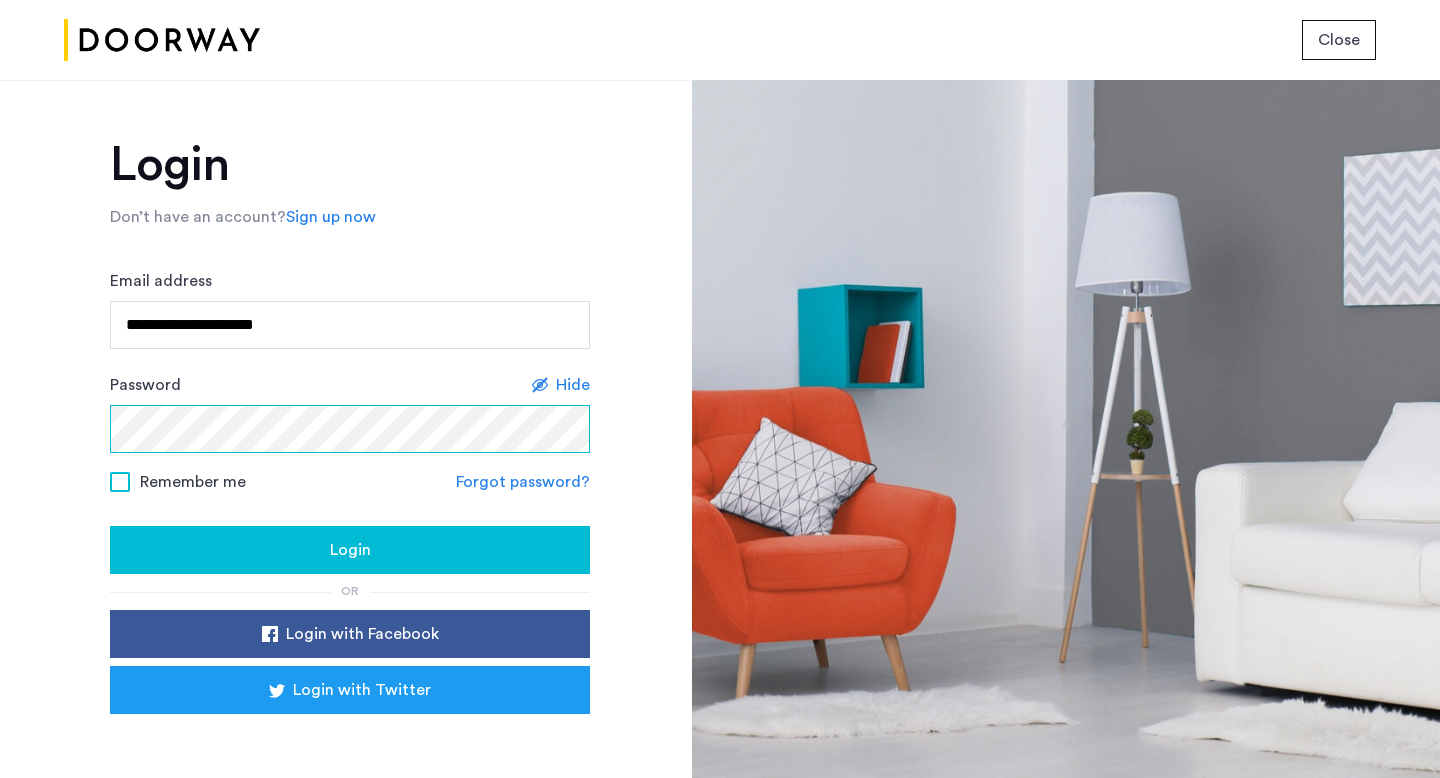 click on "Login" 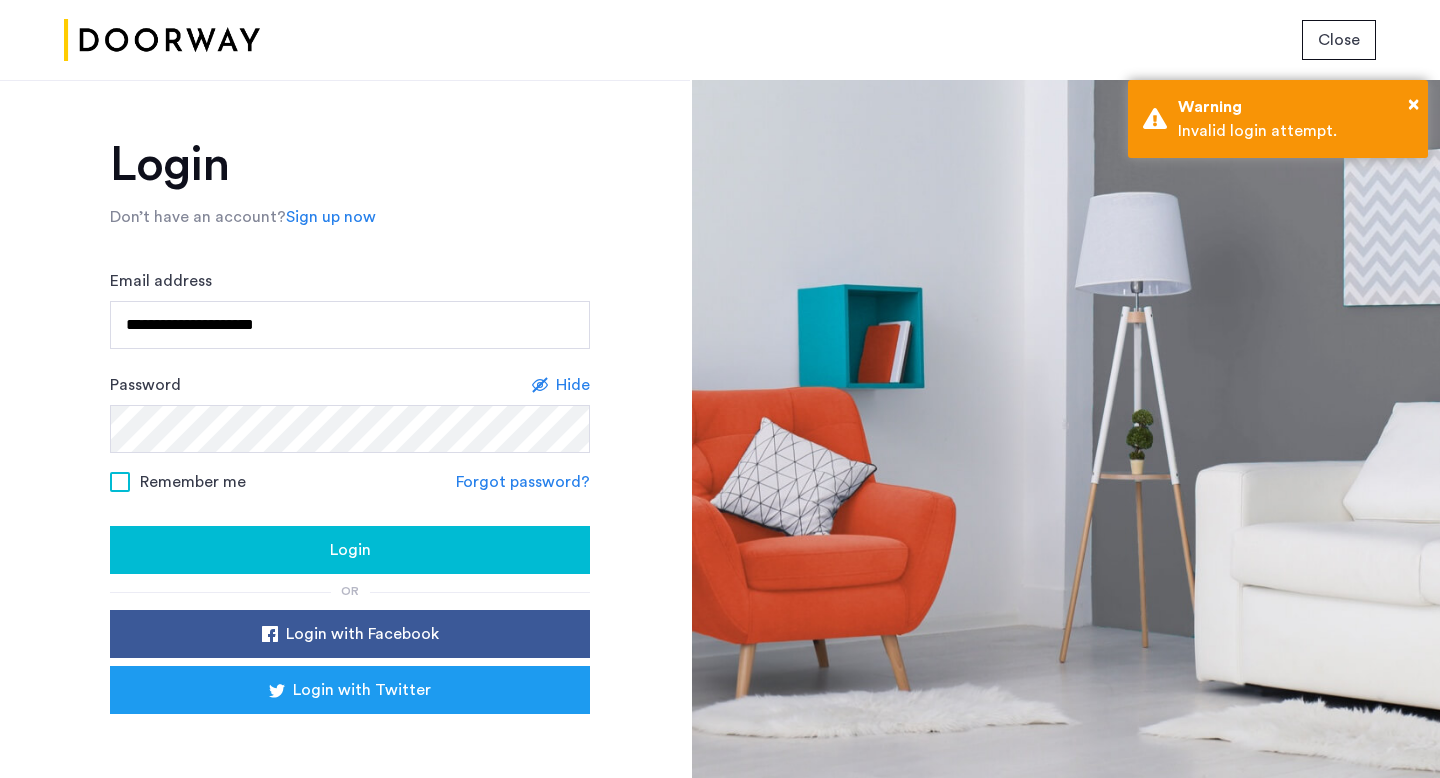 click on "Remember me Forgot password?" 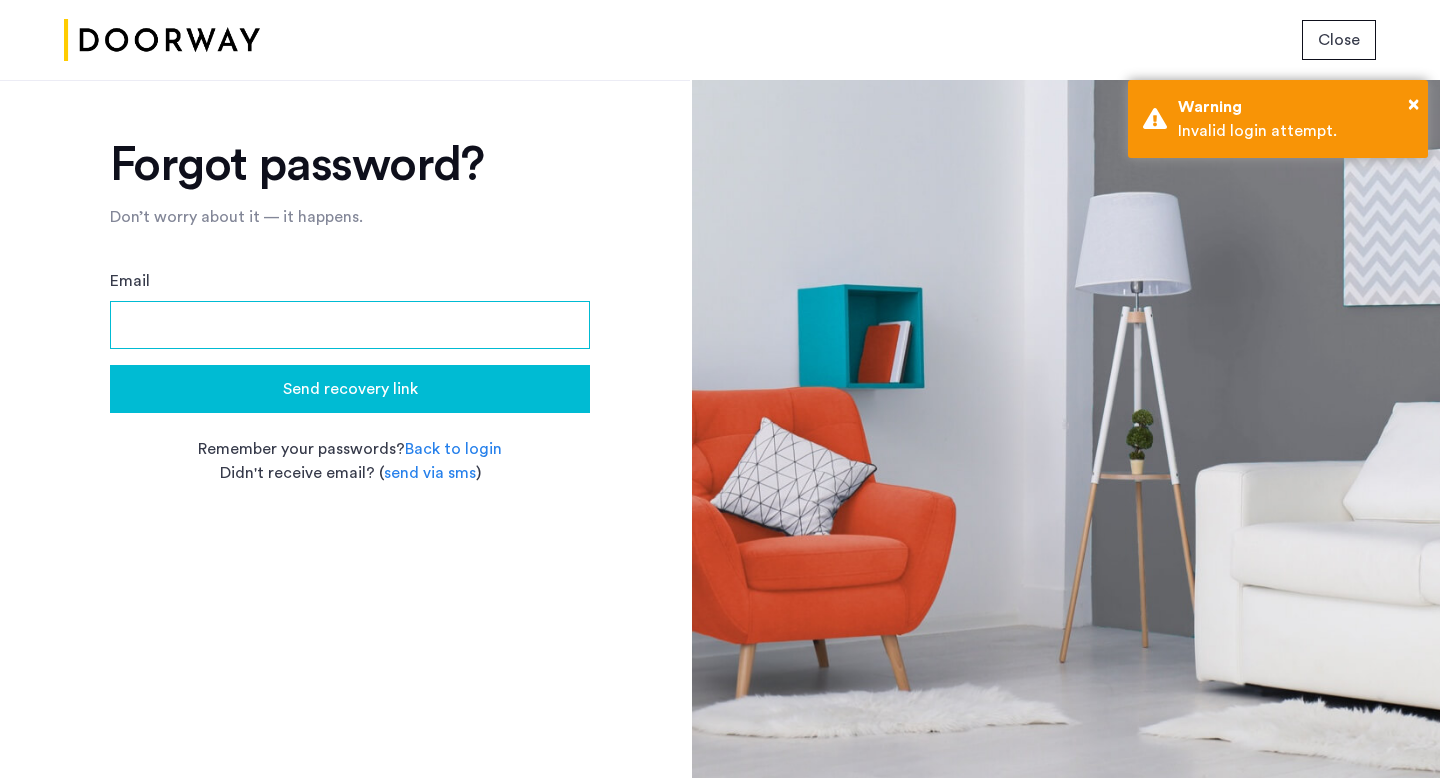 click on "Email" at bounding box center [350, 325] 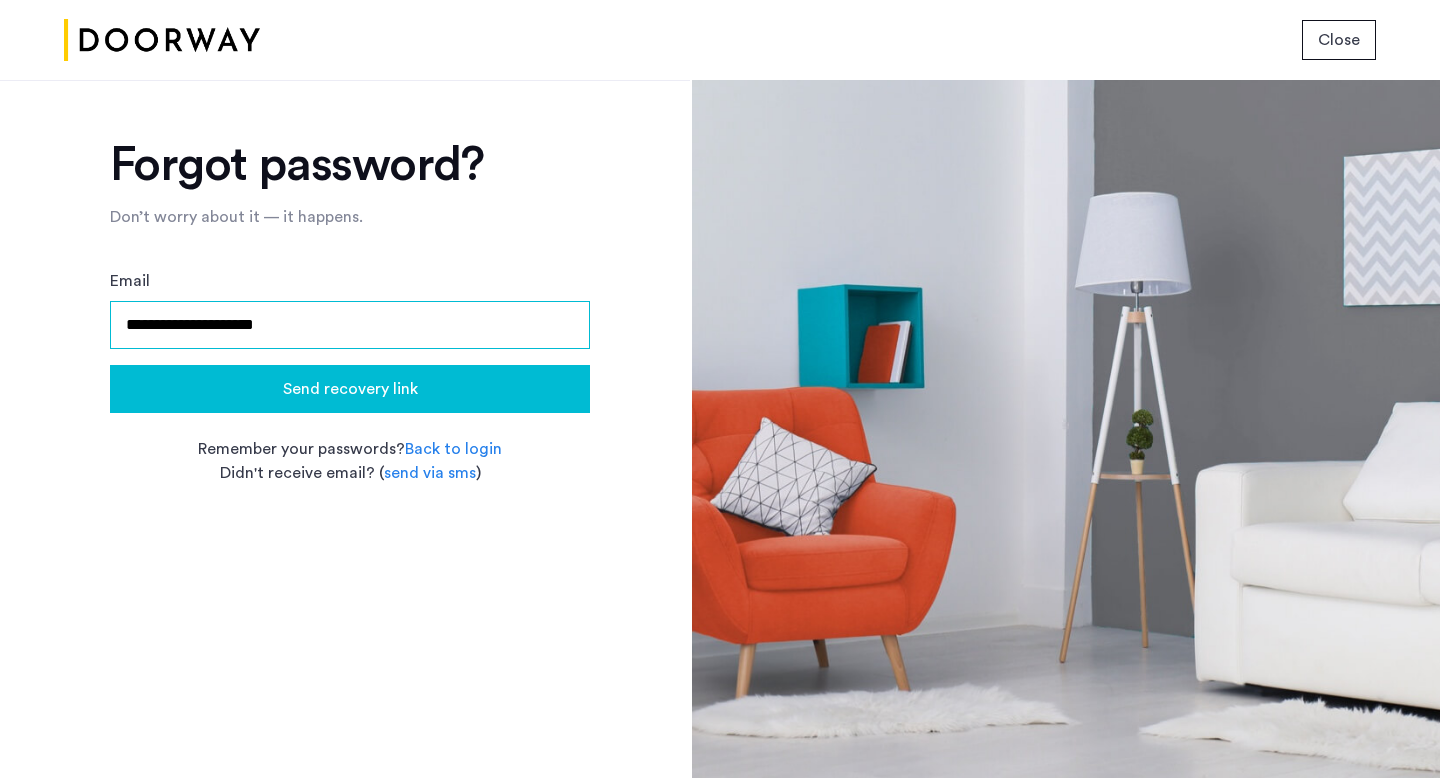 type on "**********" 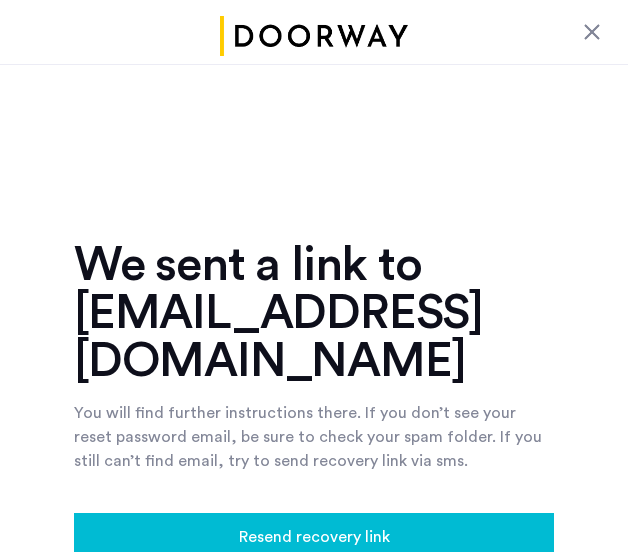 scroll, scrollTop: 110, scrollLeft: 0, axis: vertical 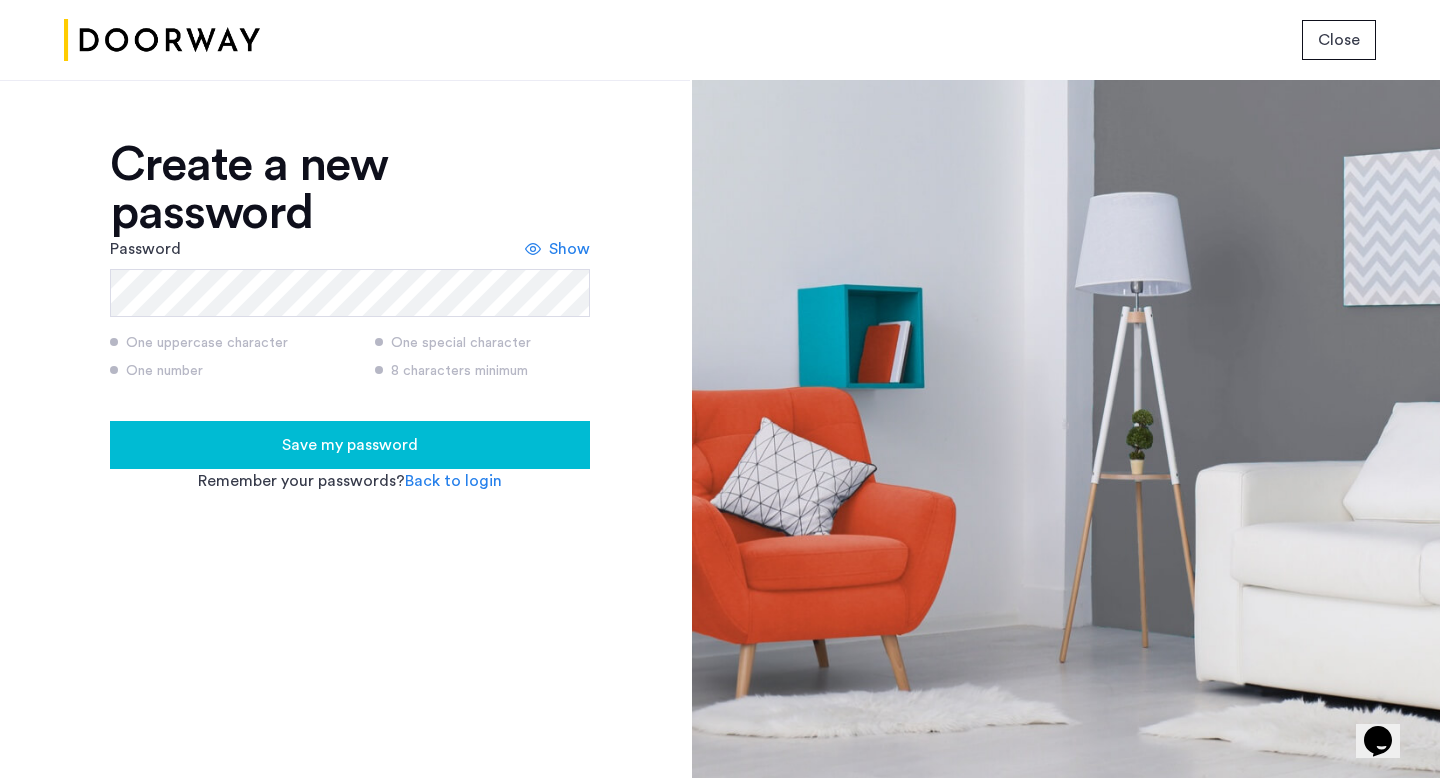 type 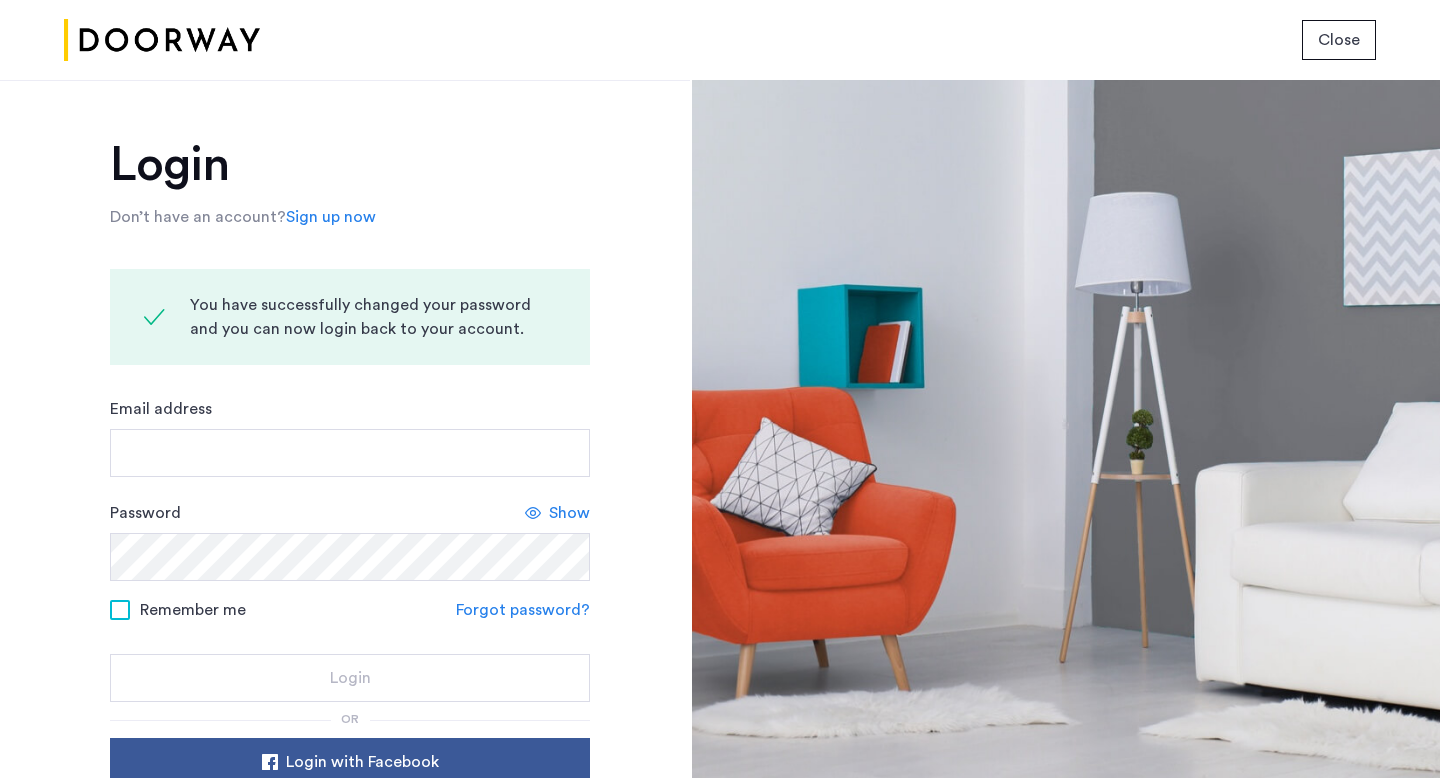 click on "Email address" 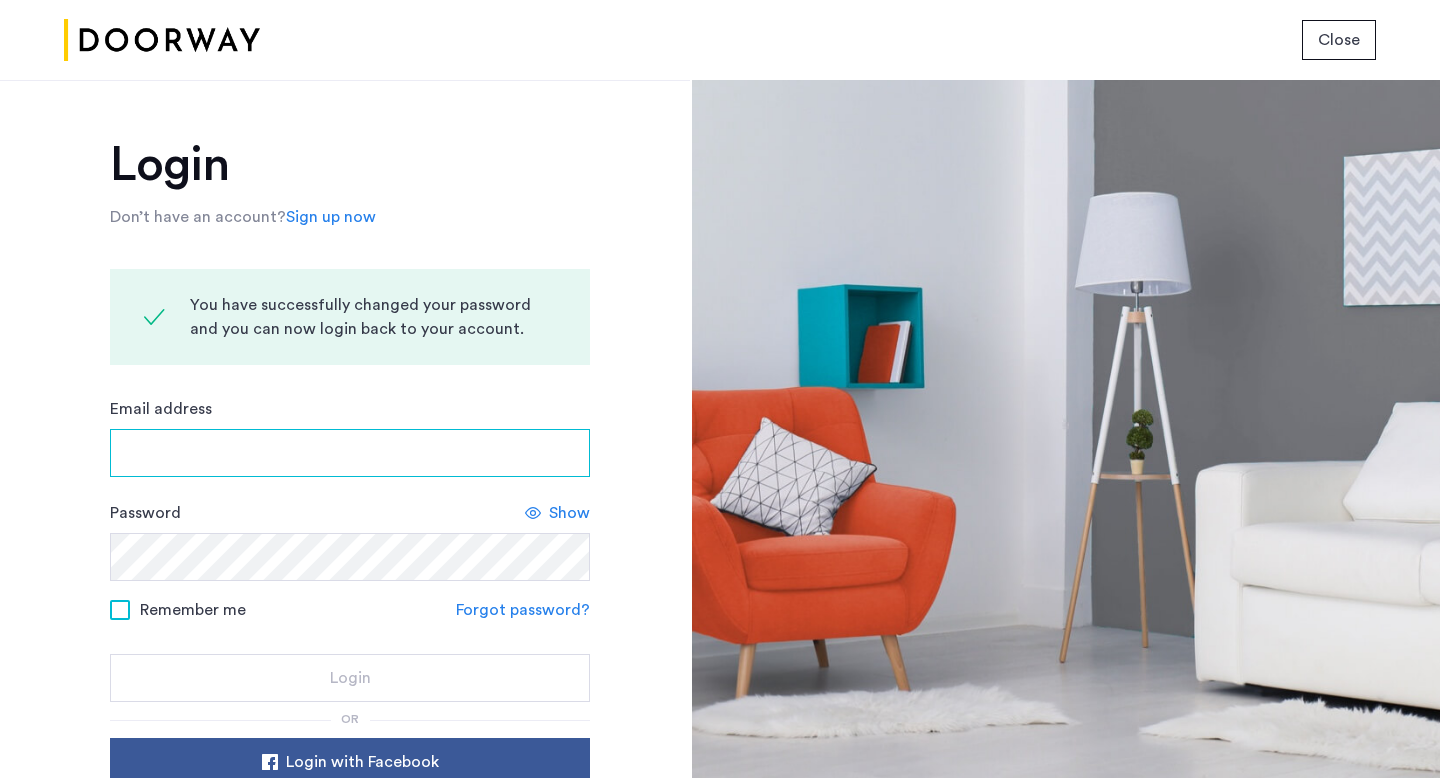click on "Email address" at bounding box center (350, 453) 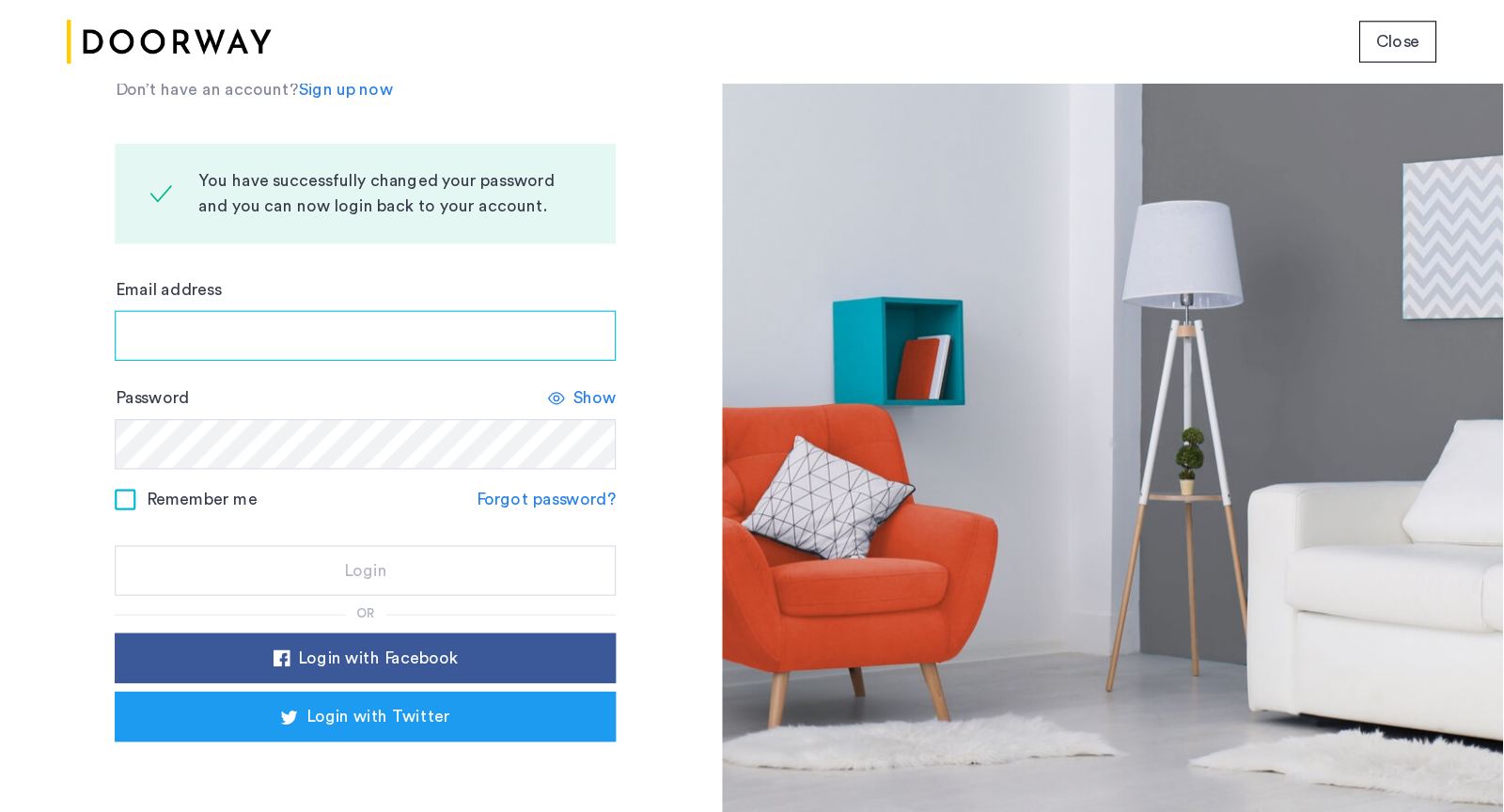 scroll, scrollTop: 171, scrollLeft: 0, axis: vertical 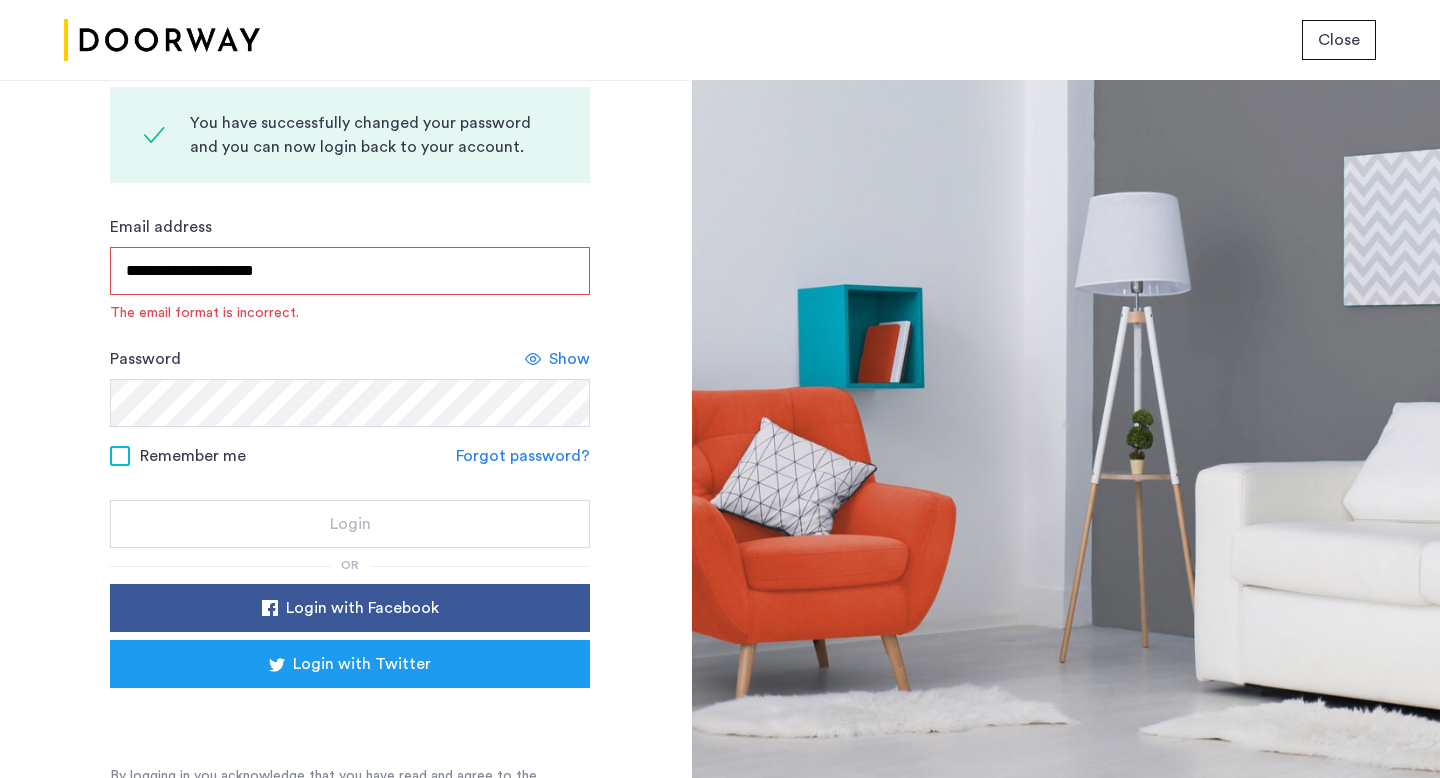 click on "**********" at bounding box center [350, 271] 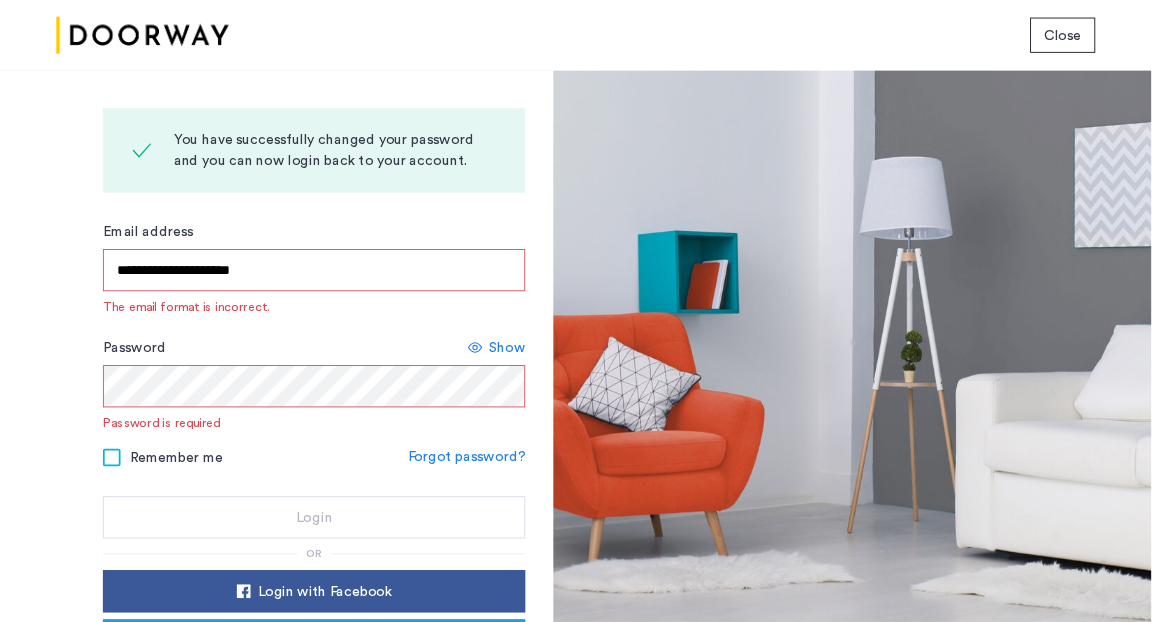 scroll, scrollTop: 0, scrollLeft: 0, axis: both 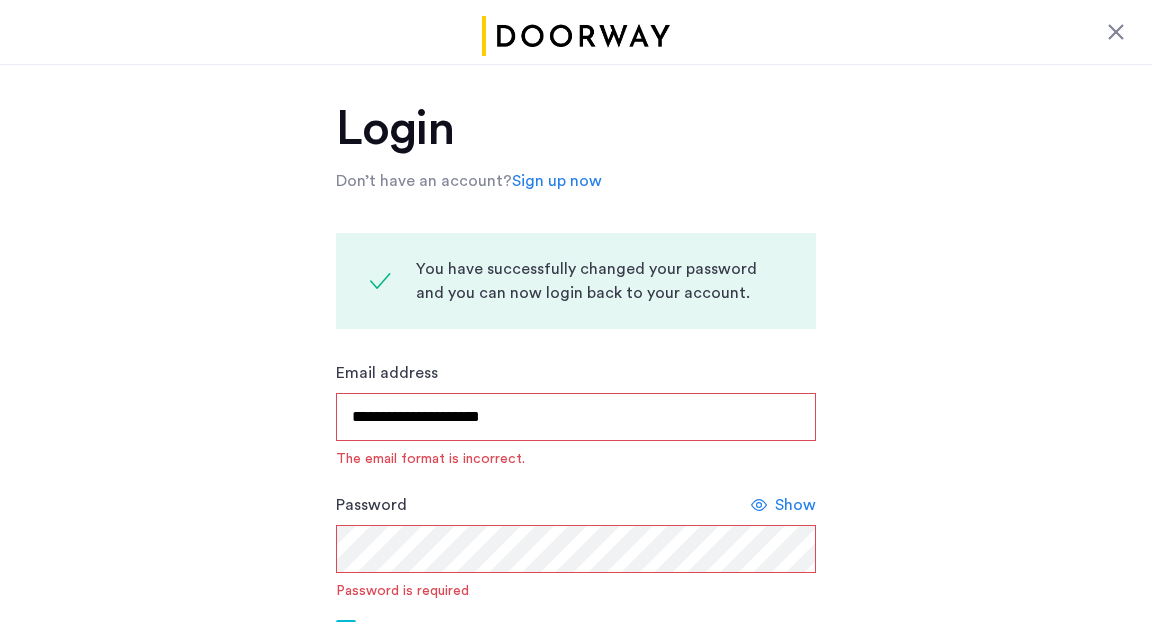 click on "**********" at bounding box center (576, 417) 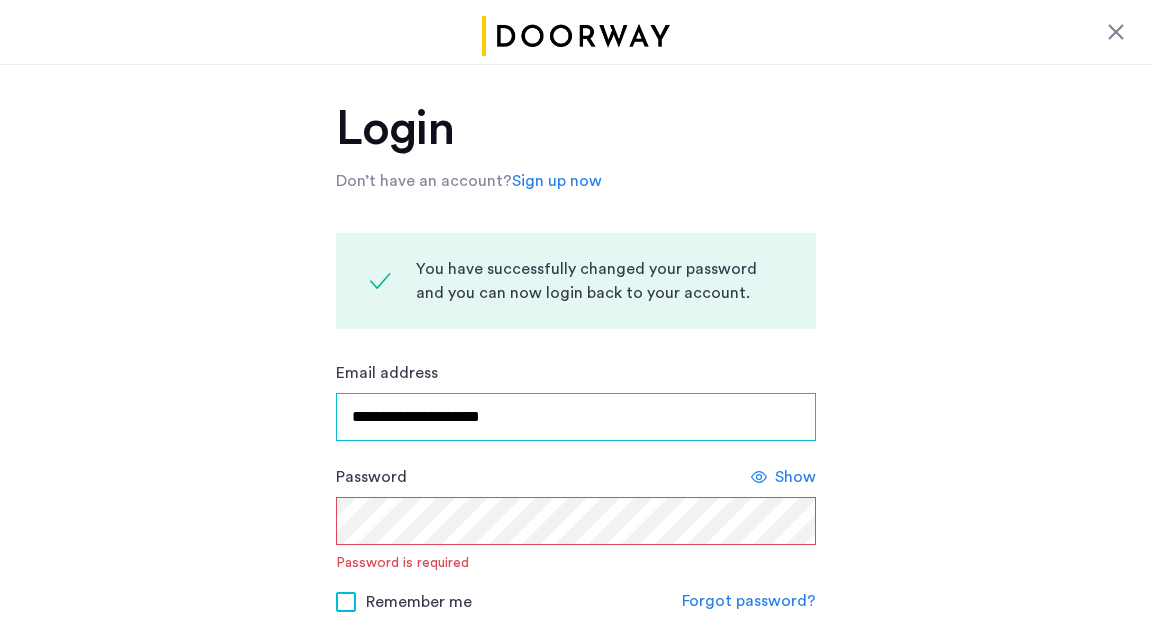 type on "**********" 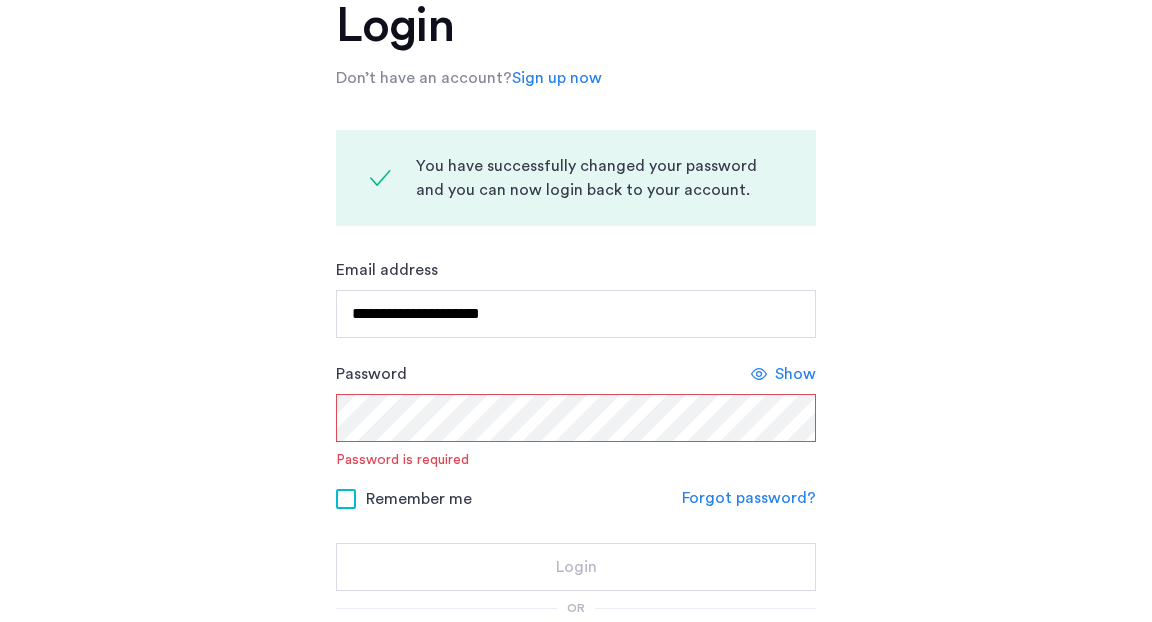 scroll, scrollTop: 104, scrollLeft: 0, axis: vertical 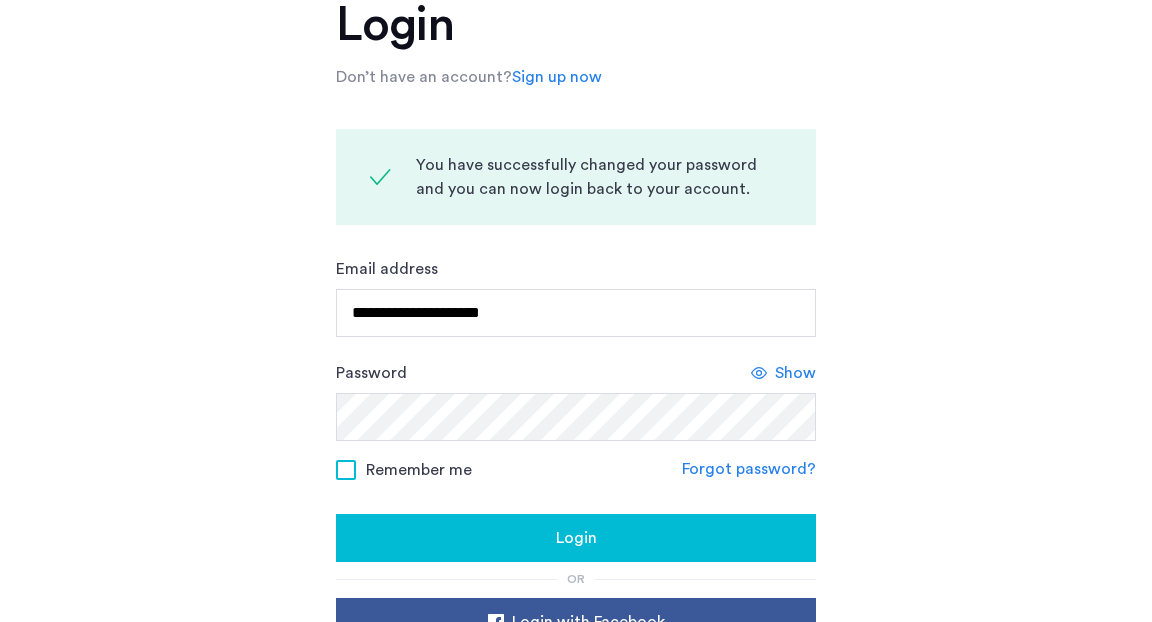 click on "Show" 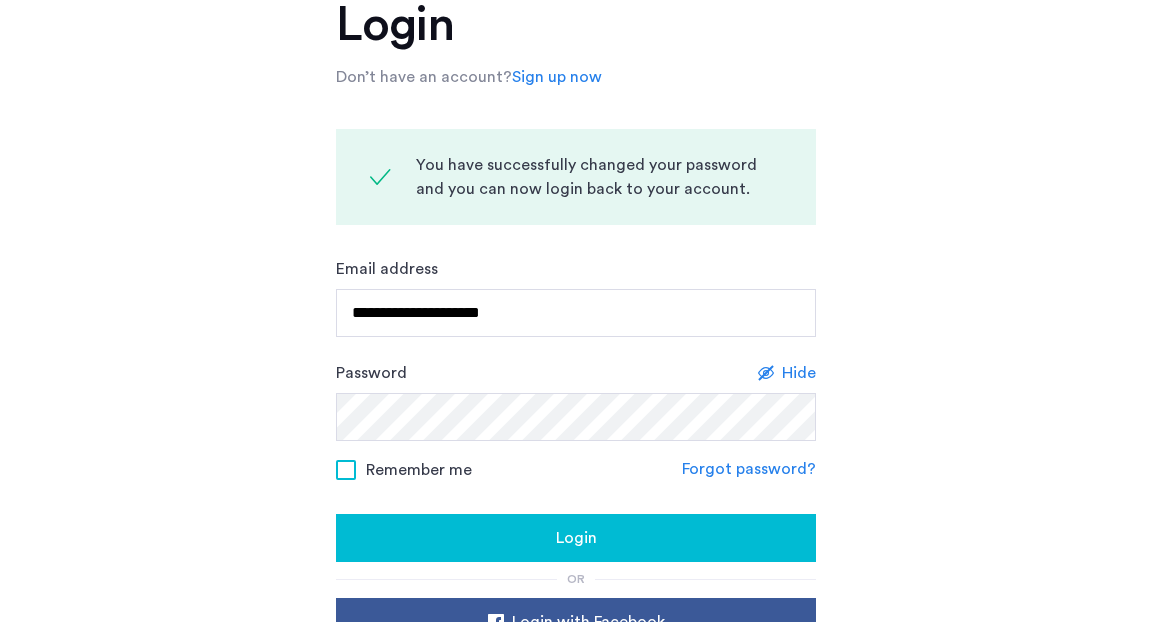 click 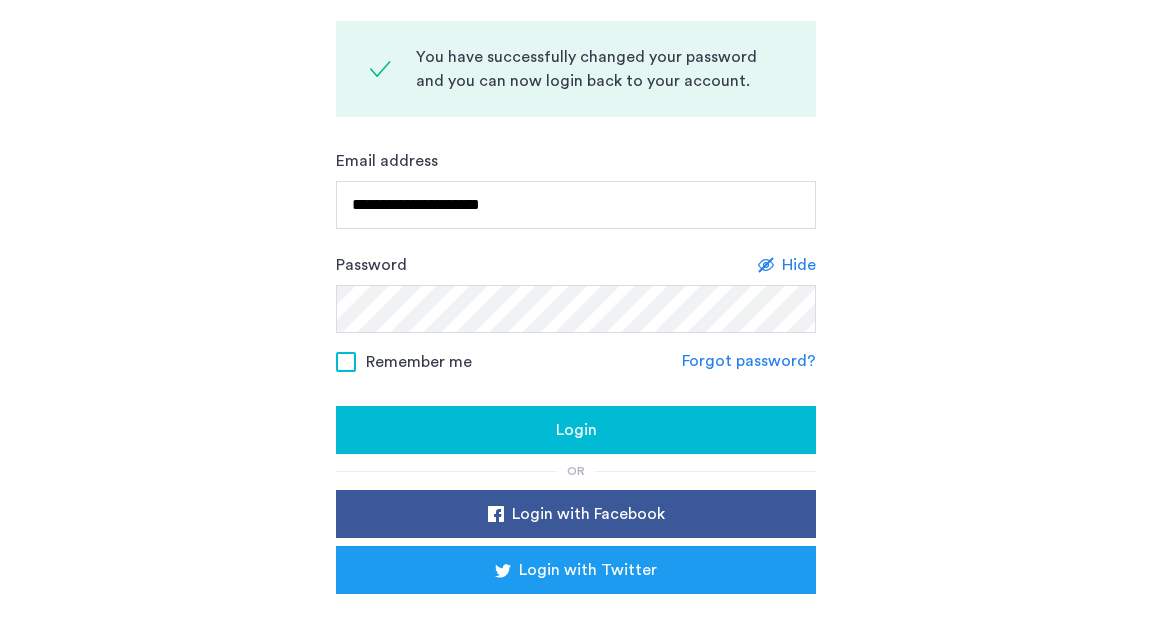 scroll, scrollTop: 242, scrollLeft: 0, axis: vertical 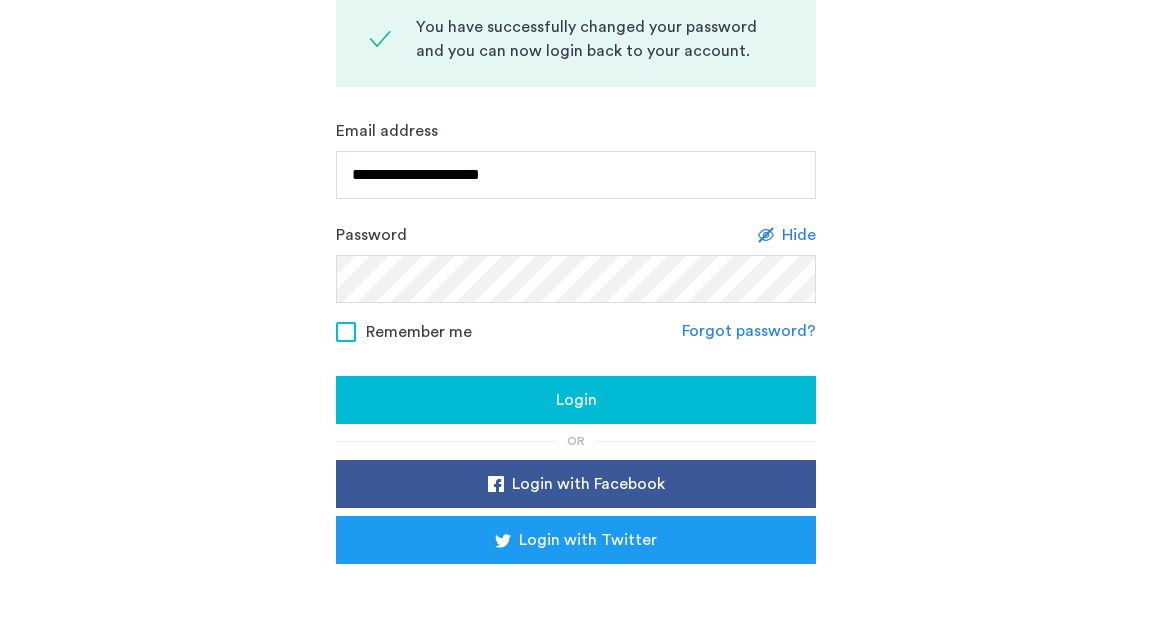 click on "Login" 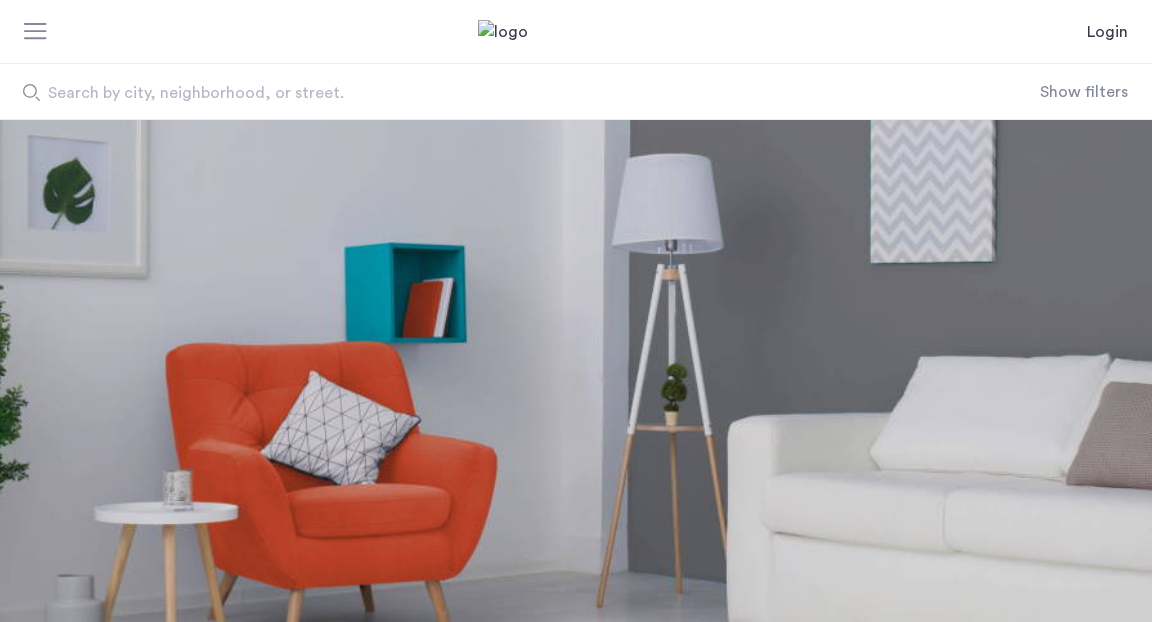 scroll, scrollTop: 0, scrollLeft: 0, axis: both 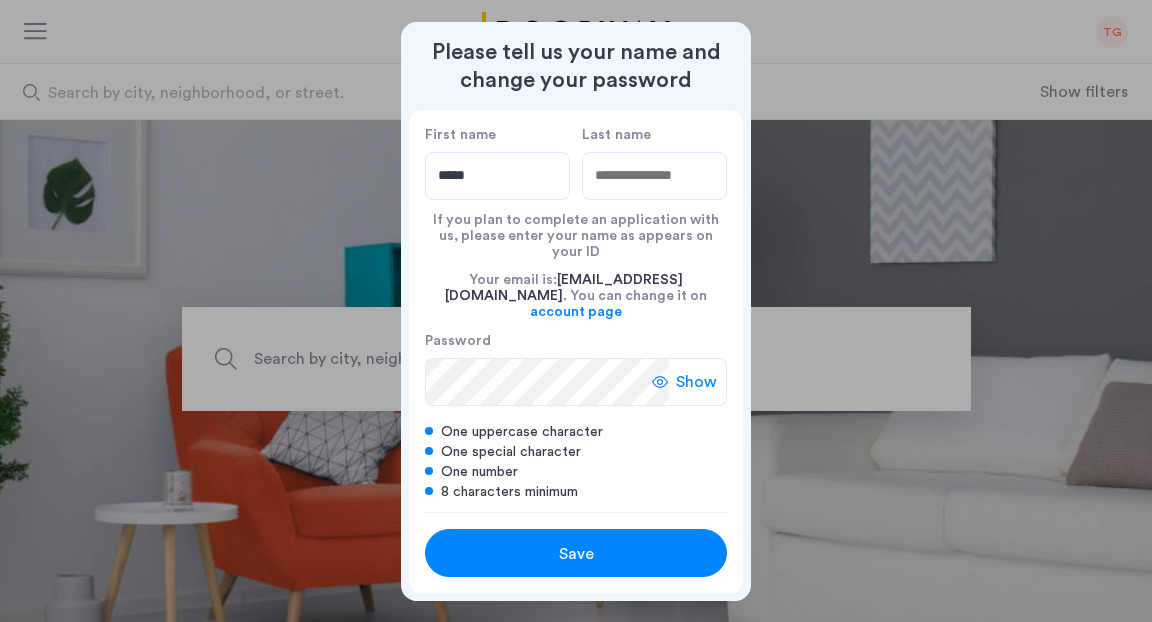 type on "****" 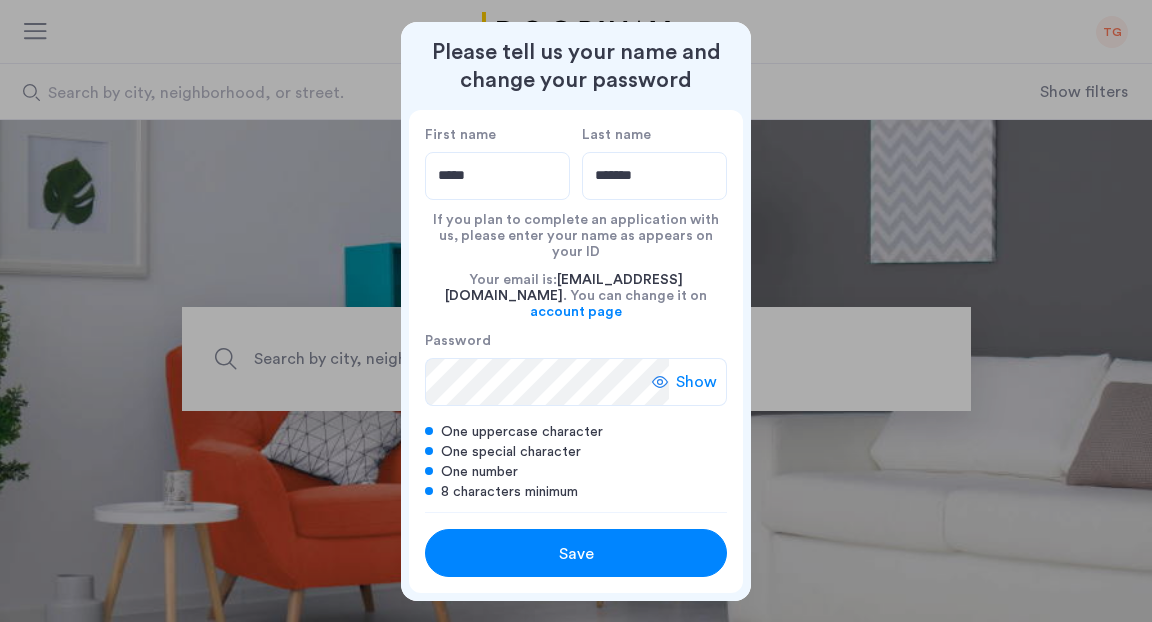 type on "*******" 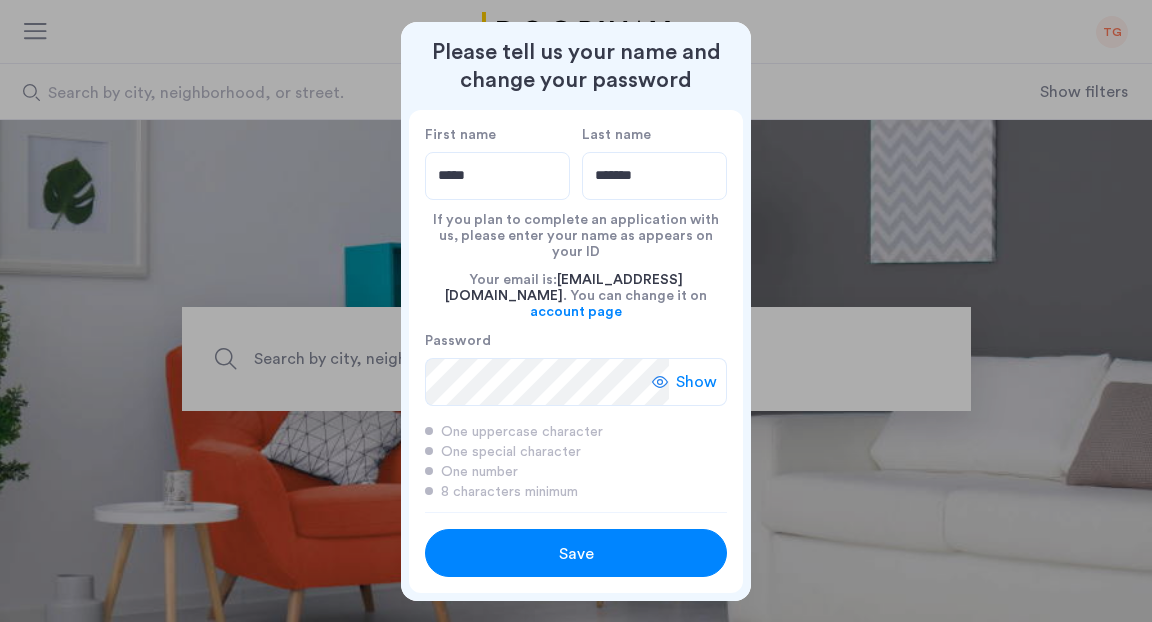 click on "Save" at bounding box center [576, 554] 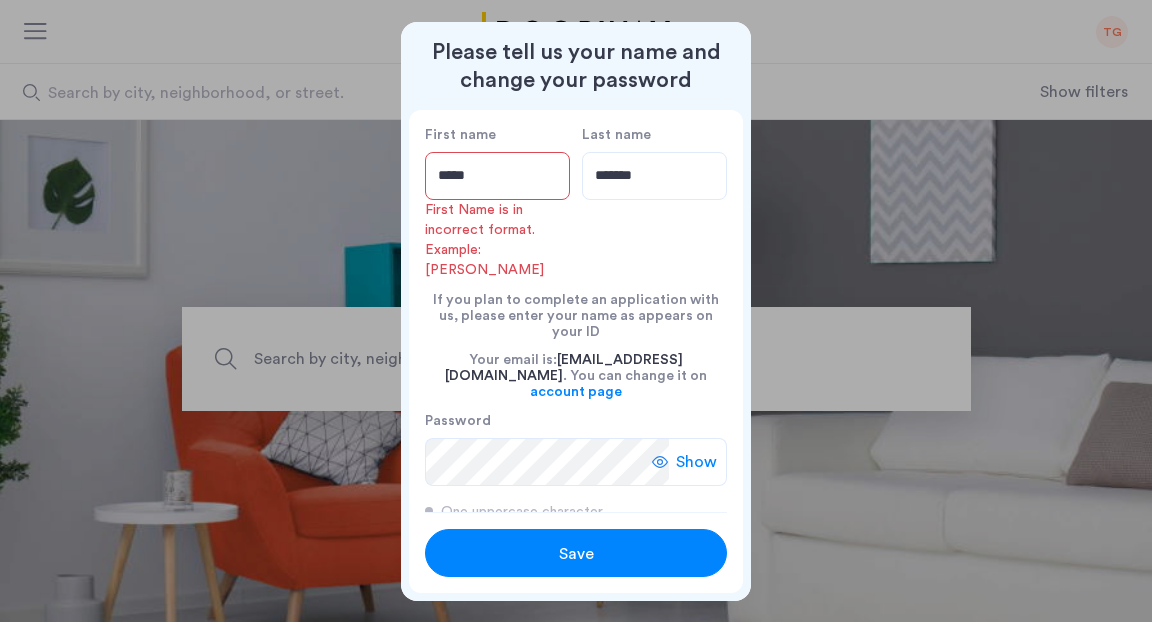 click on "****" at bounding box center [497, 176] 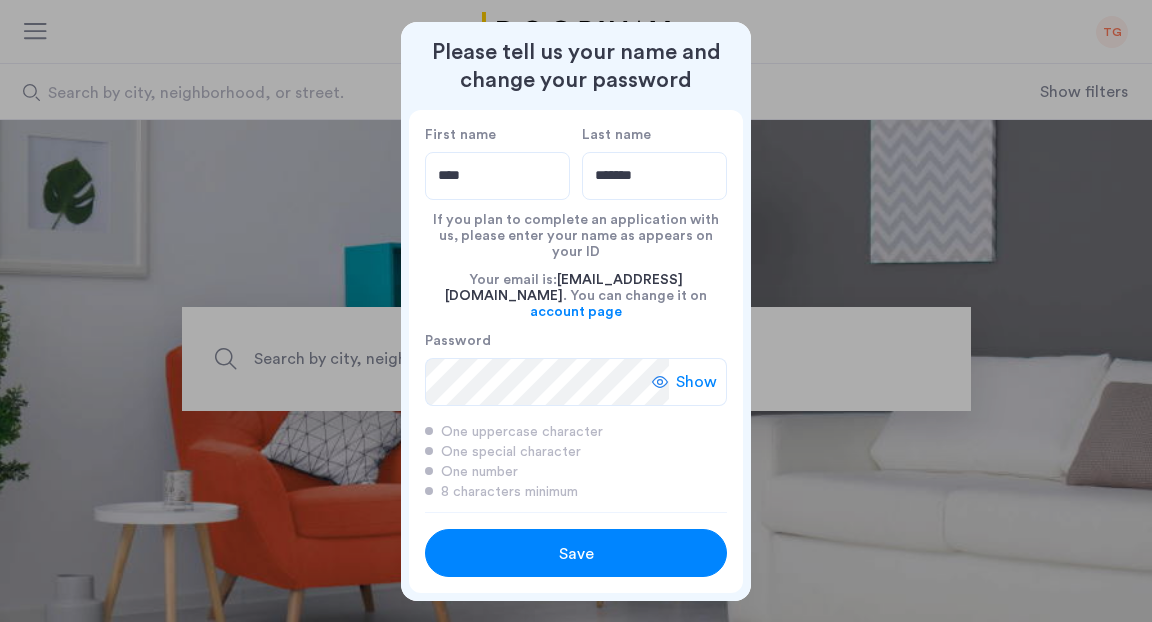 type on "****" 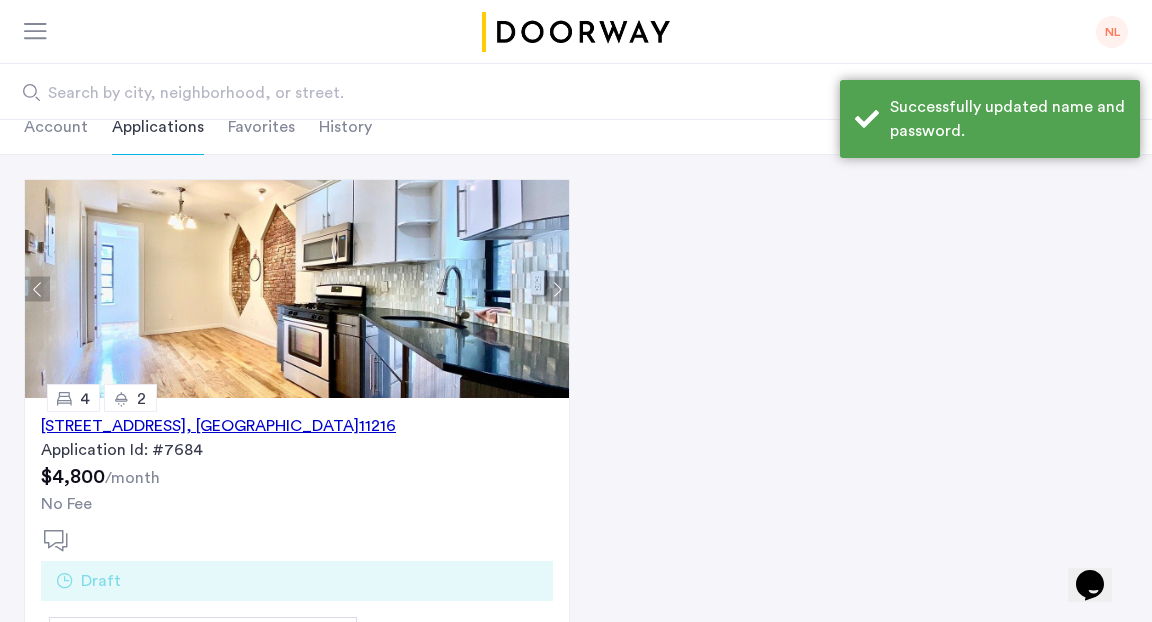 scroll, scrollTop: 130, scrollLeft: 0, axis: vertical 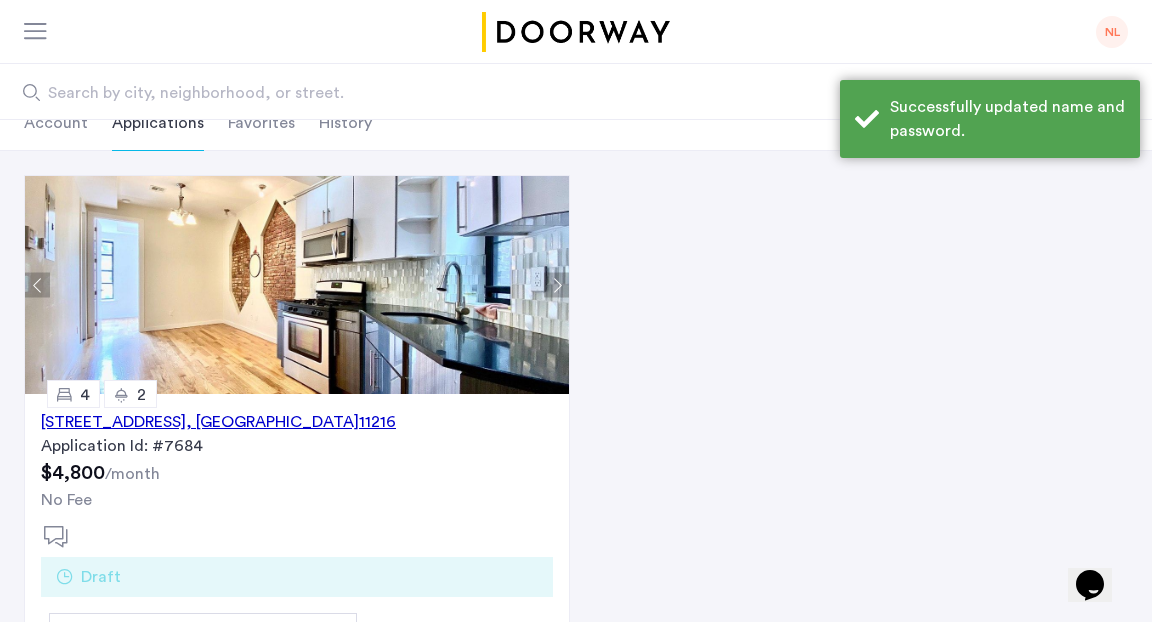 click on "683 Sterling Place, Unit 3L, Brooklyn , NY  11216" 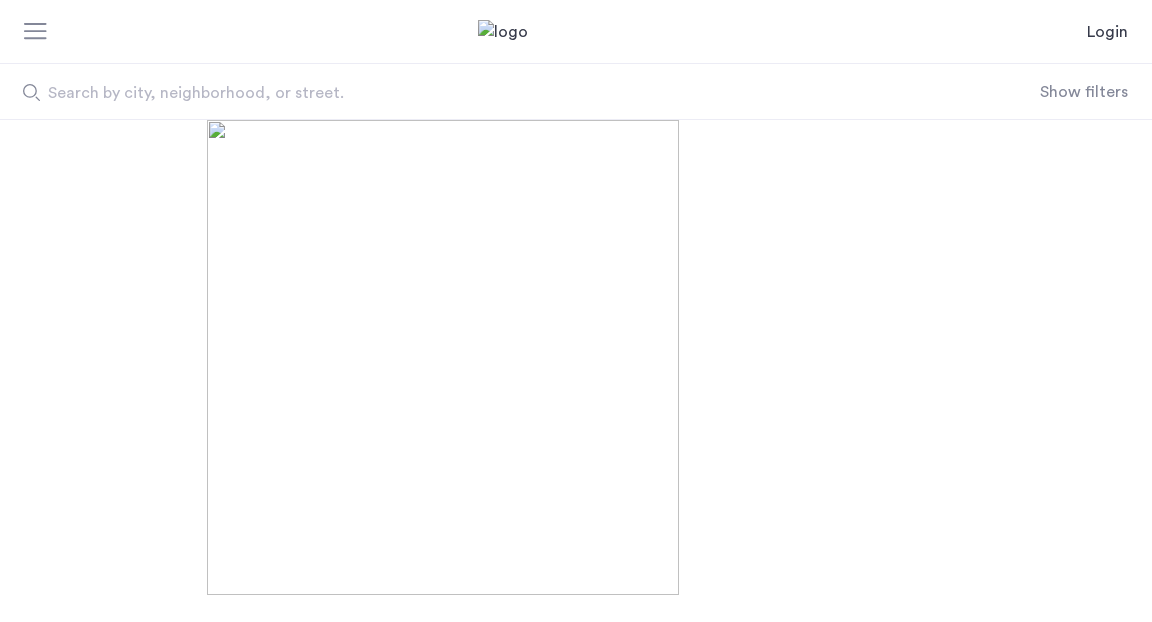 scroll, scrollTop: 0, scrollLeft: 0, axis: both 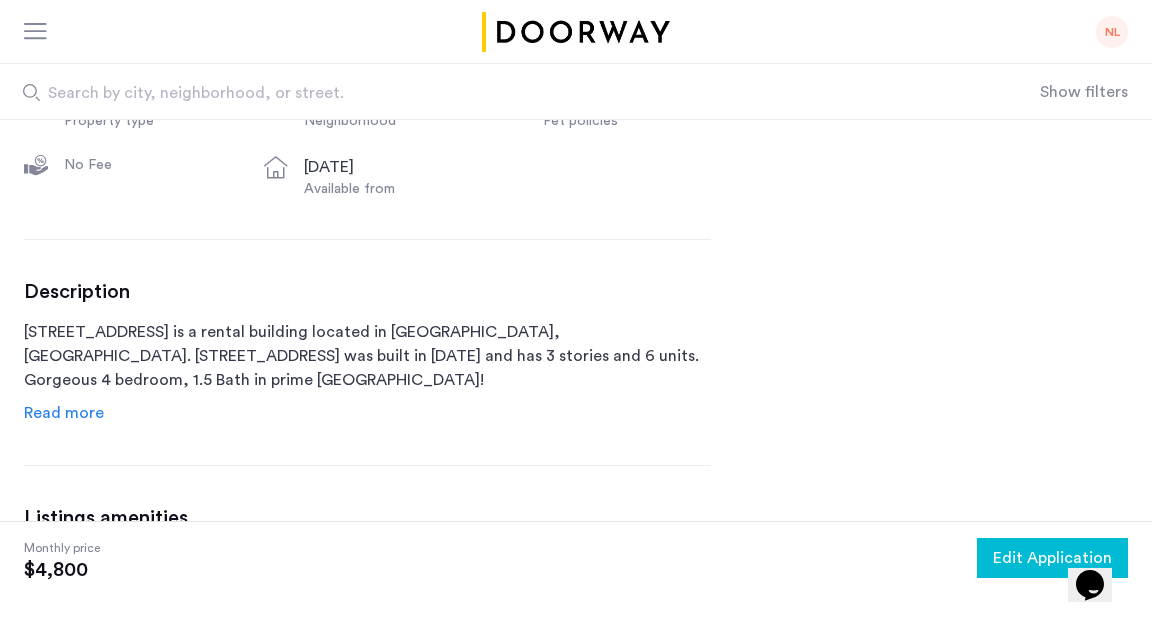 click on "Edit Application" 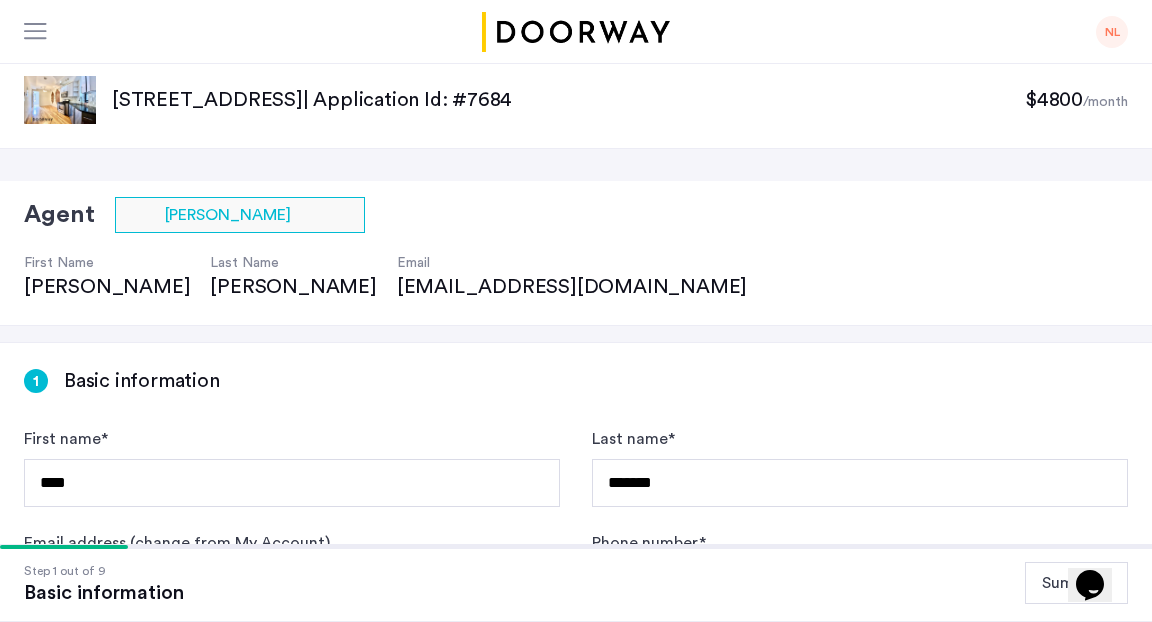 scroll, scrollTop: 208, scrollLeft: 0, axis: vertical 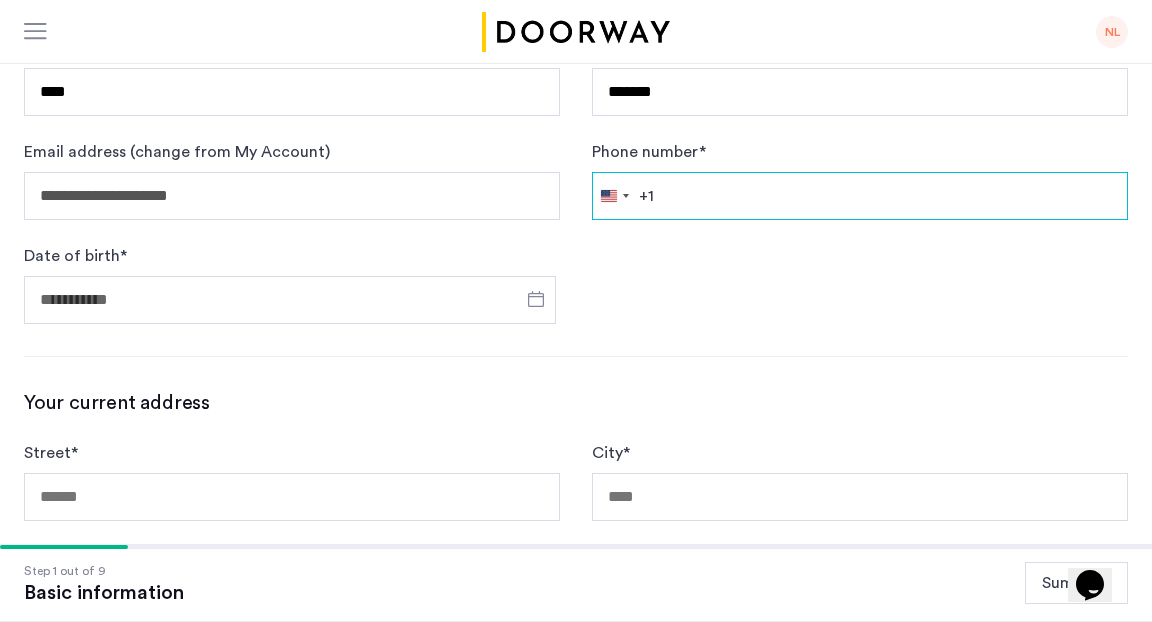 click on "Phone number  *" at bounding box center [860, 196] 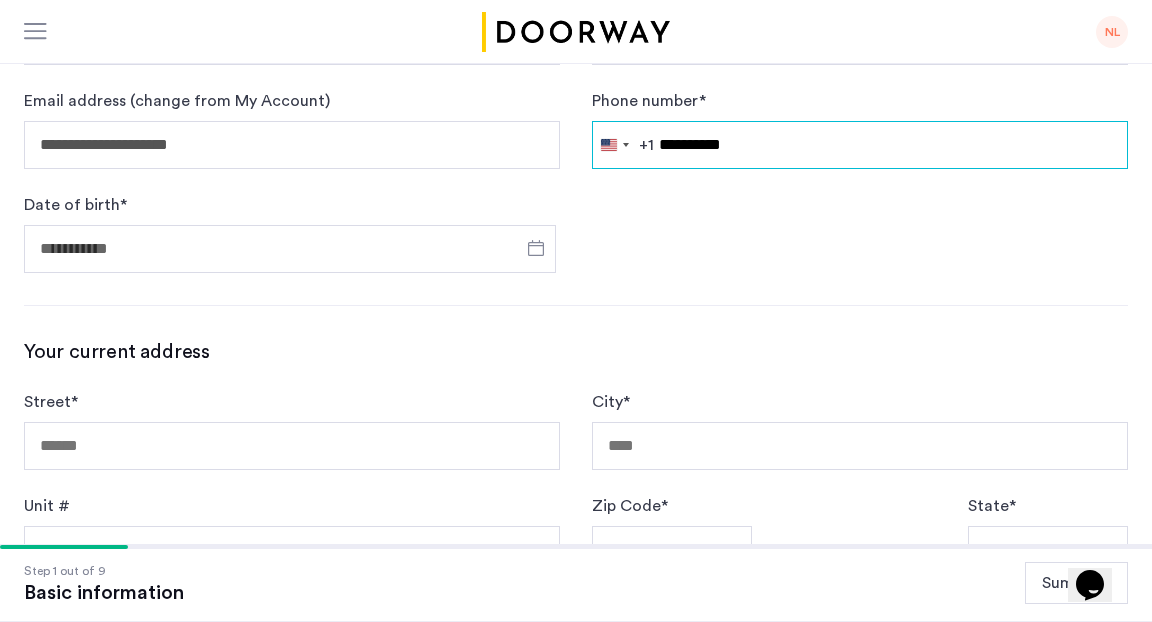 type on "**********" 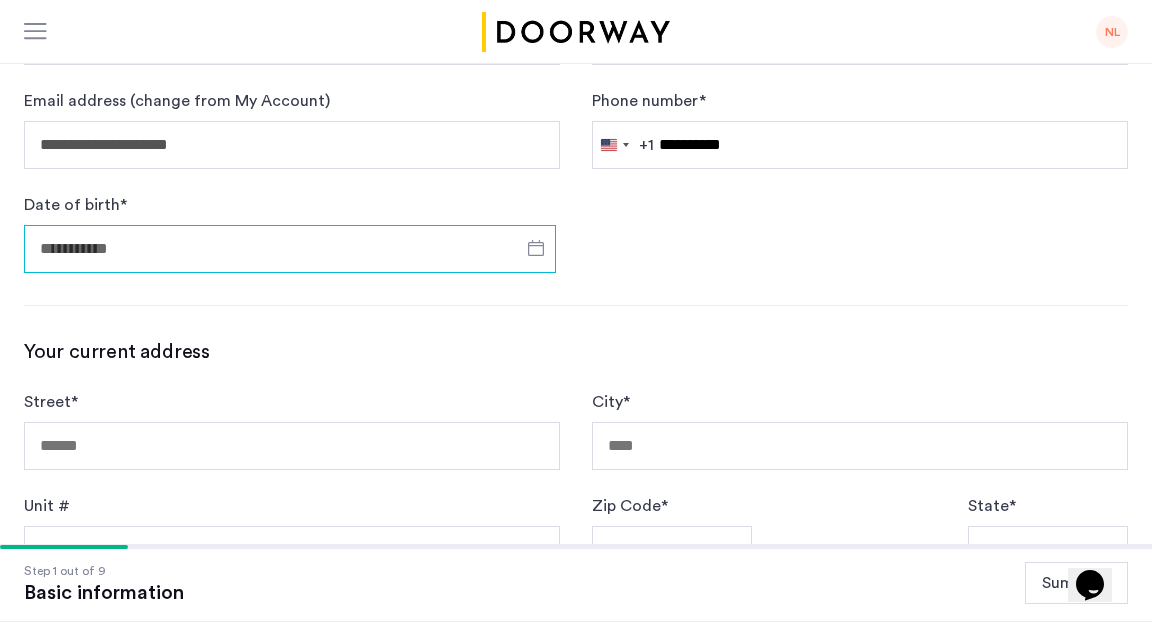 click on "Date of birth  *" at bounding box center (290, 249) 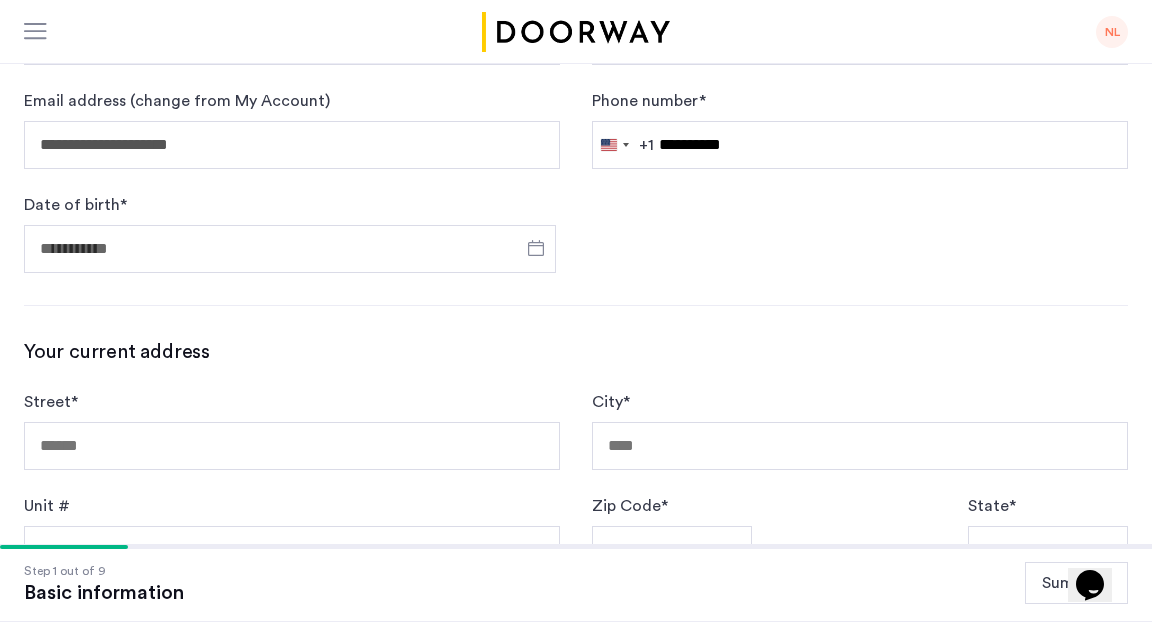 scroll, scrollTop: 549, scrollLeft: 0, axis: vertical 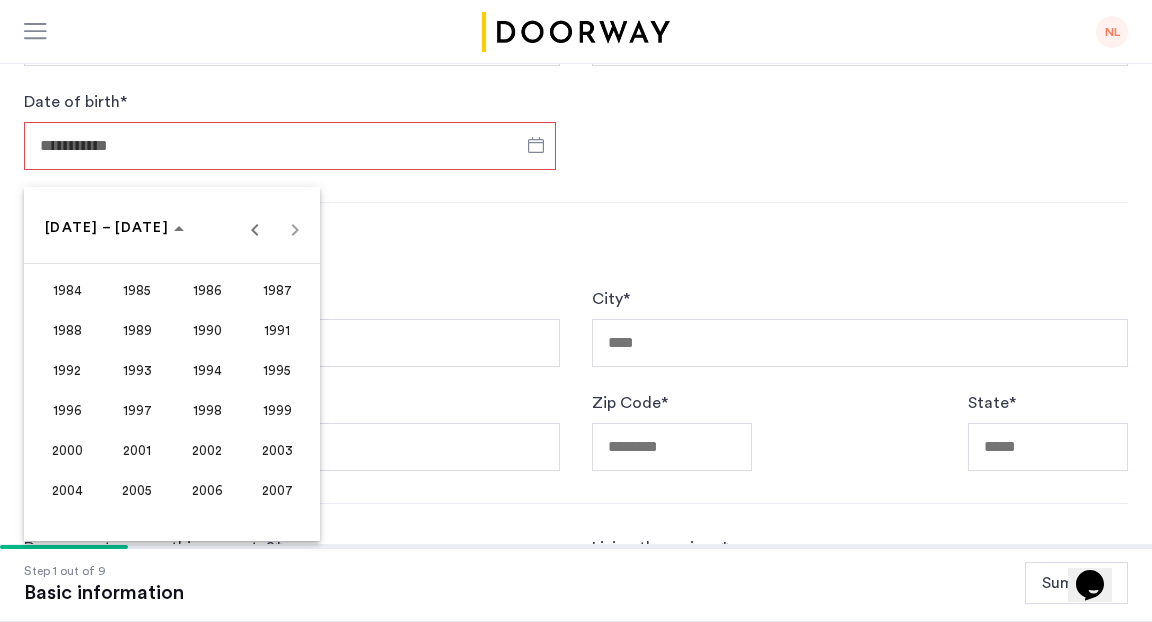 click on "1998" at bounding box center (207, 411) 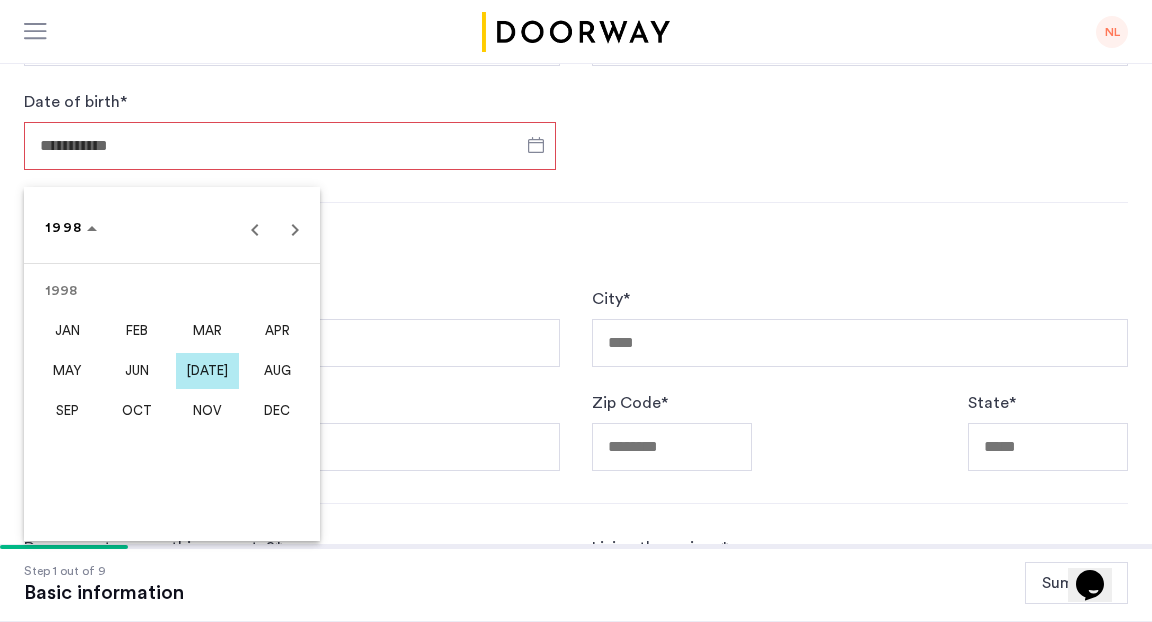 click on "APR" at bounding box center [277, 331] 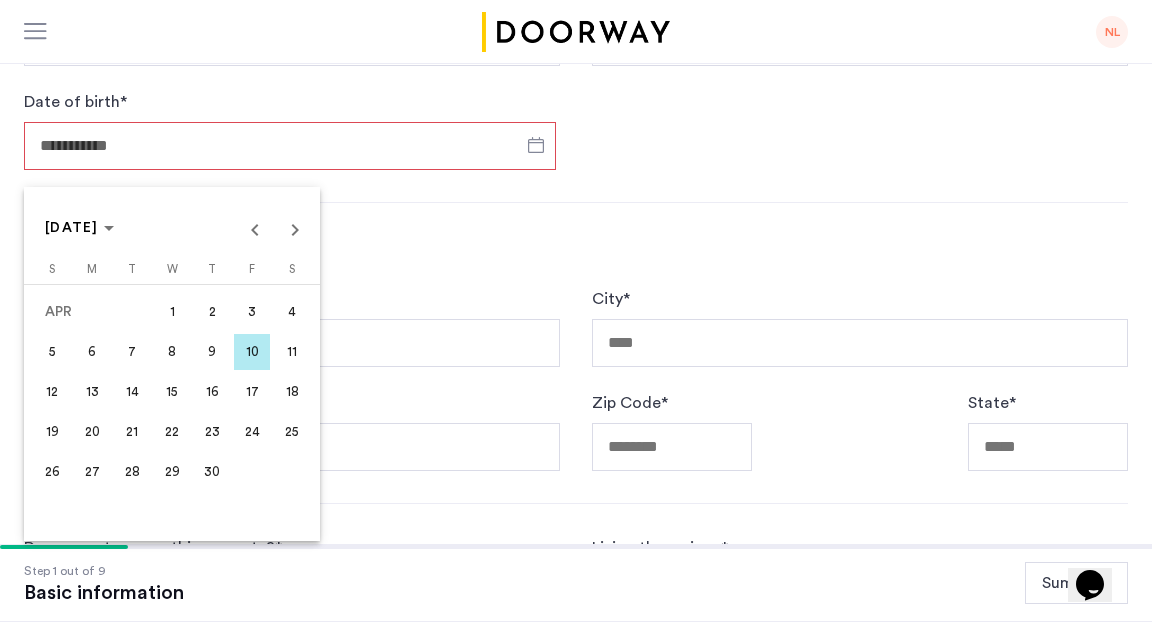 click on "2" at bounding box center [212, 312] 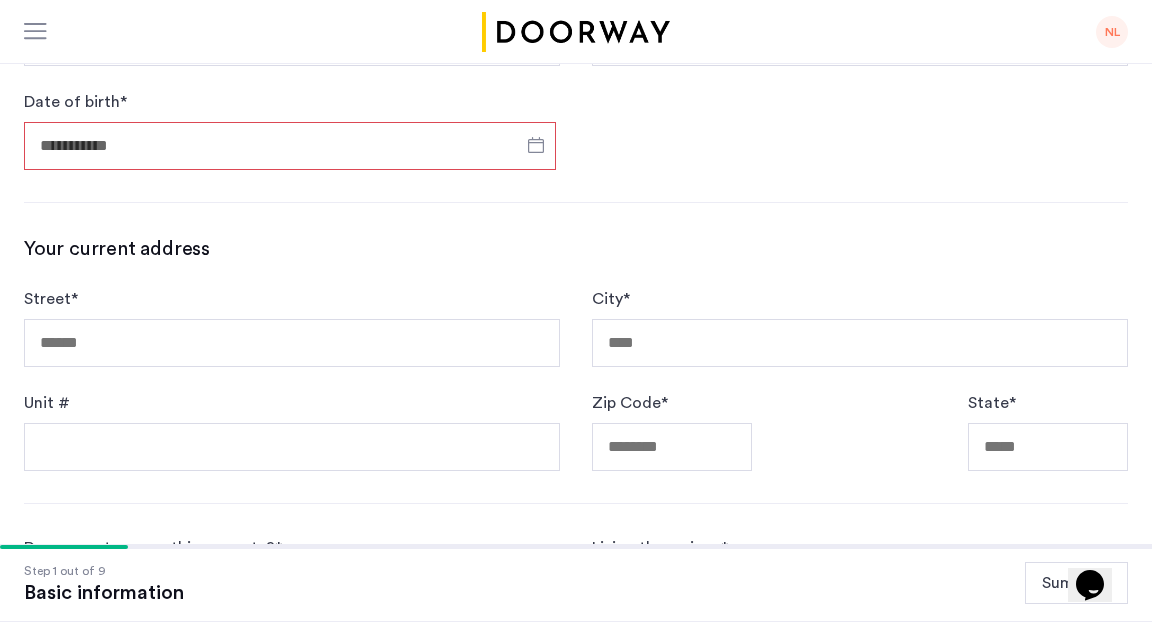 type on "**********" 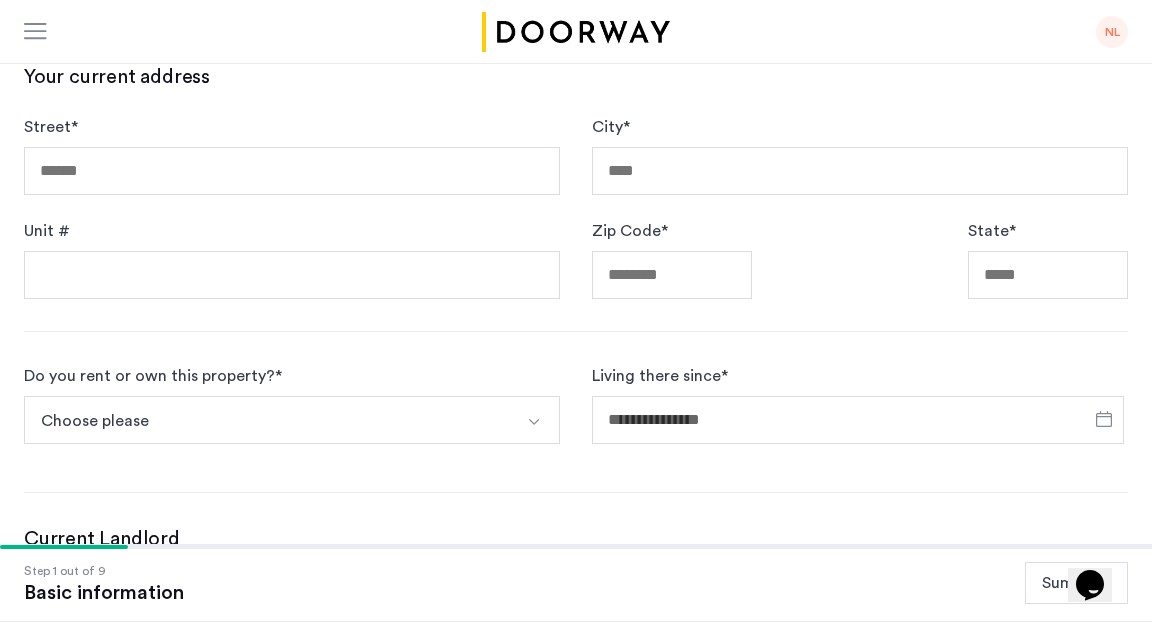 scroll, scrollTop: 723, scrollLeft: 0, axis: vertical 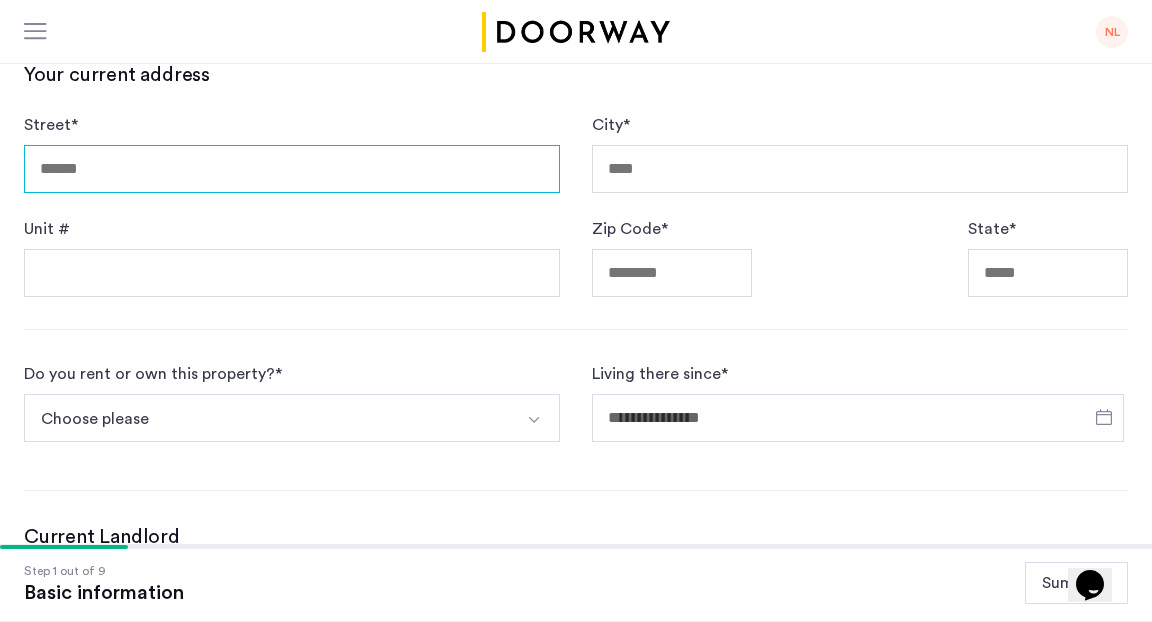 click on "Street  *" at bounding box center (292, 169) 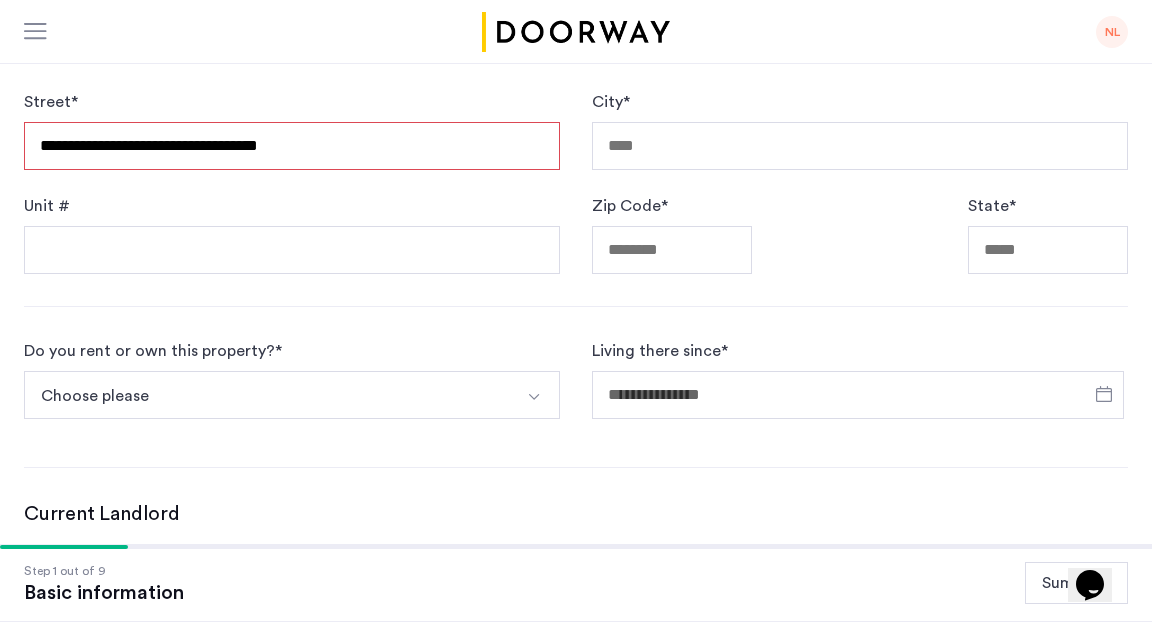 type on "**********" 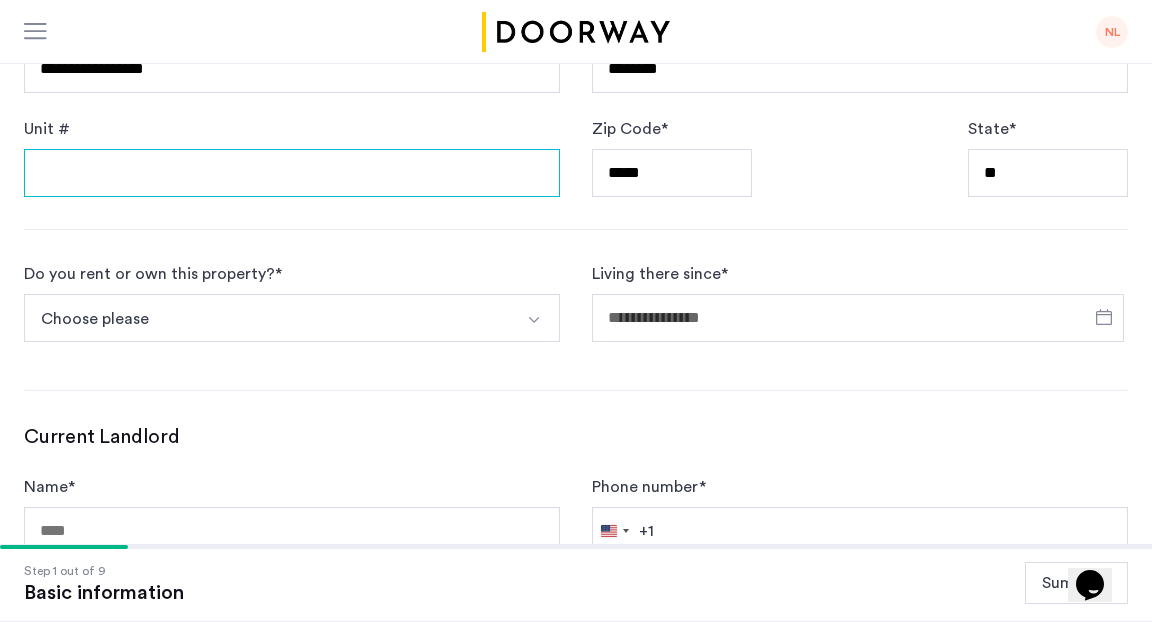 click on "Unit #" at bounding box center (292, 173) 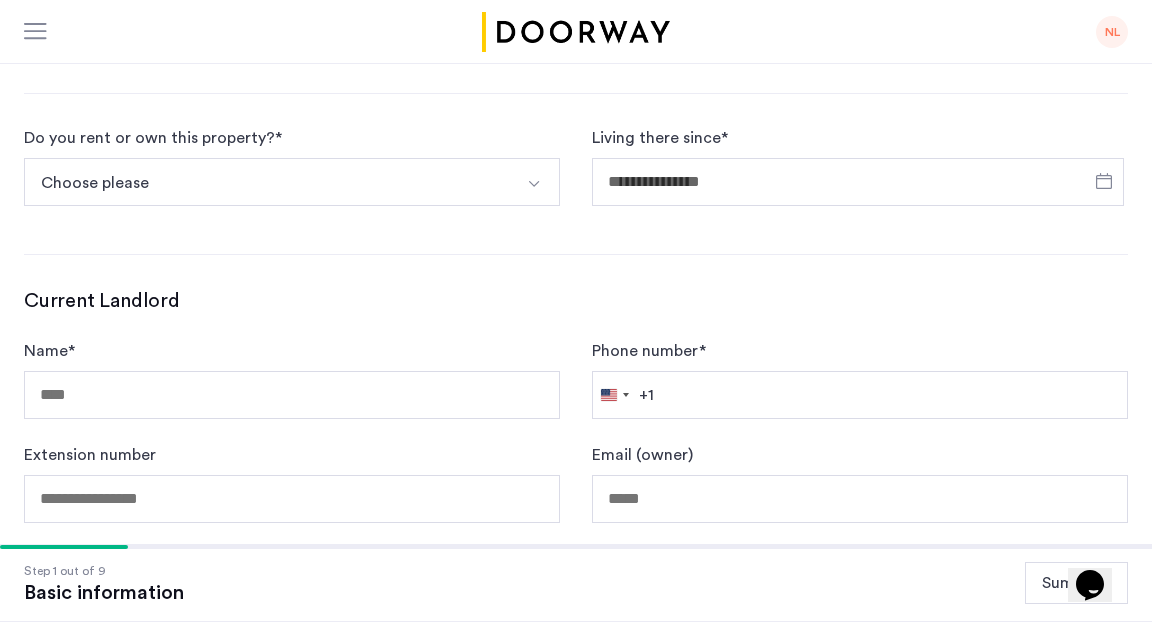 type on "*" 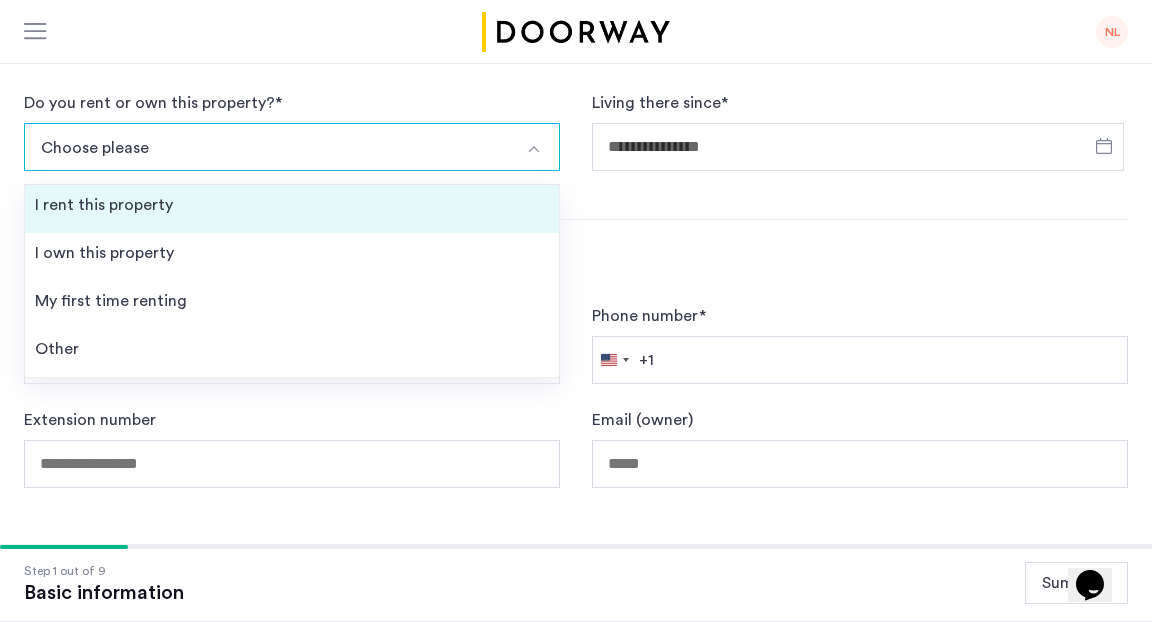 click on "I rent this property" at bounding box center [292, 209] 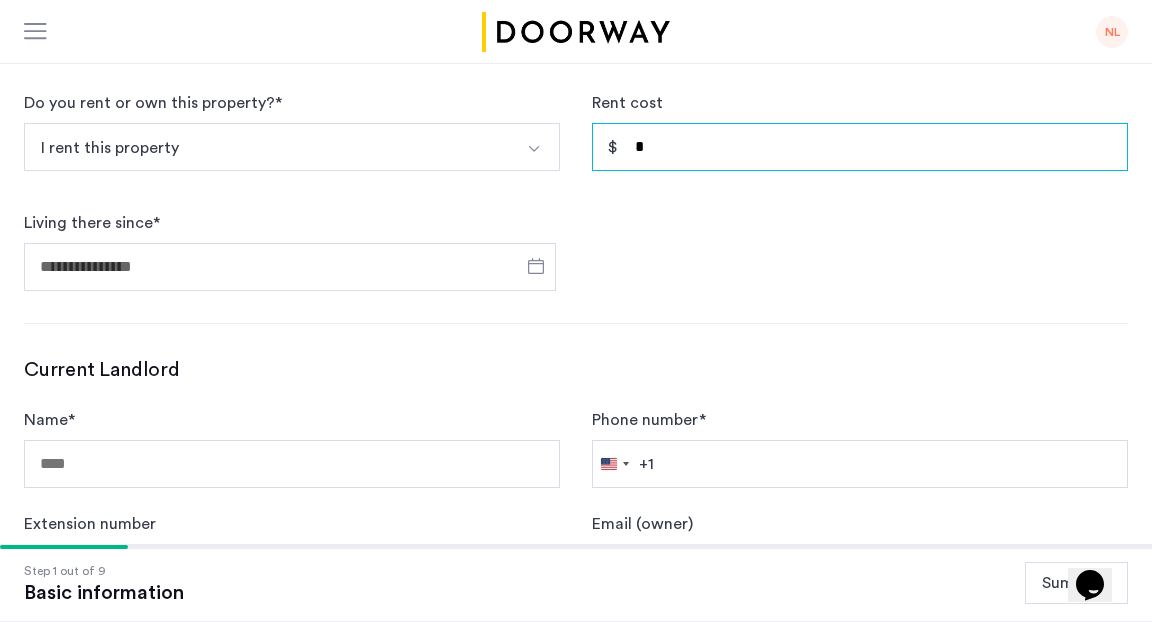 click on "*" at bounding box center [860, 147] 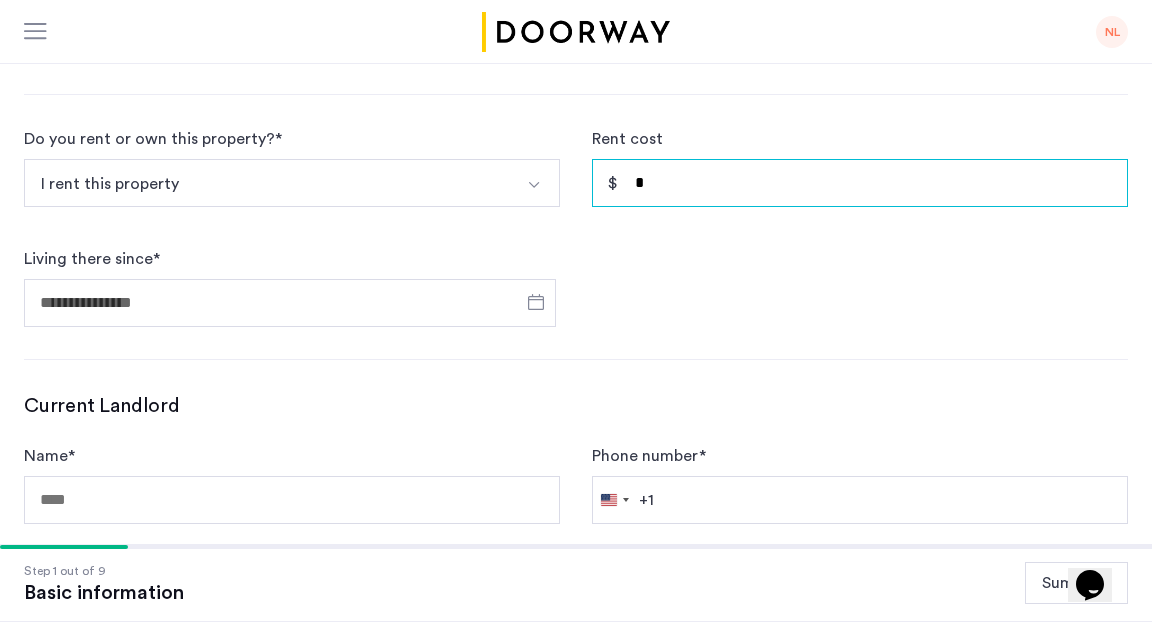 scroll, scrollTop: 956, scrollLeft: 0, axis: vertical 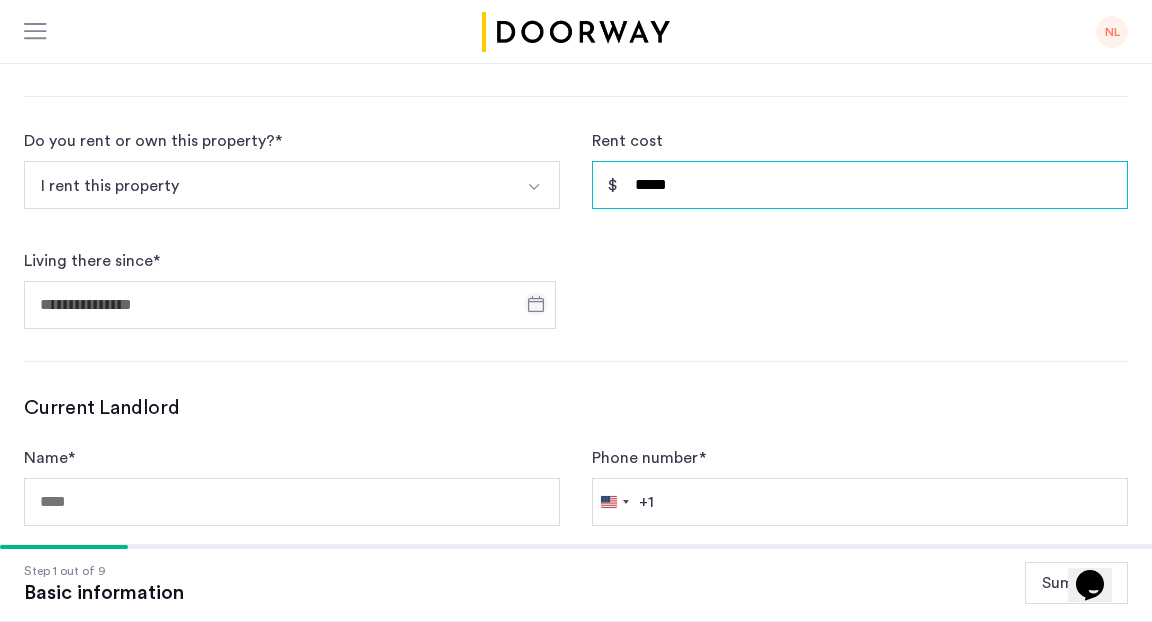 type on "*****" 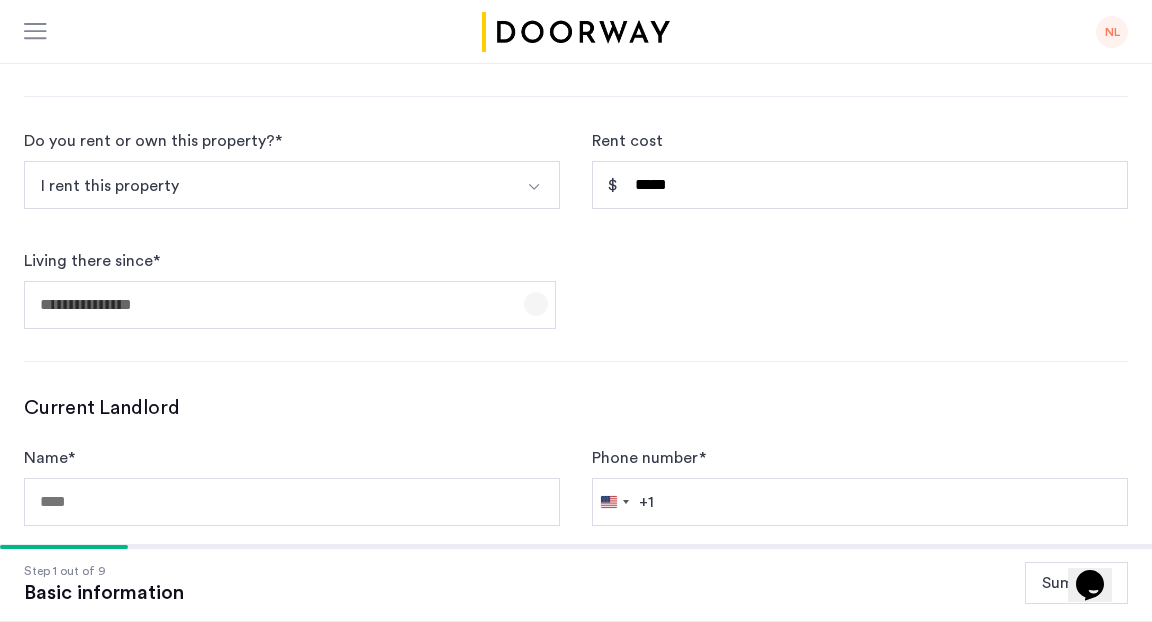 click 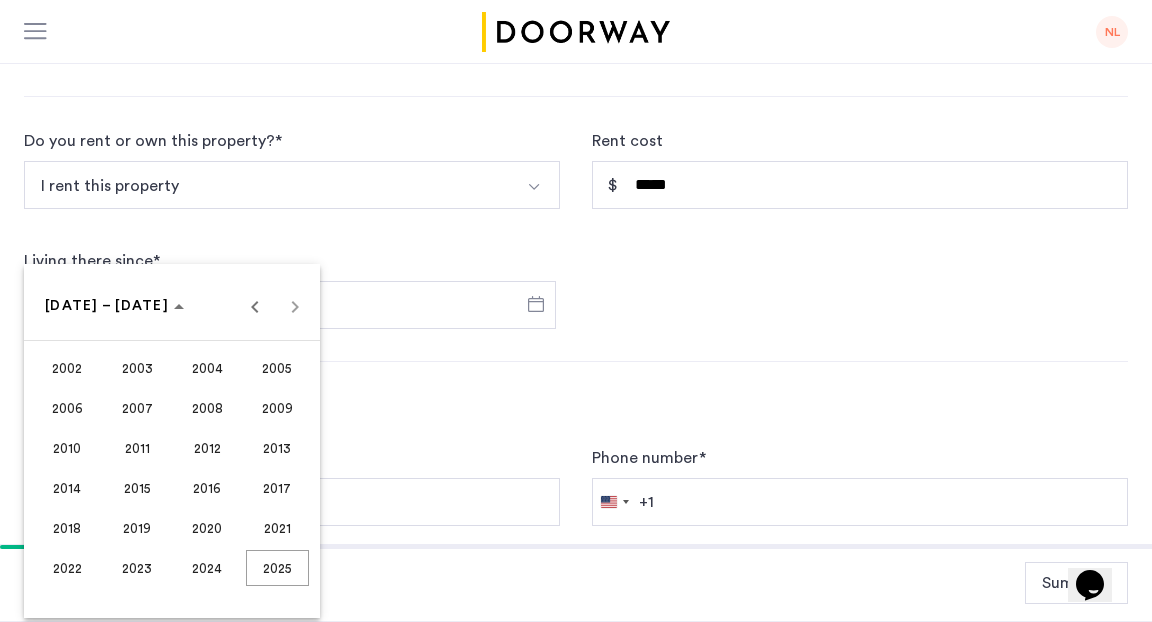 click on "2023" at bounding box center [137, 568] 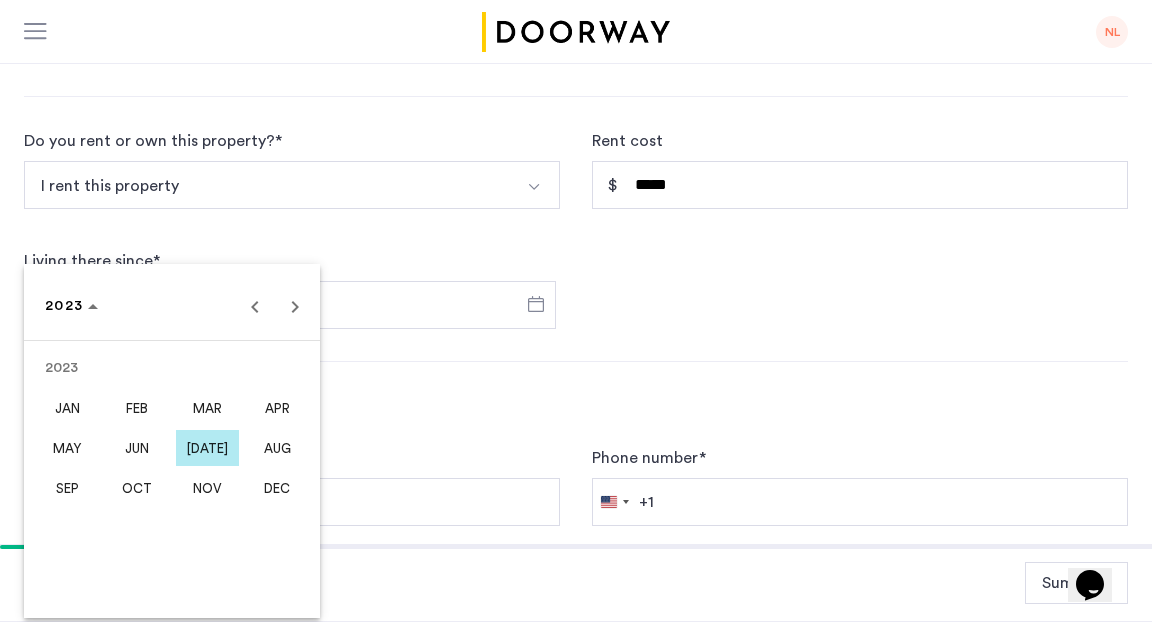 click on "SEP" at bounding box center [67, 488] 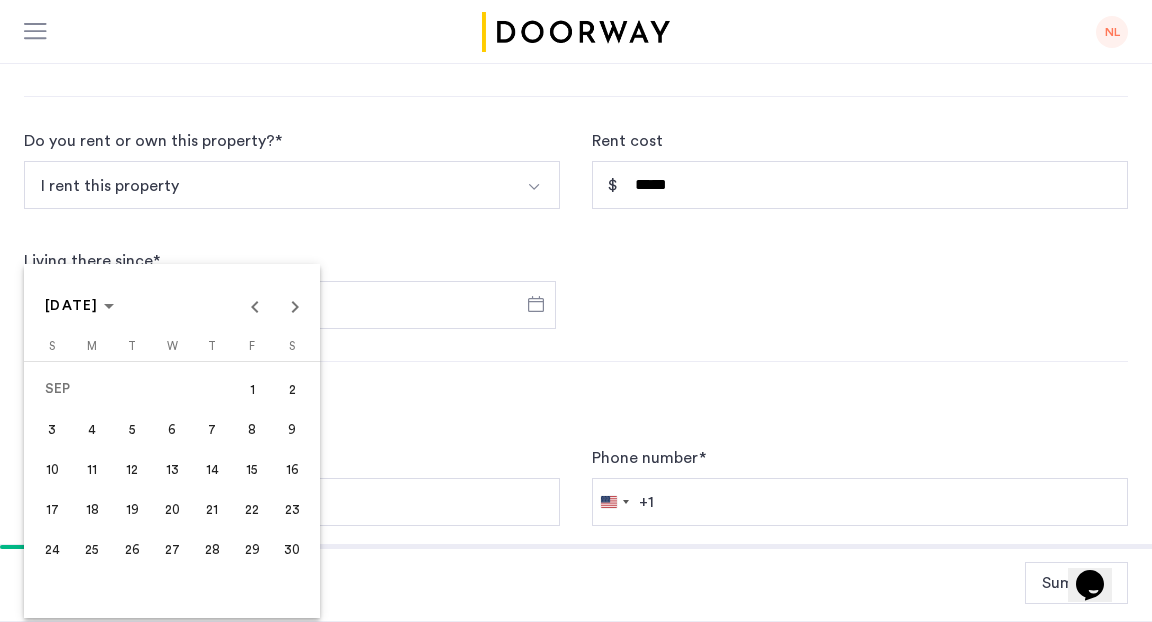 click on "1" at bounding box center (252, 389) 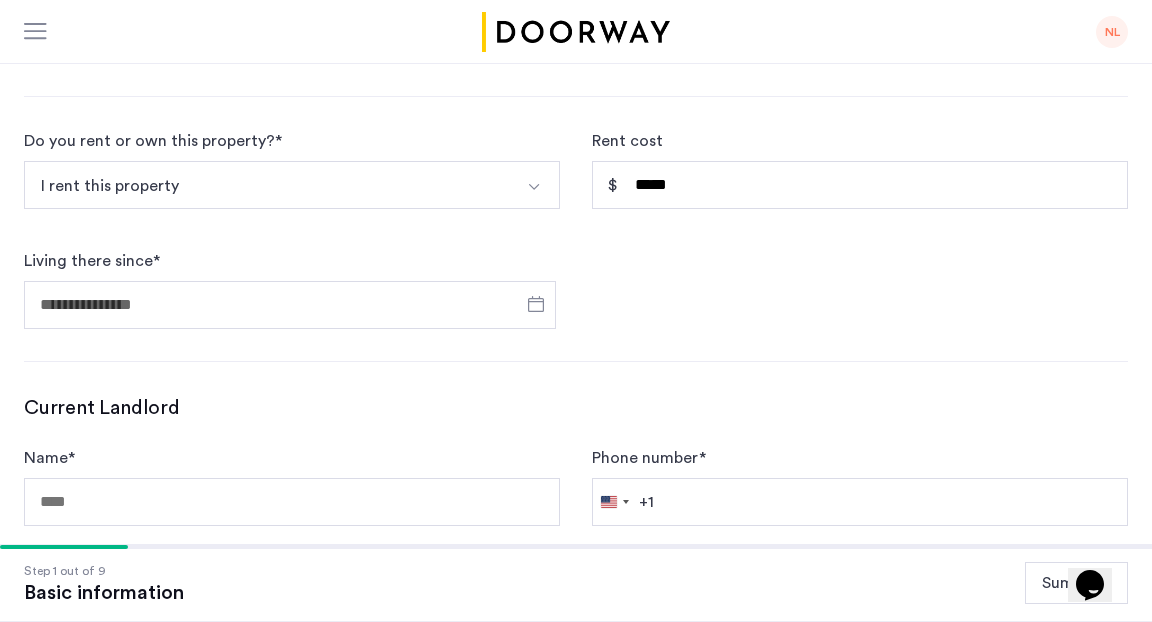 type on "**********" 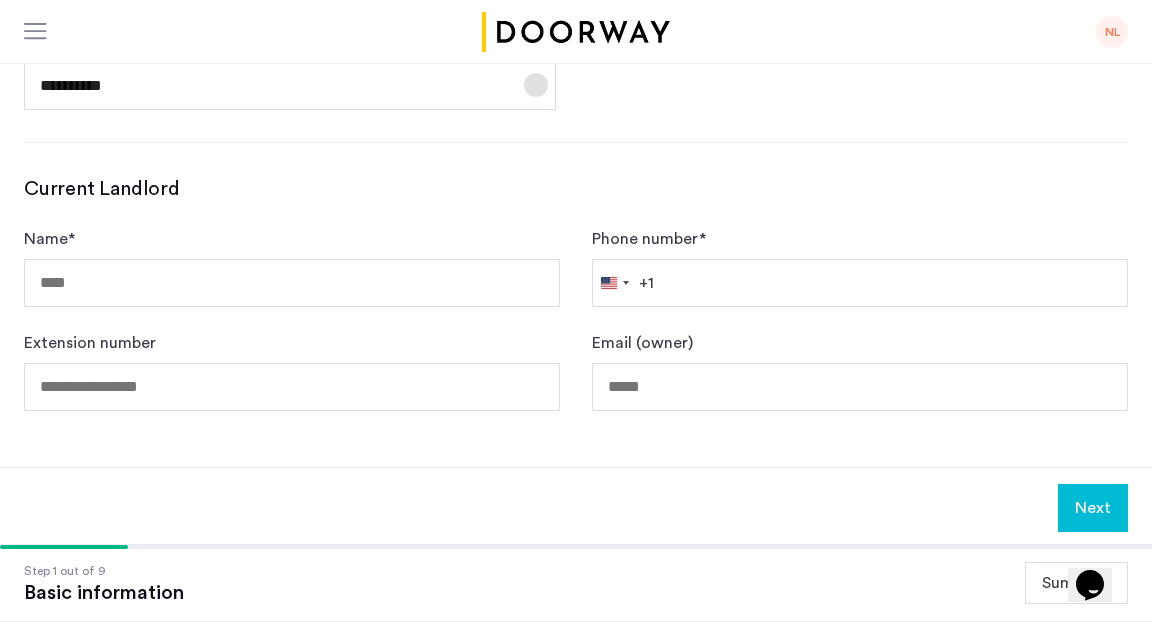 scroll, scrollTop: 1200, scrollLeft: 0, axis: vertical 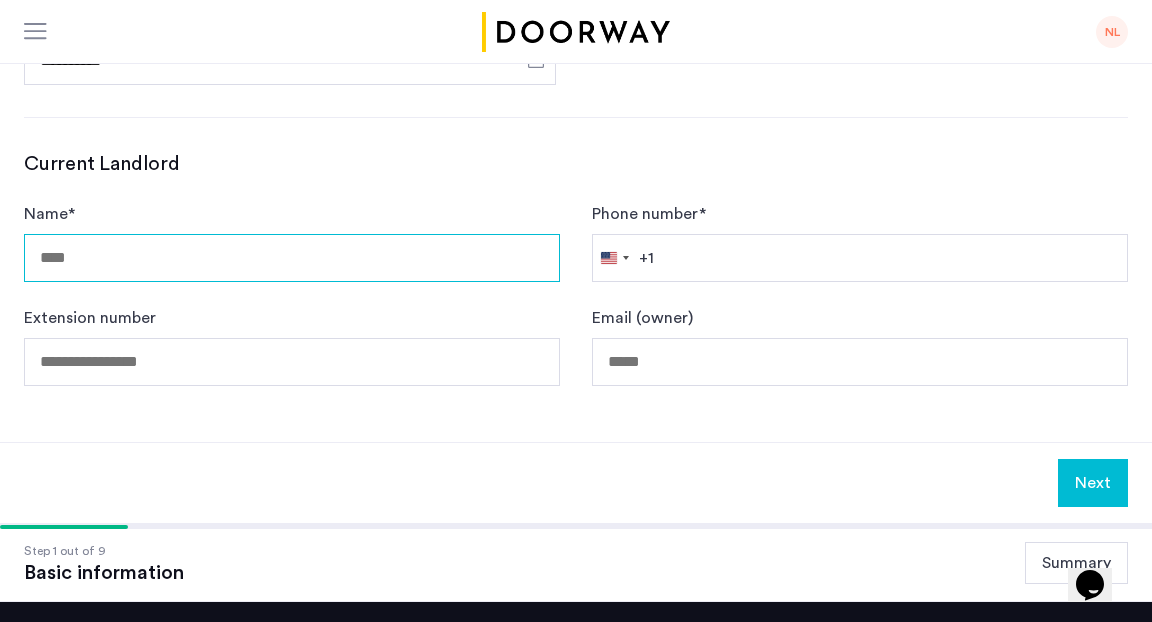 click on "Name  *" at bounding box center [292, 258] 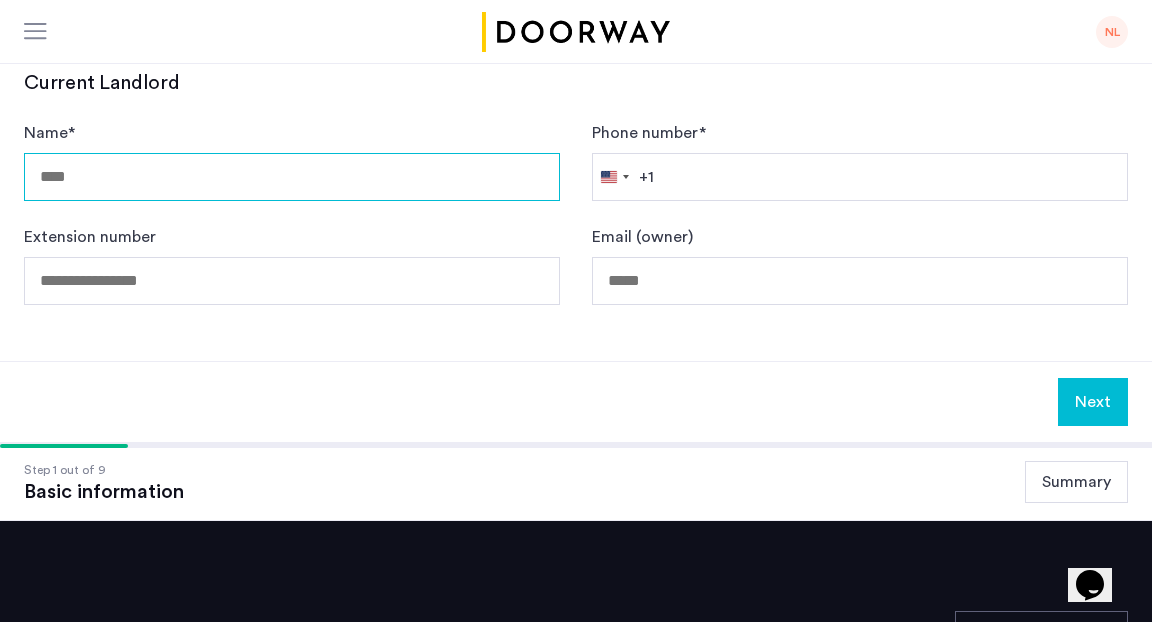 scroll, scrollTop: 1276, scrollLeft: 0, axis: vertical 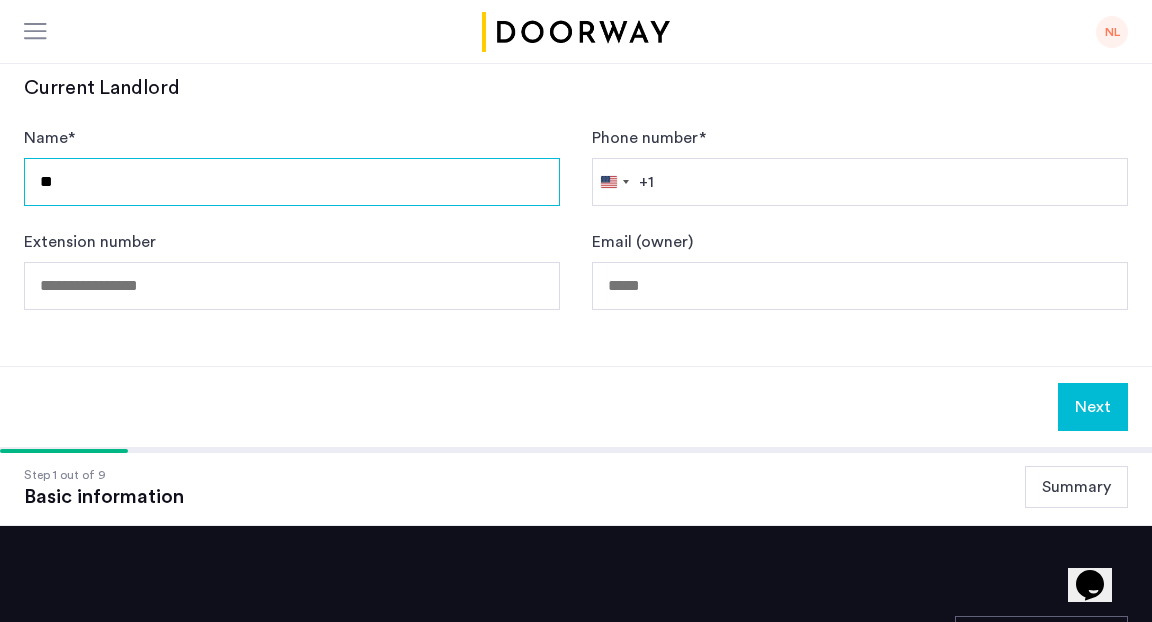 type on "*" 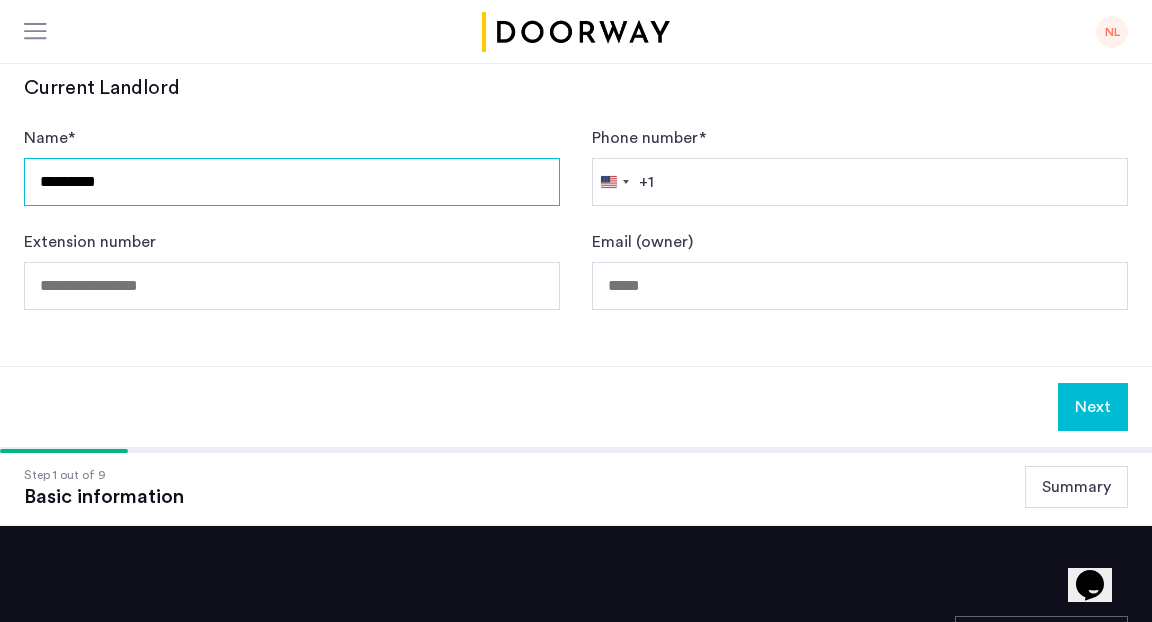 type on "********" 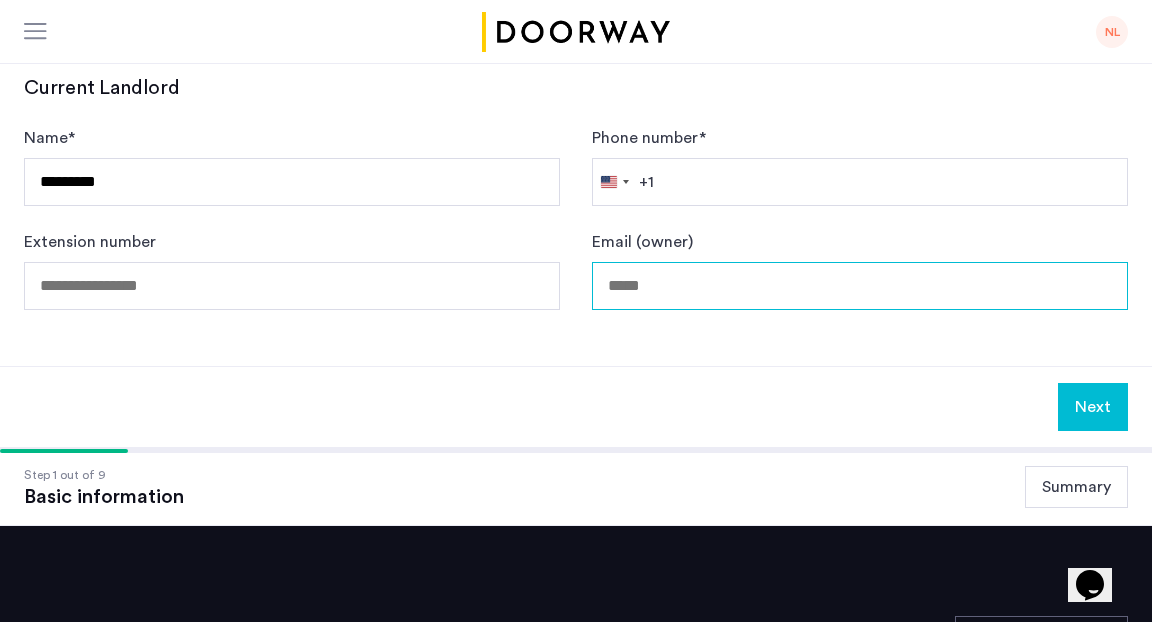 click on "Email (owner)" at bounding box center [860, 286] 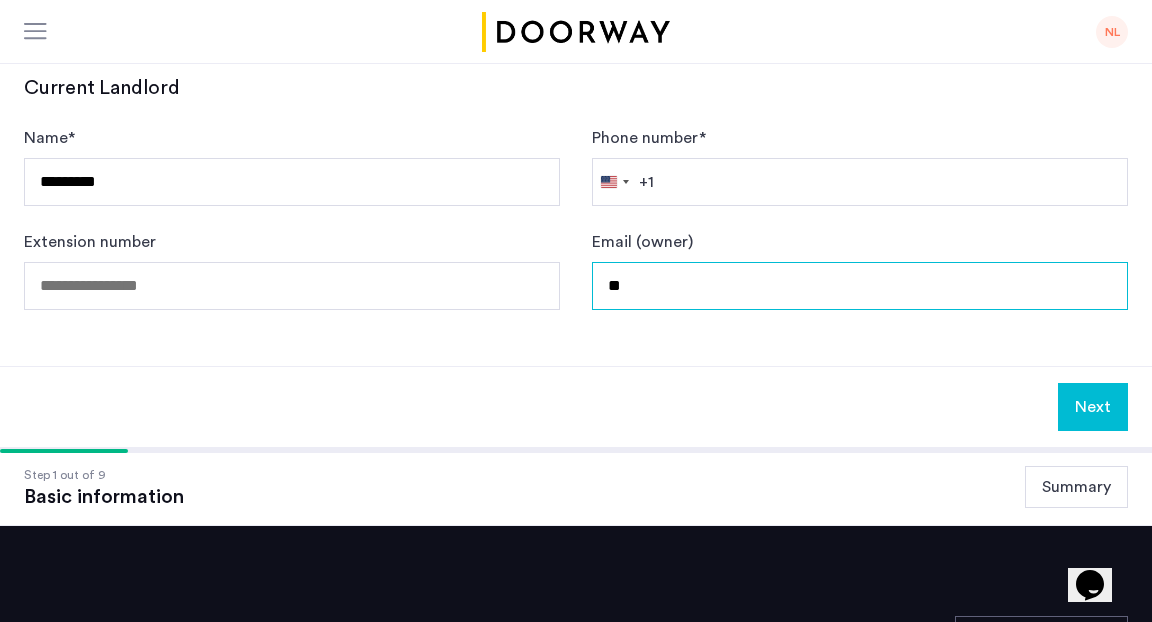 type on "*" 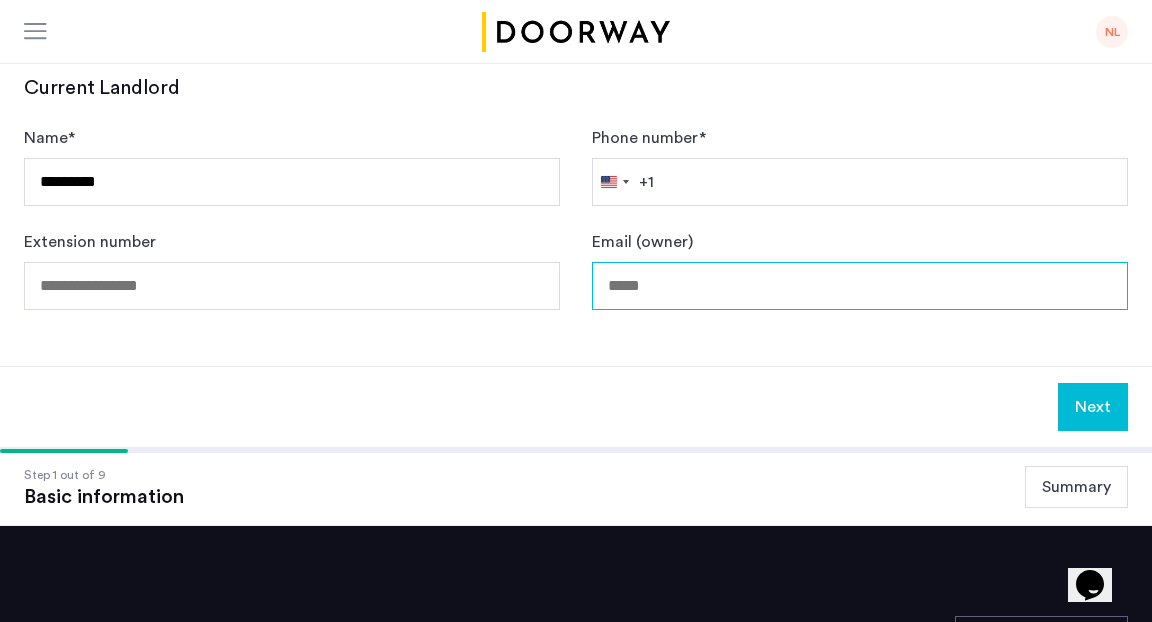 type on "*" 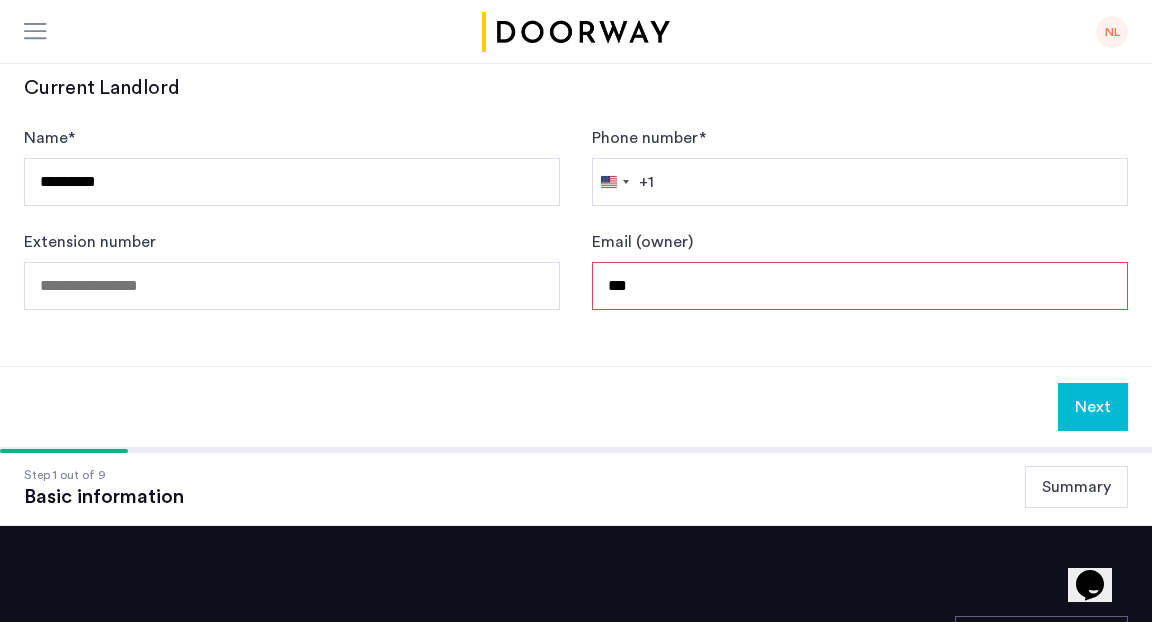 click on "Name  * ******** Phone number  *  United States +1 +1 244 results found Afghanistan +93 Åland Islands +358 Albania +355 Algeria +213 American Samoa +1 Andorra +376 Angola +244 Anguilla +1 Antigua & Barbuda +1 Argentina +54 Armenia +374 Aruba +297 Ascension Island +247 Australia +61 Austria +43 Azerbaijan +994 Bahamas +1 Bahrain +973 Bangladesh +880 Barbados +1 Belarus +375 Belgium +32 Belize +501 Benin +229 Bermuda +1 Bhutan +975 Bolivia +591 Bosnia & Herzegovina +387 Botswana +267 Brazil +55 British Indian Ocean Territory +246 British Virgin Islands +1 Brunei +673 Bulgaria +359 Burkina Faso +226 Burundi +257 Cambodia +855 Cameroon +237 Canada +1 Cape Verde +238 Caribbean Netherlands +599 Cayman Islands +1 Central African Republic +236 Chad +235 Chile +56 China +86 Christmas Island +61 Cocos (Keeling) Islands +61 Colombia +57 Comoros +269 Congo - Brazzaville +242 Congo - Kinshasa +243 Cook Islands +682 Costa Rica +506 Côte d’Ivoire +225 Croatia +385 Cuba +53 Curaçao +599 Cyprus +357 Czechia +420 Denmark" 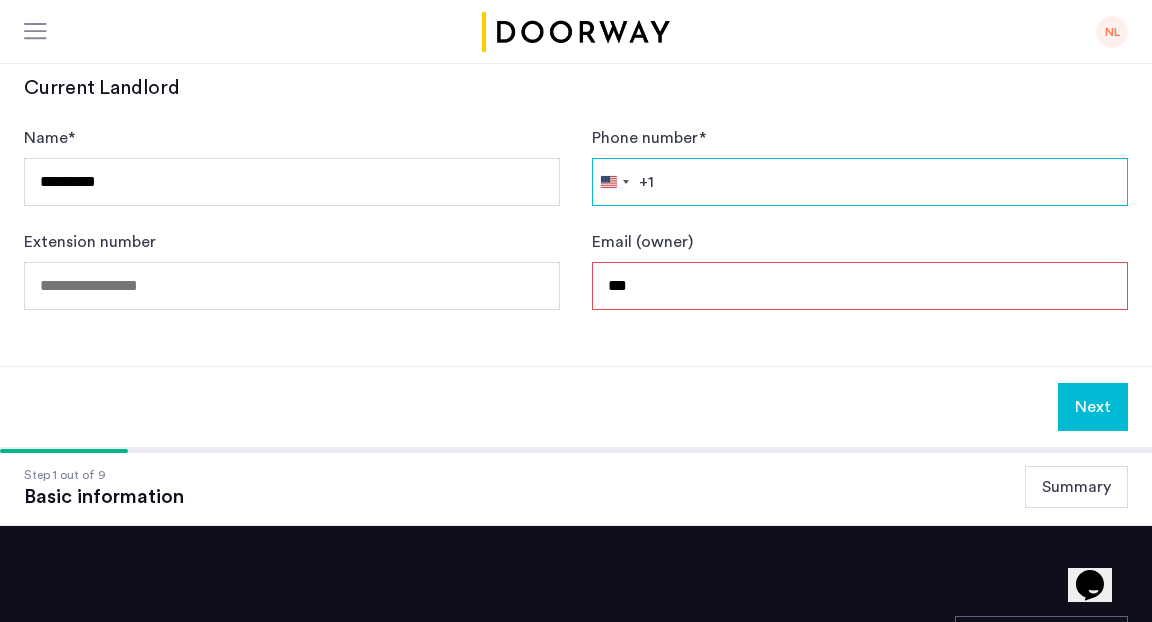 click on "Phone number  *" at bounding box center [860, 182] 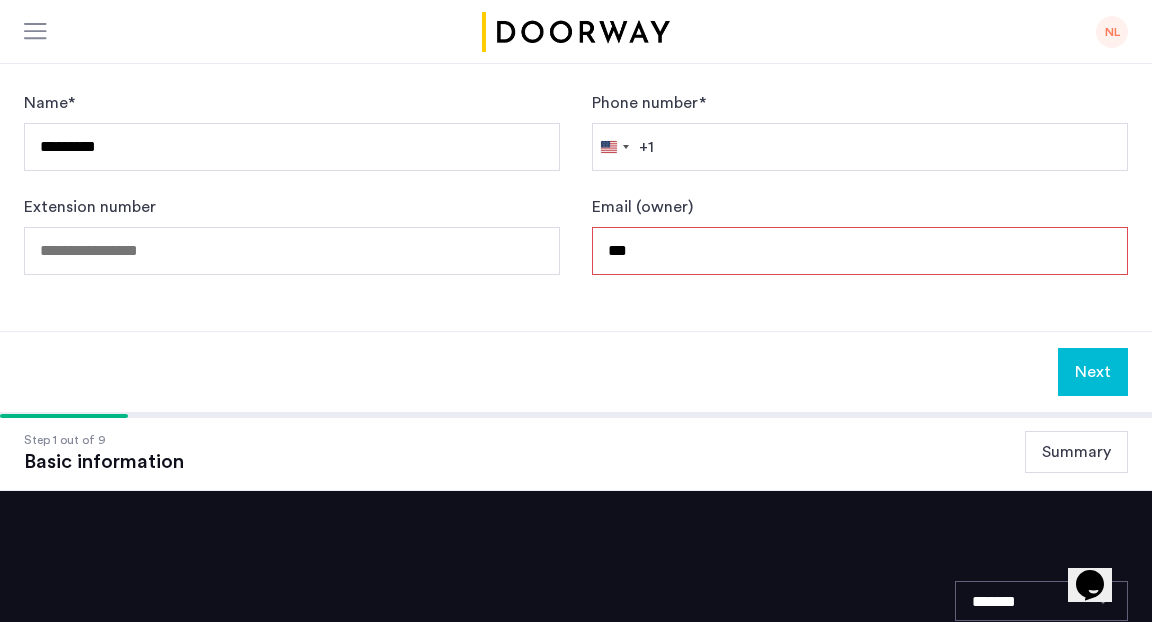 click on "***" at bounding box center [860, 251] 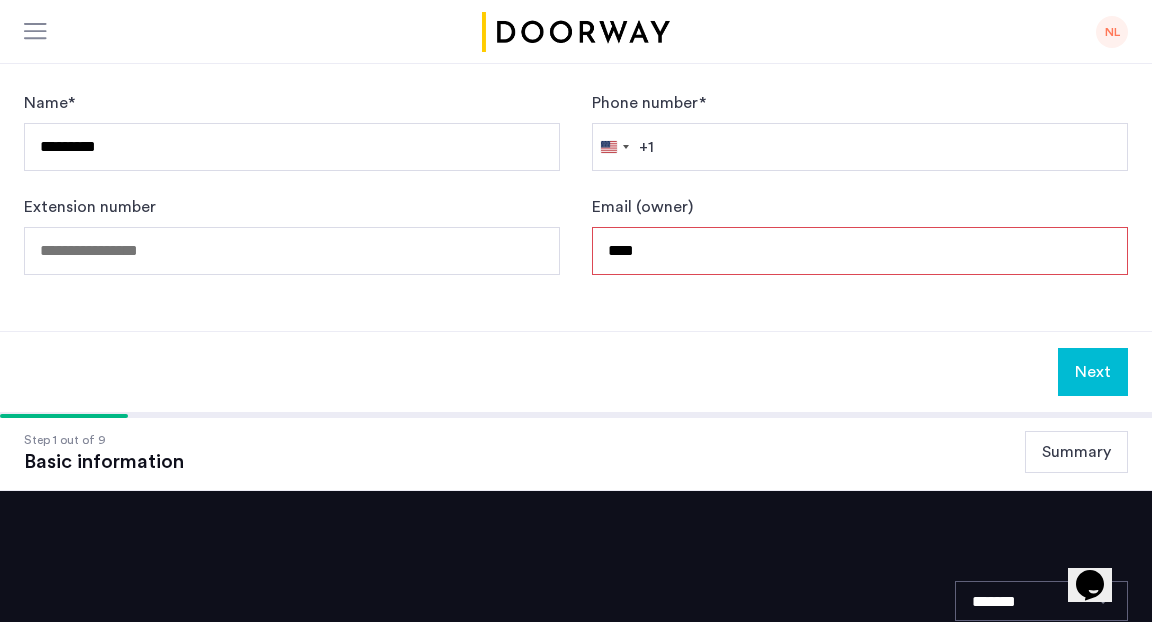 type on "***" 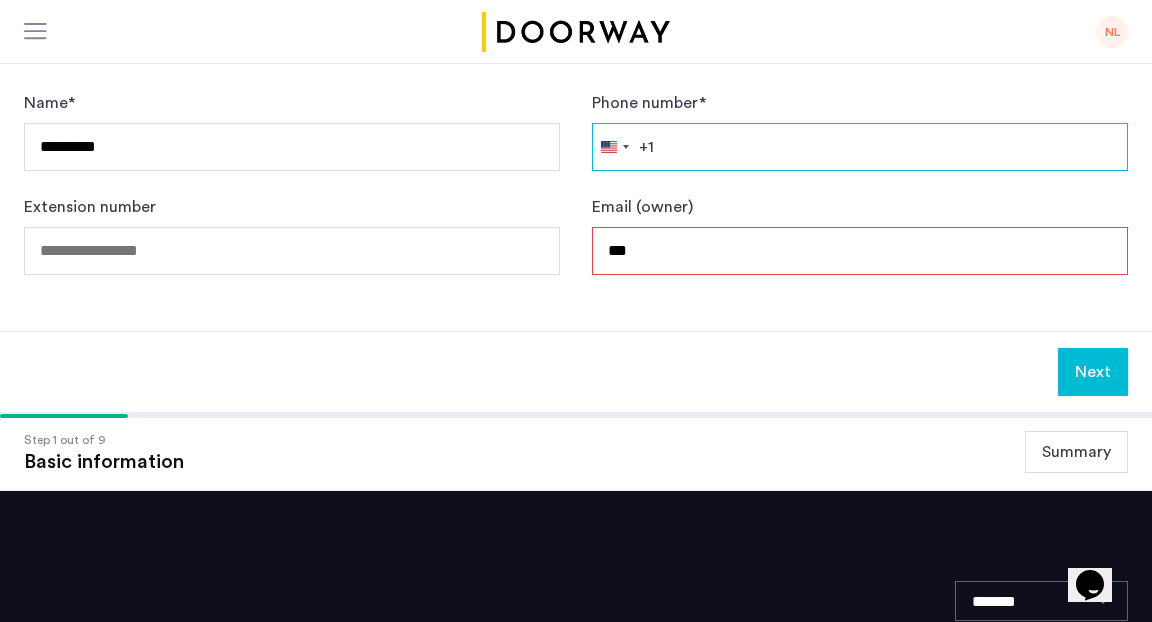 click on "Phone number  *" at bounding box center (860, 147) 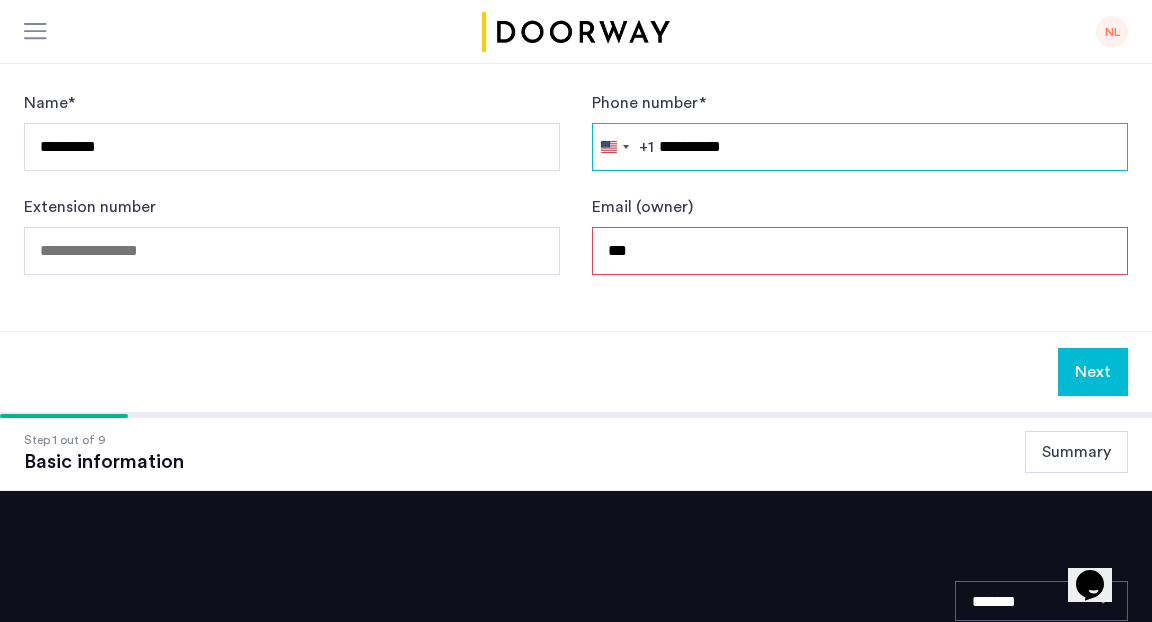 type on "**********" 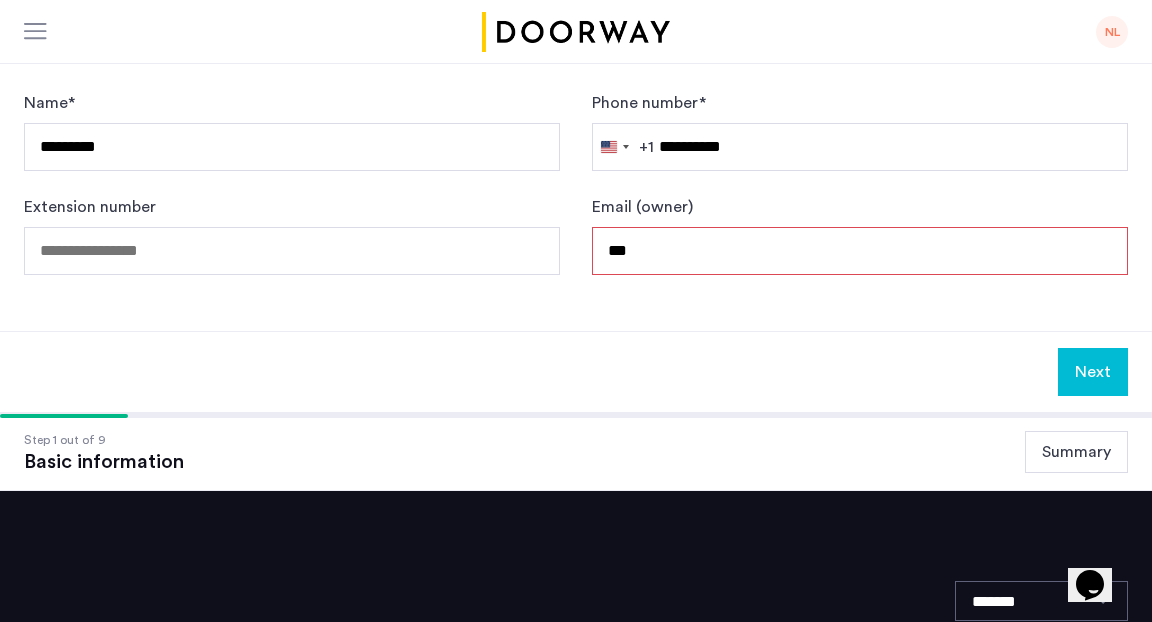 click on "Email (owner) ***" 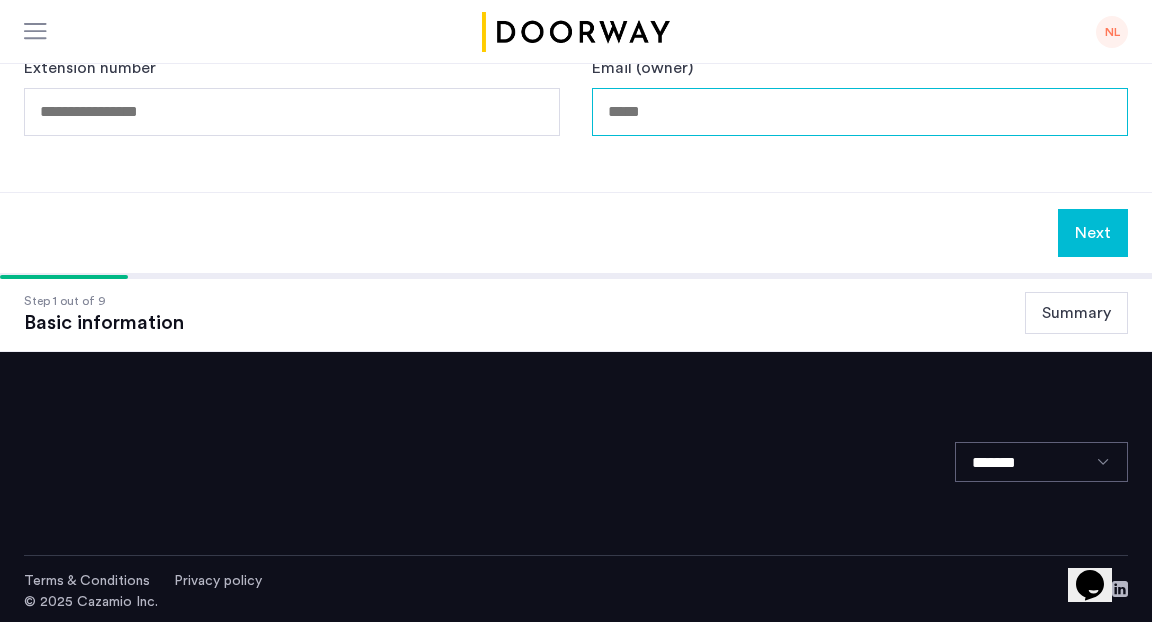 scroll, scrollTop: 1447, scrollLeft: 0, axis: vertical 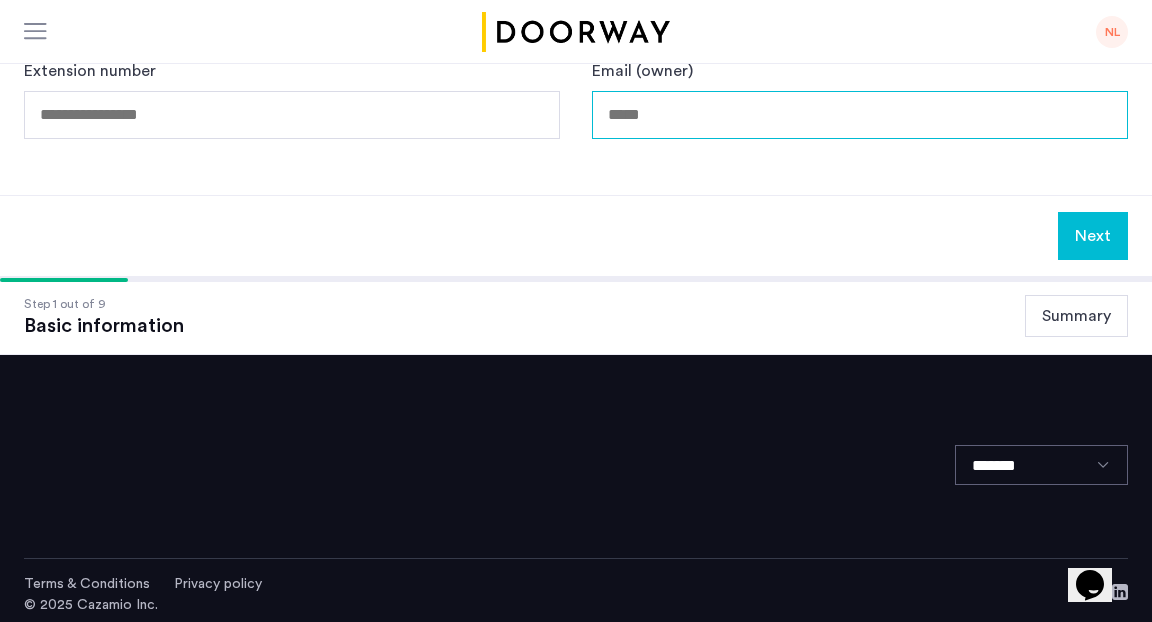 type 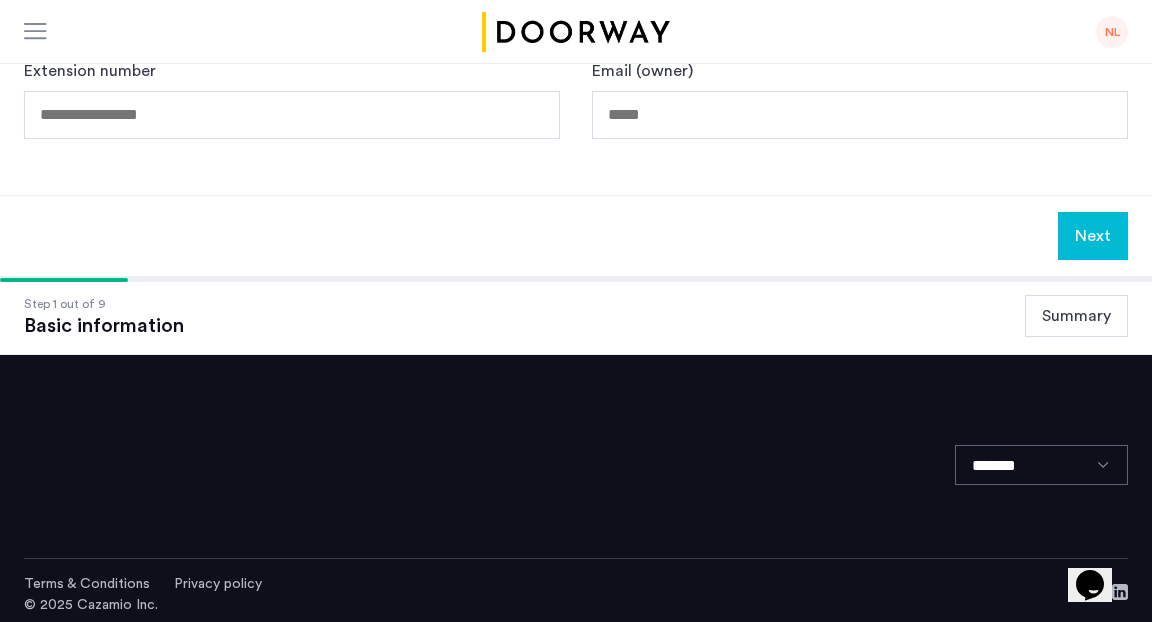 click on "Next" 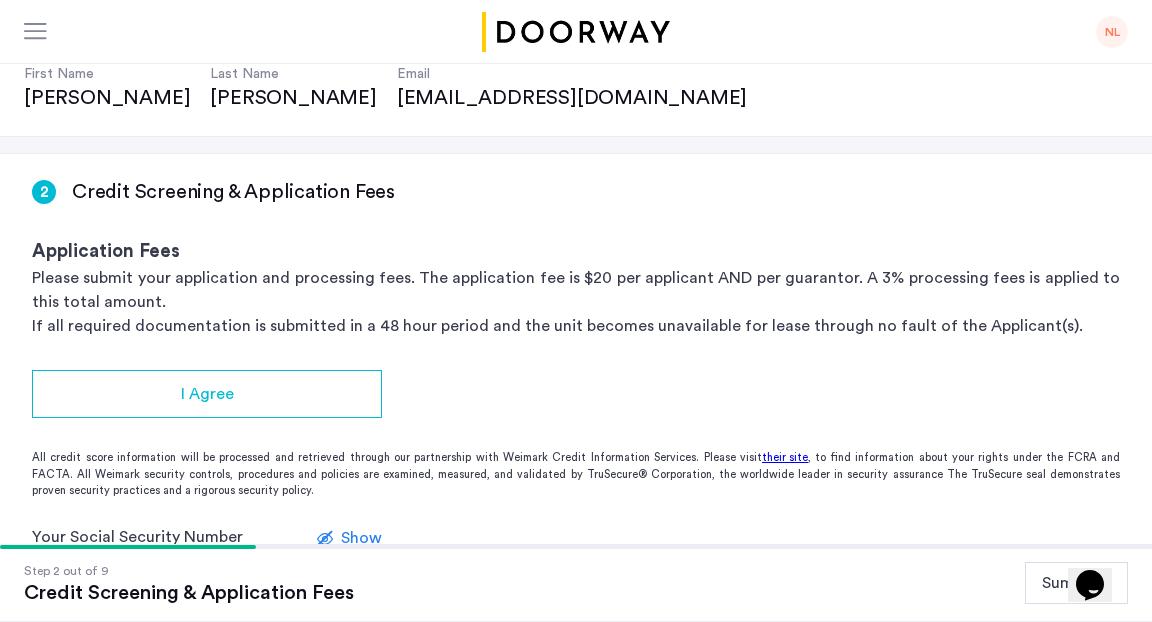 scroll, scrollTop: 378, scrollLeft: 0, axis: vertical 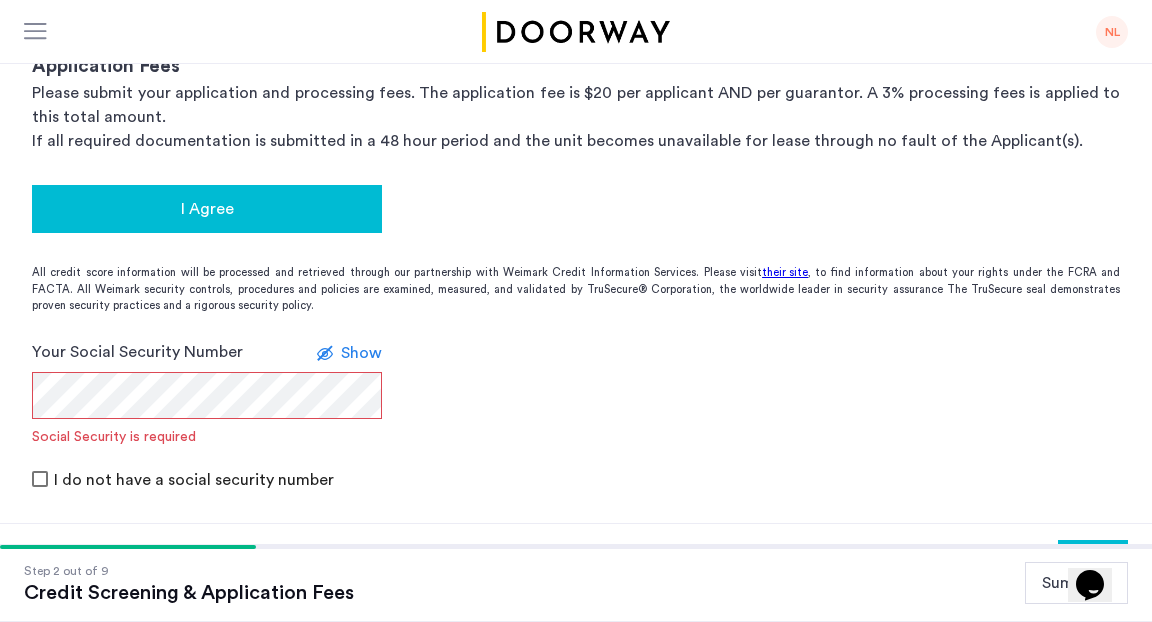 click on "I Agree" 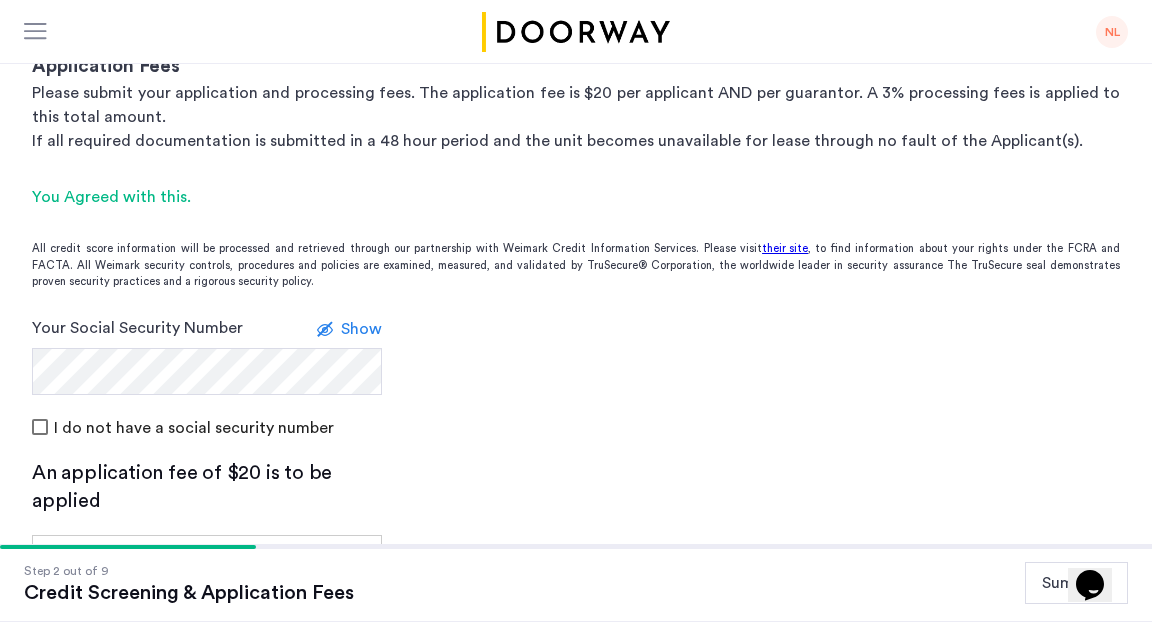 click on "Show" 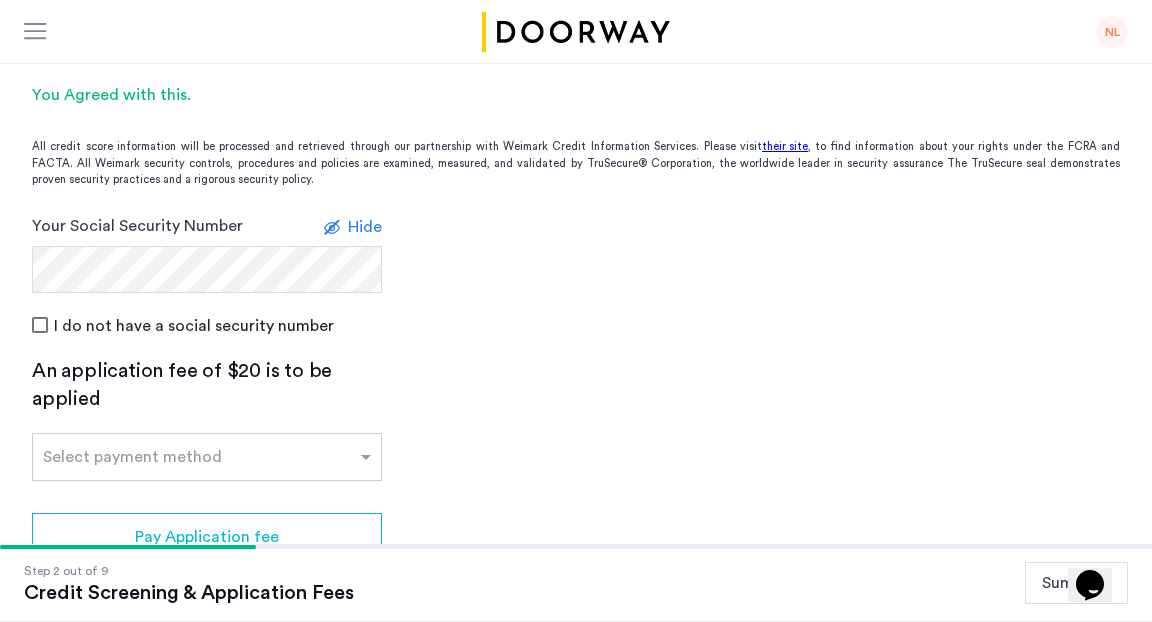 scroll, scrollTop: 481, scrollLeft: 0, axis: vertical 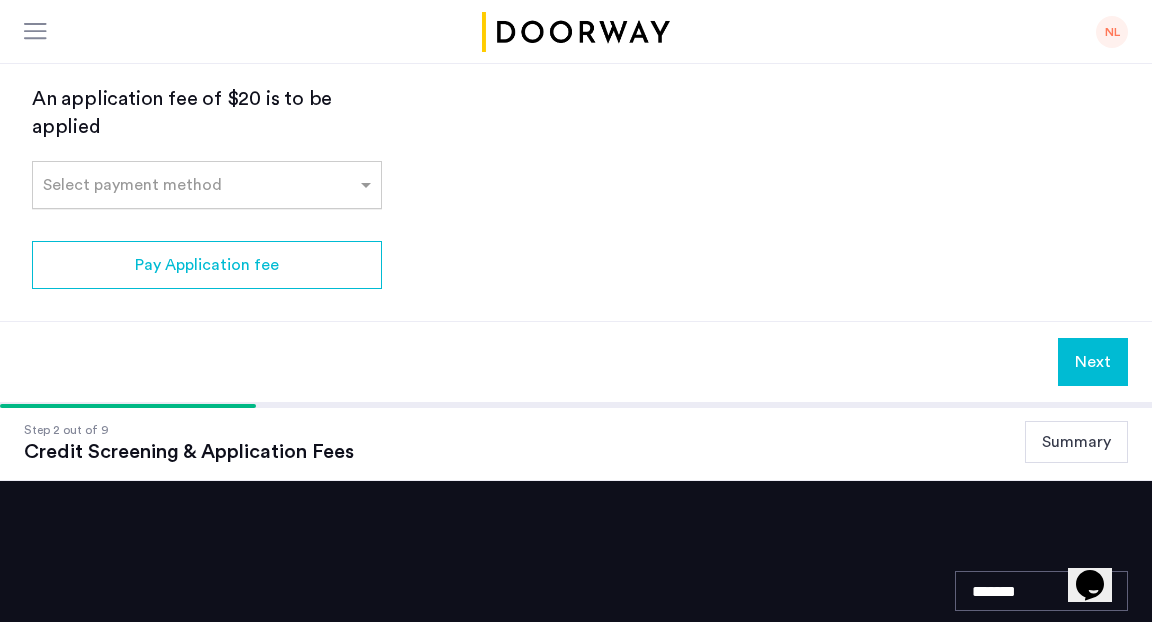click 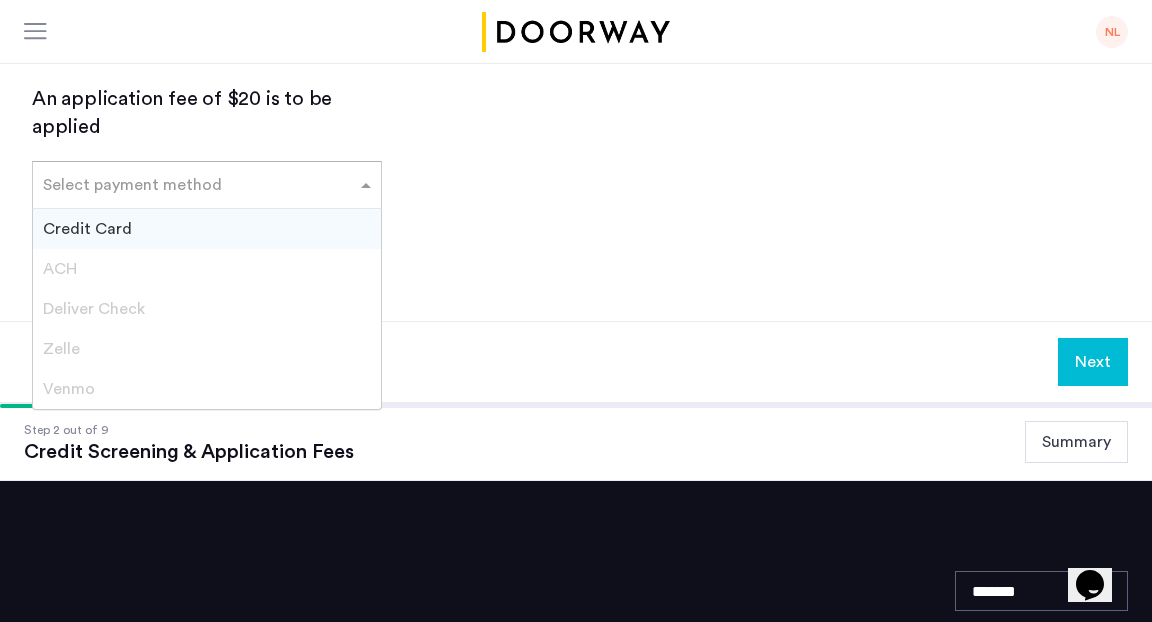 click on "Credit Card" at bounding box center (207, 229) 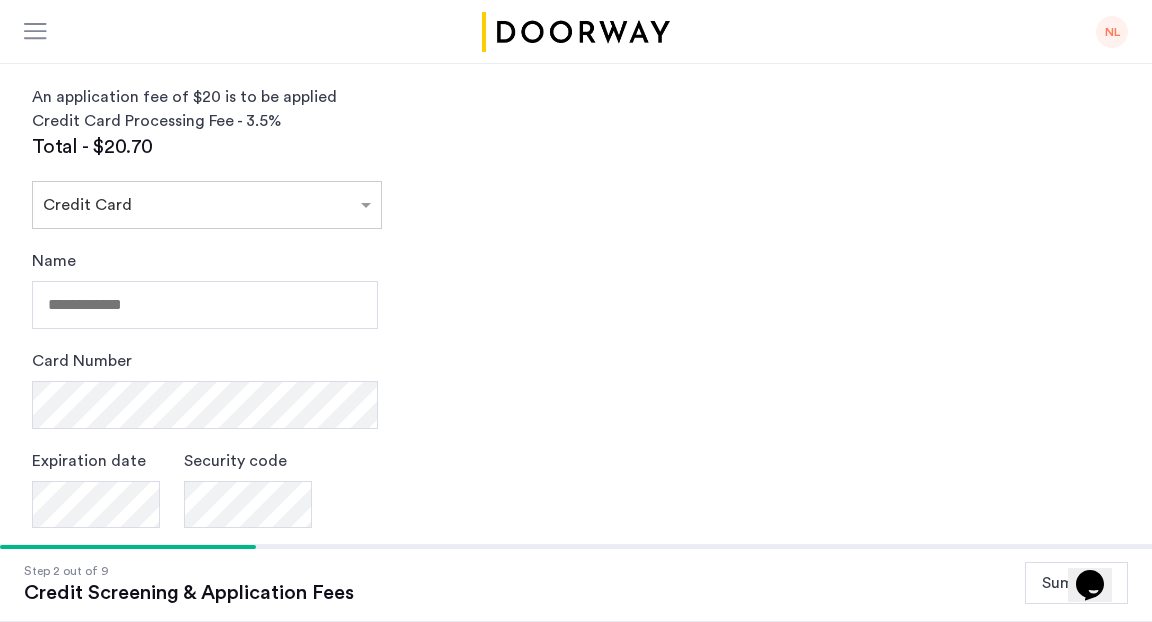 click on "Name" 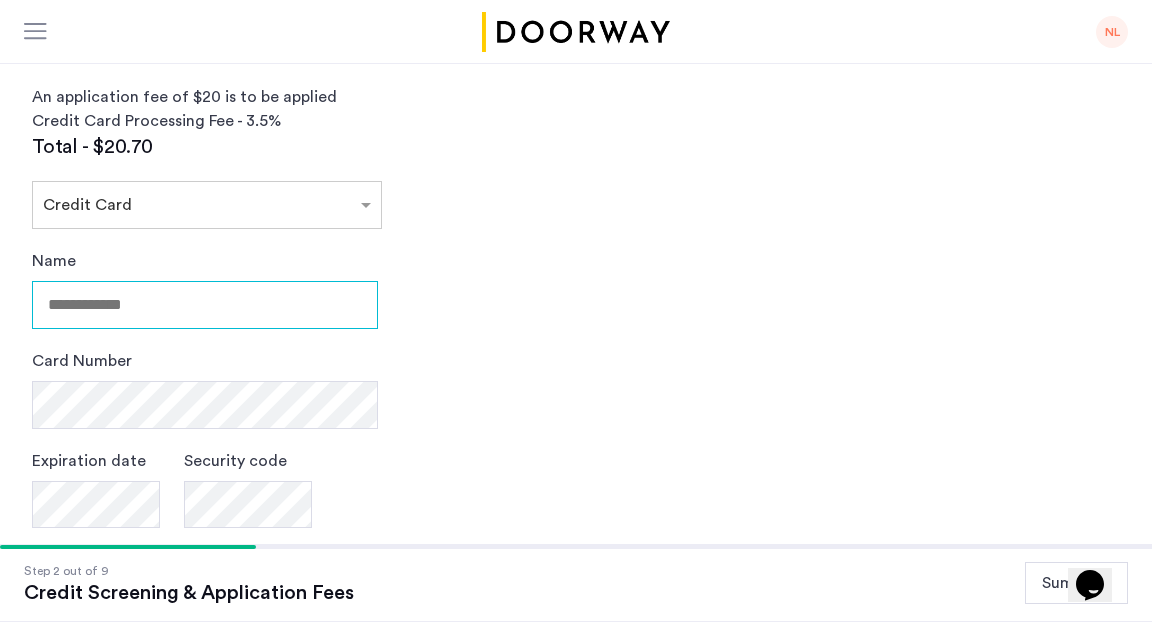 click on "Name" at bounding box center [205, 305] 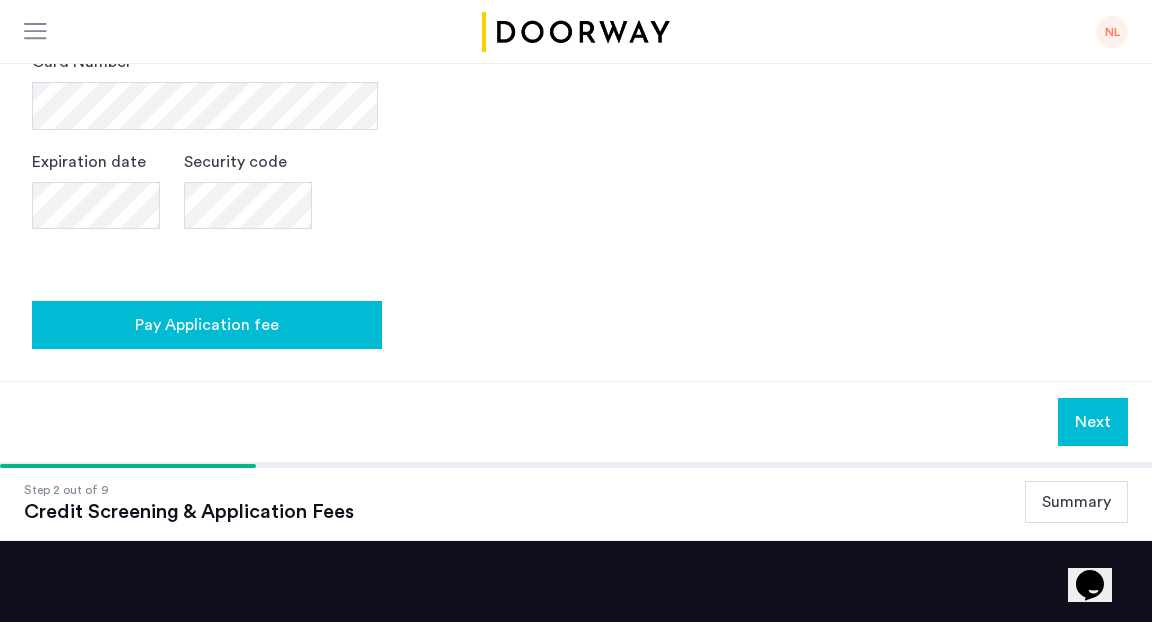 scroll, scrollTop: 836, scrollLeft: 0, axis: vertical 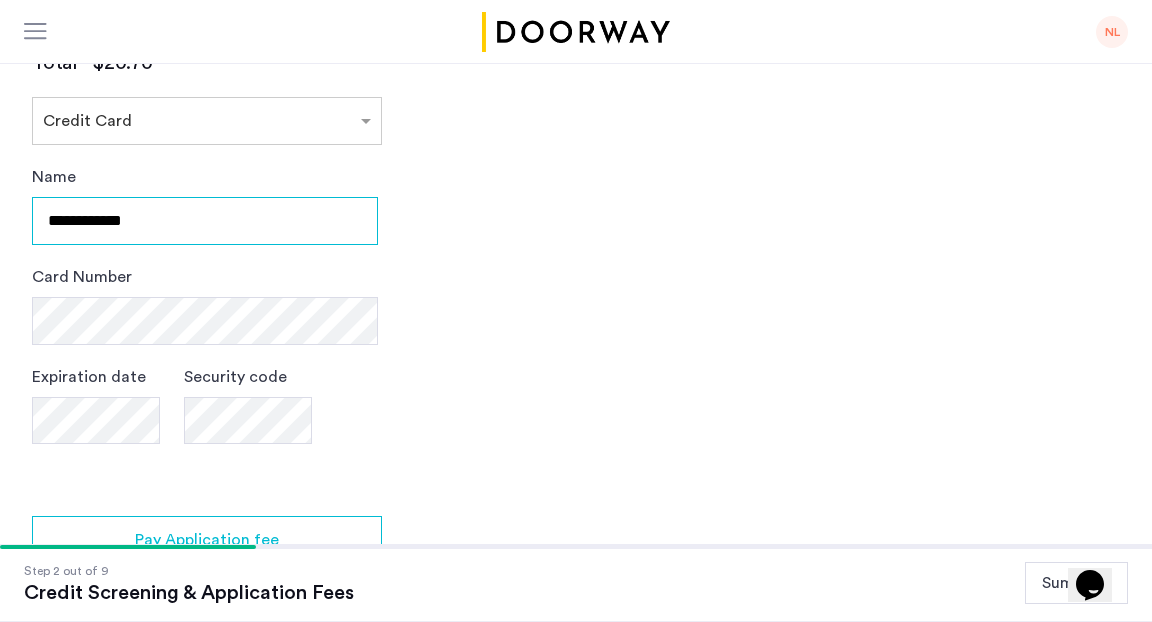 type on "**********" 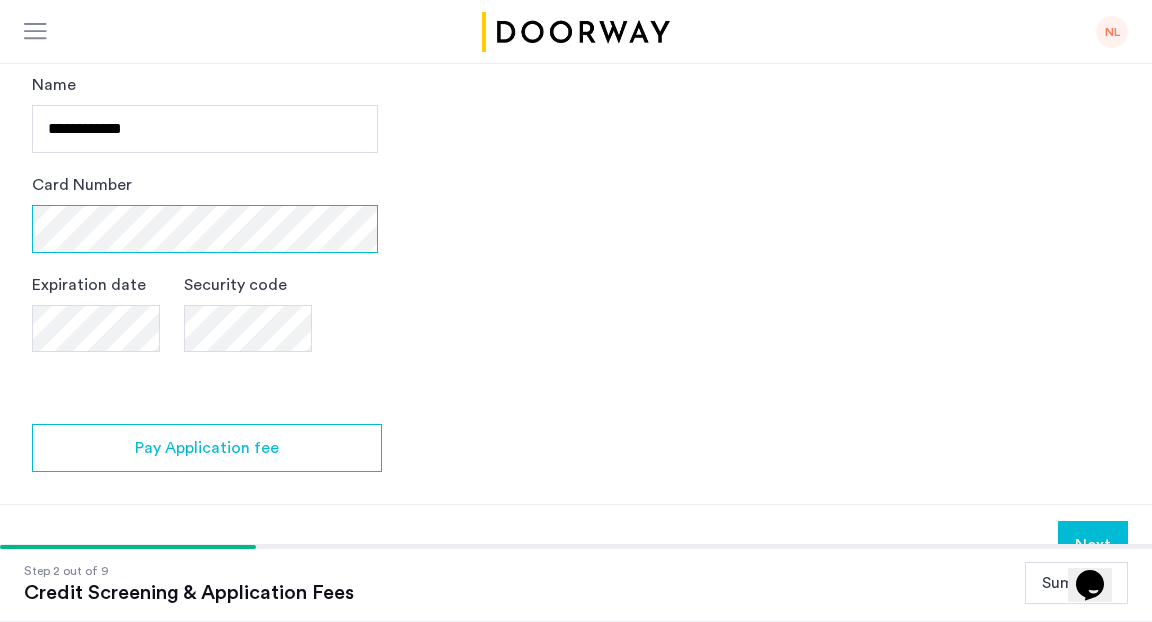 scroll, scrollTop: 981, scrollLeft: 0, axis: vertical 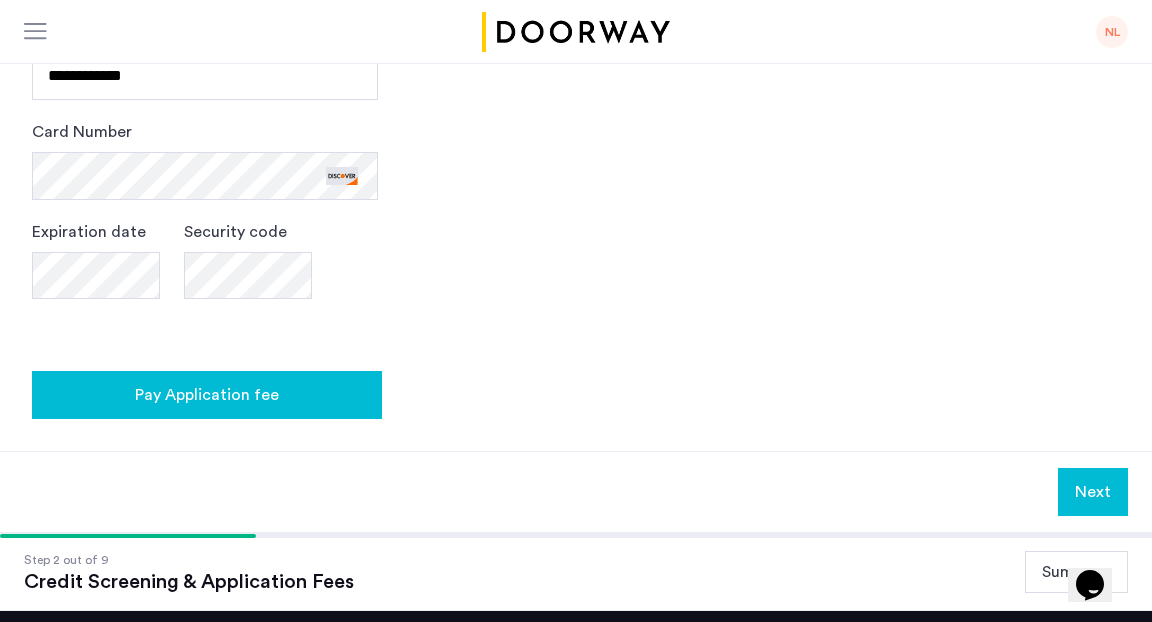click on "Pay Application fee" 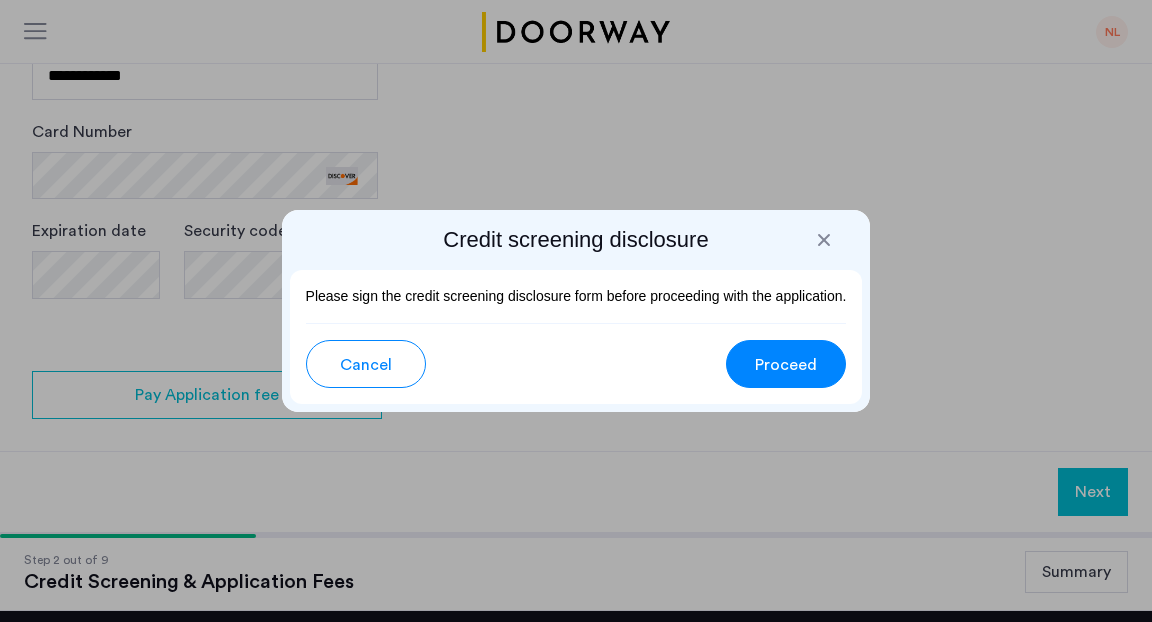 click on "Cancel Proceed" at bounding box center (576, 363) 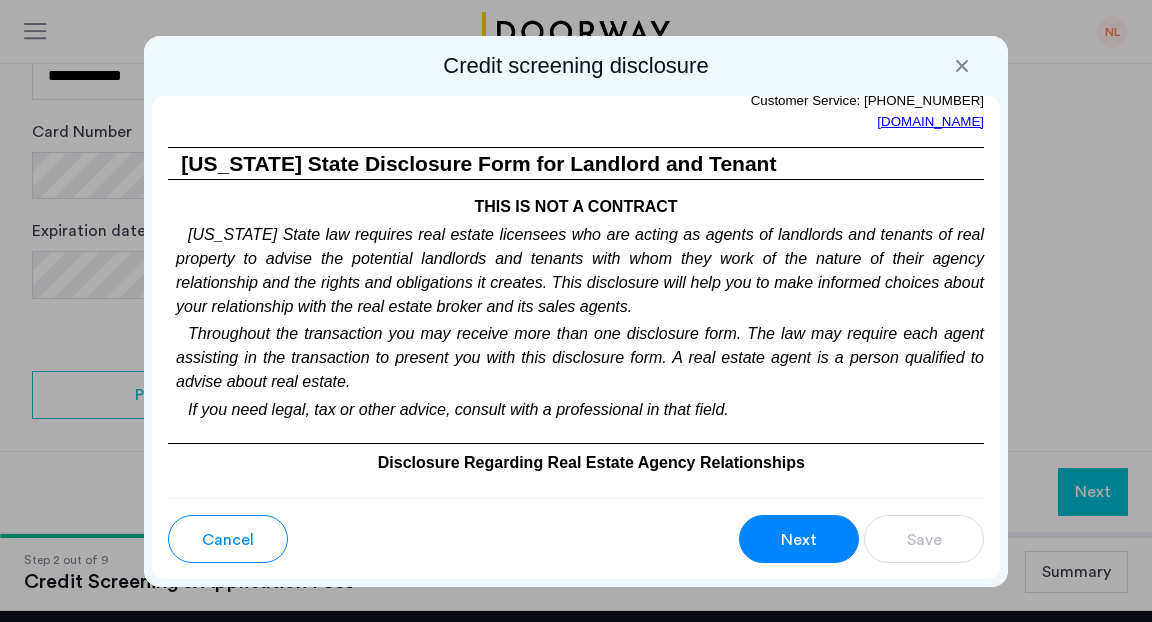 scroll, scrollTop: 4150, scrollLeft: 0, axis: vertical 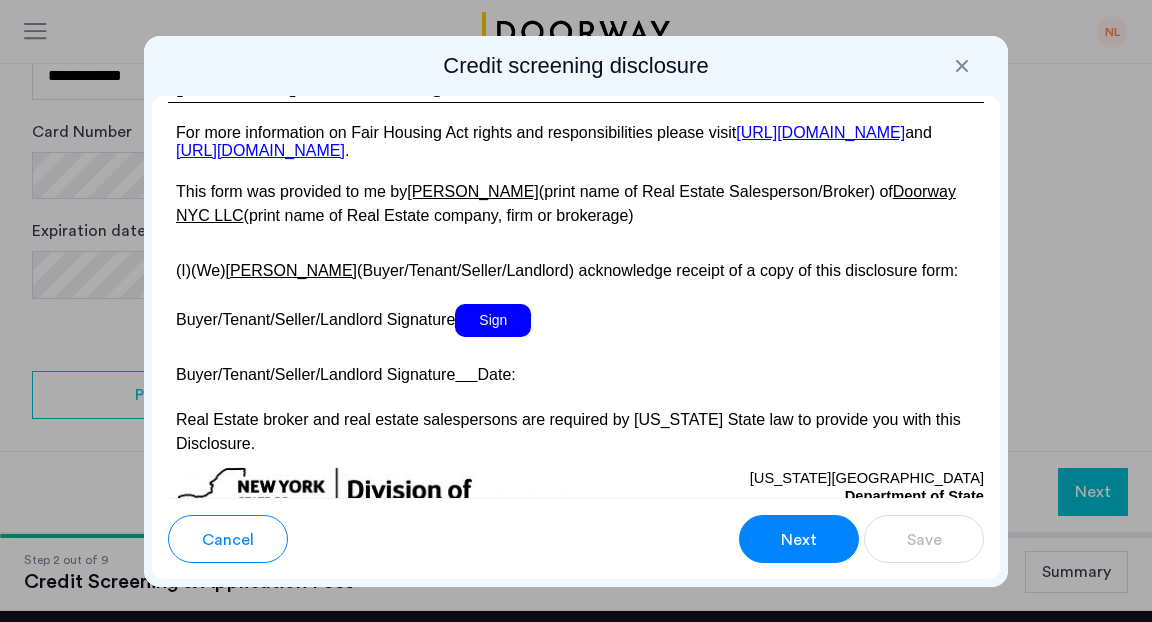 click on "Sign" at bounding box center (493, 320) 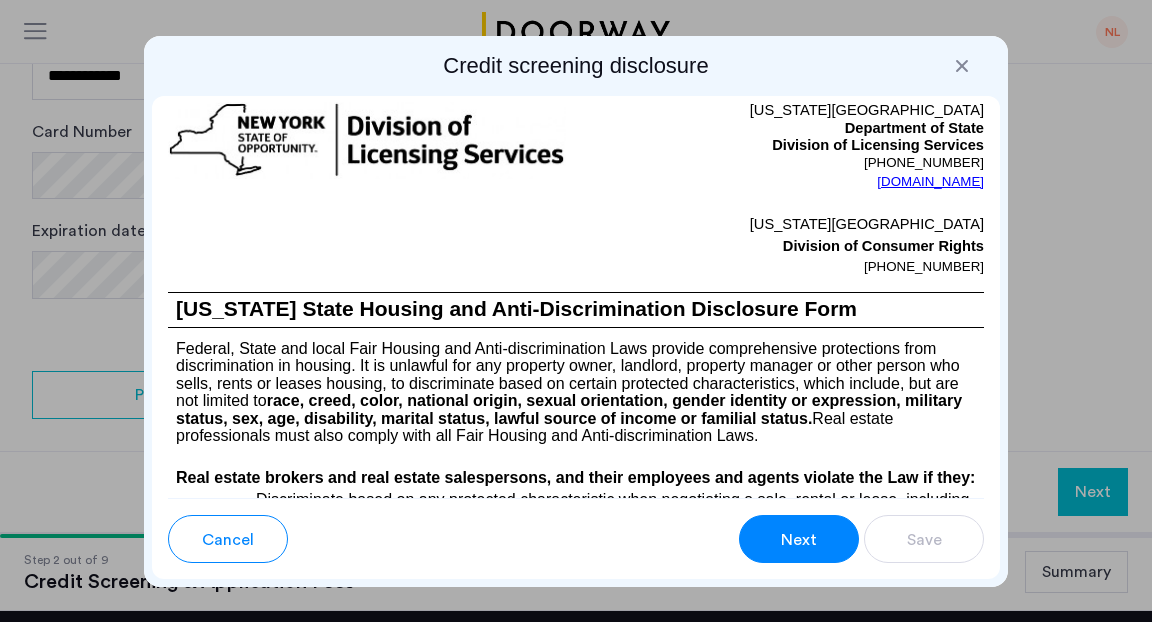 scroll, scrollTop: 2522, scrollLeft: 0, axis: vertical 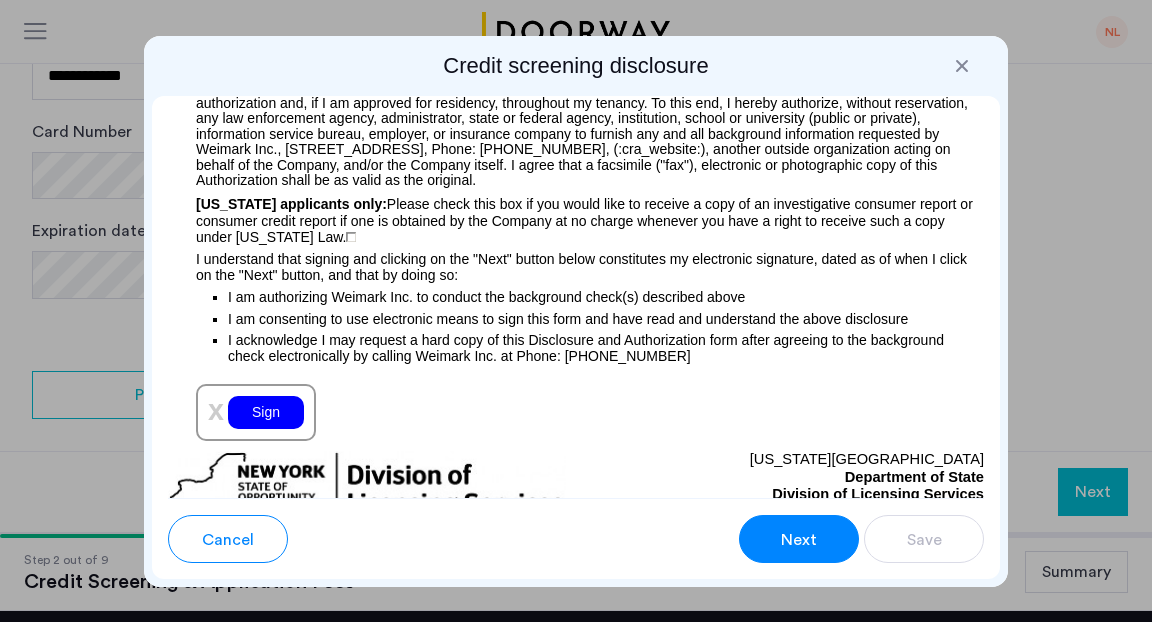 click on "Sign" at bounding box center [266, 412] 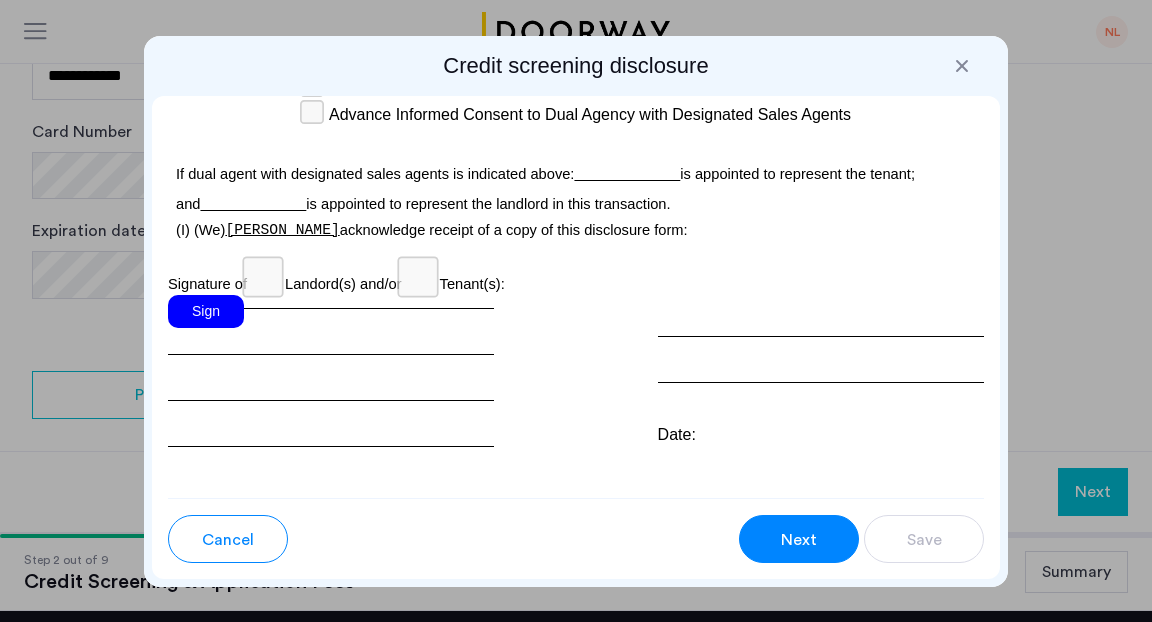 scroll, scrollTop: 6837, scrollLeft: 0, axis: vertical 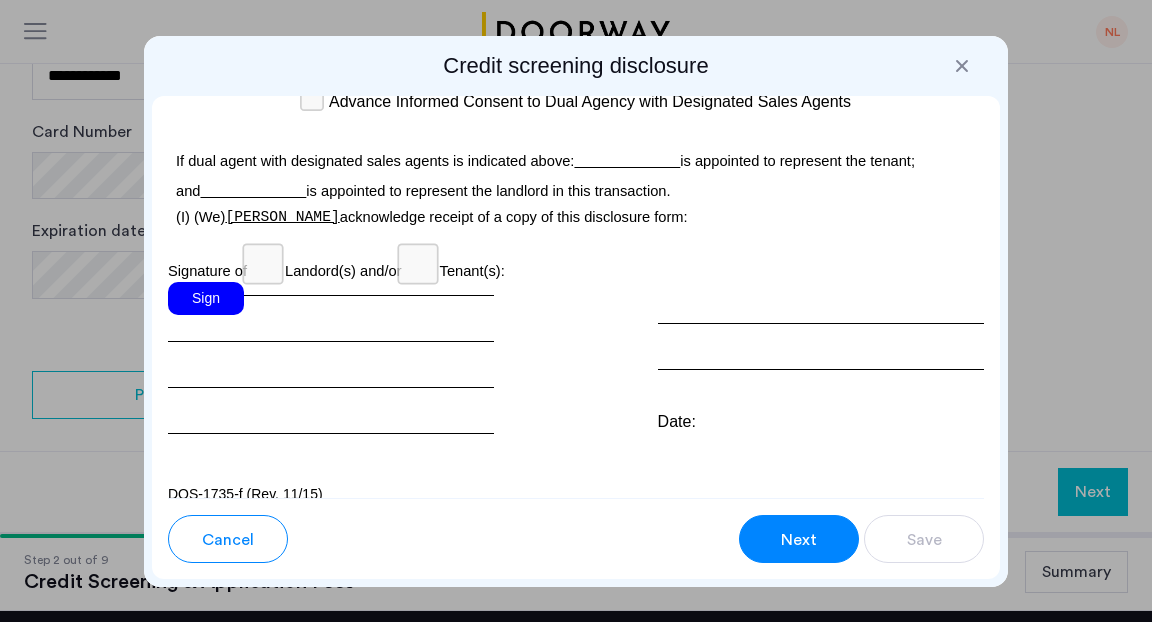 click on "Sign" at bounding box center [206, 298] 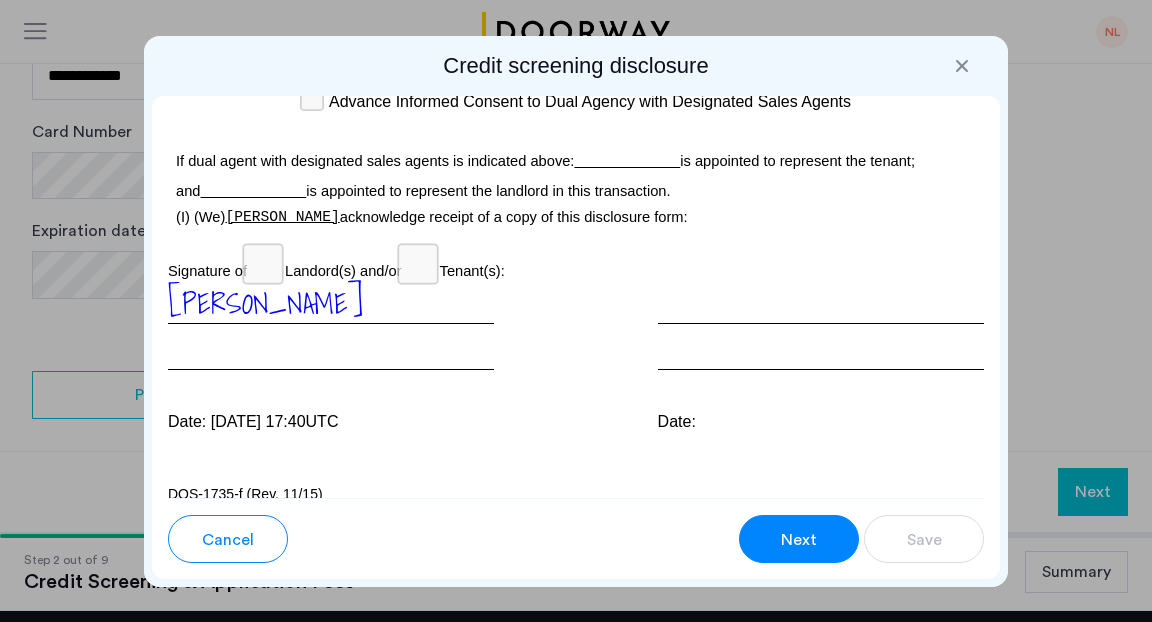 scroll, scrollTop: 6854, scrollLeft: 0, axis: vertical 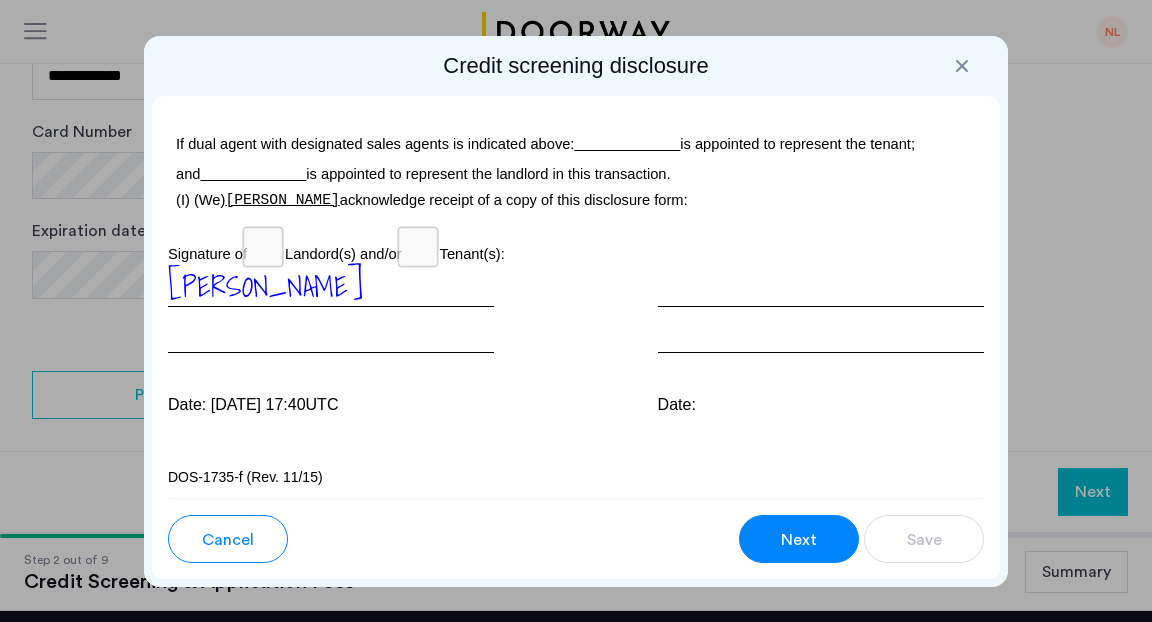 click on "Signature of   Landord(s) and/or   Tenant(s):" at bounding box center [576, 248] 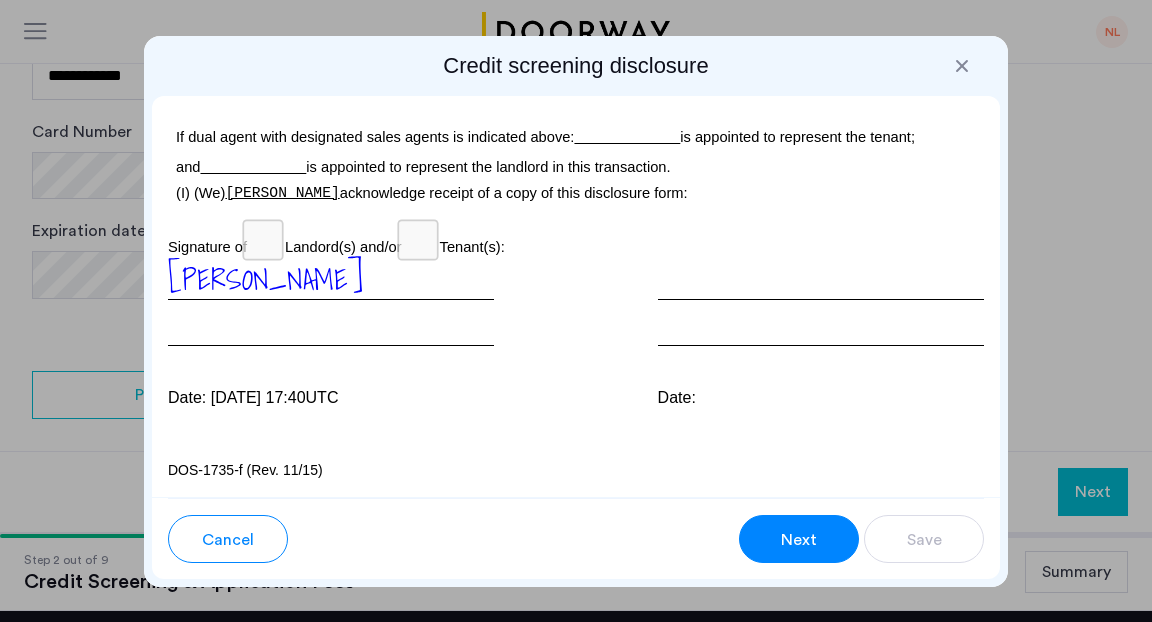 click on "Next" at bounding box center [799, 540] 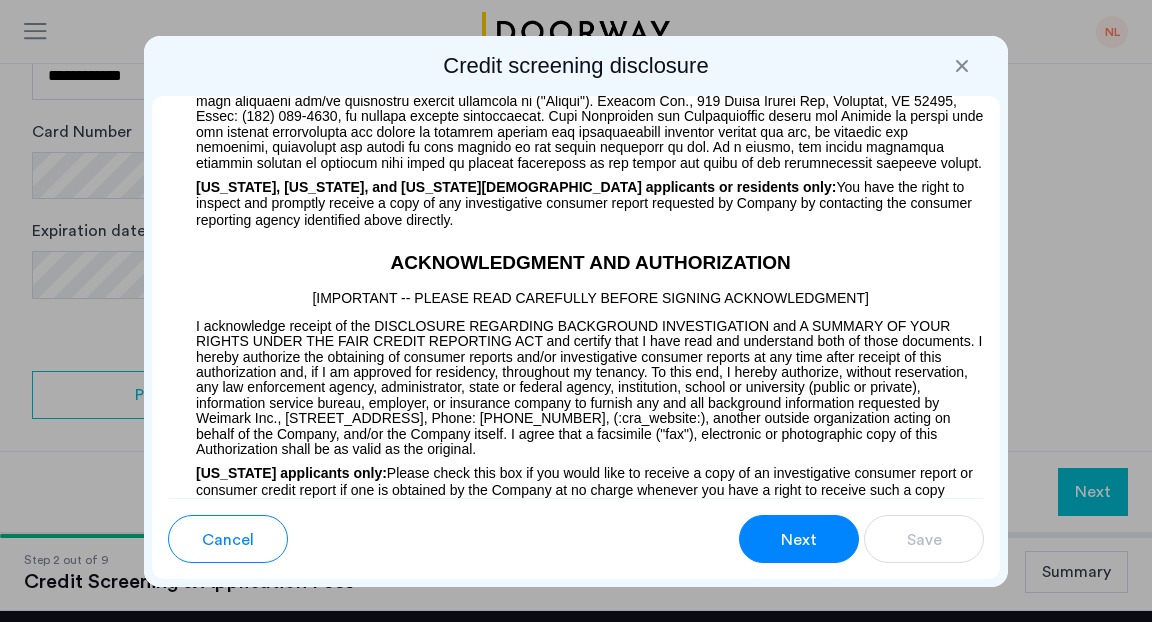 scroll, scrollTop: 1881, scrollLeft: 0, axis: vertical 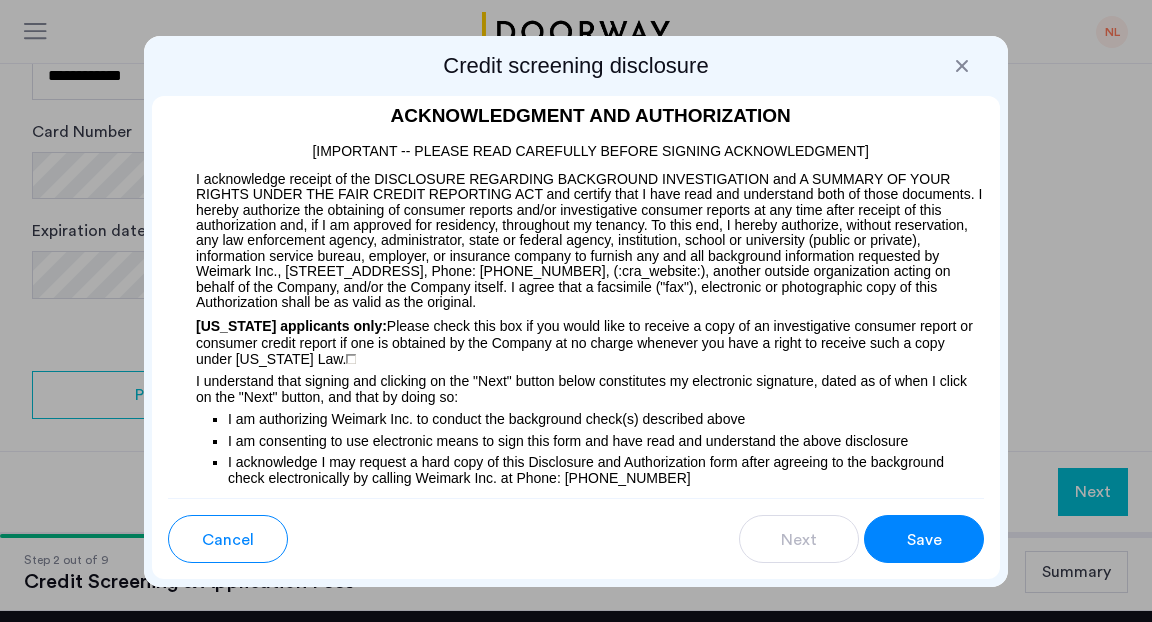 click on "Save" at bounding box center [924, 540] 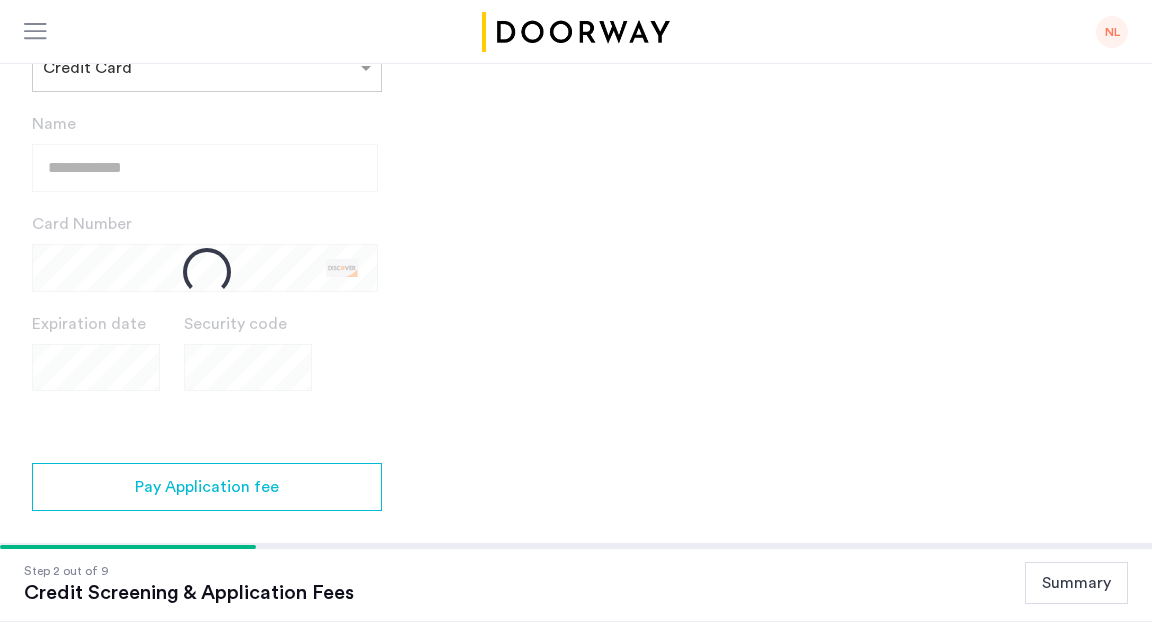 scroll, scrollTop: 466, scrollLeft: 0, axis: vertical 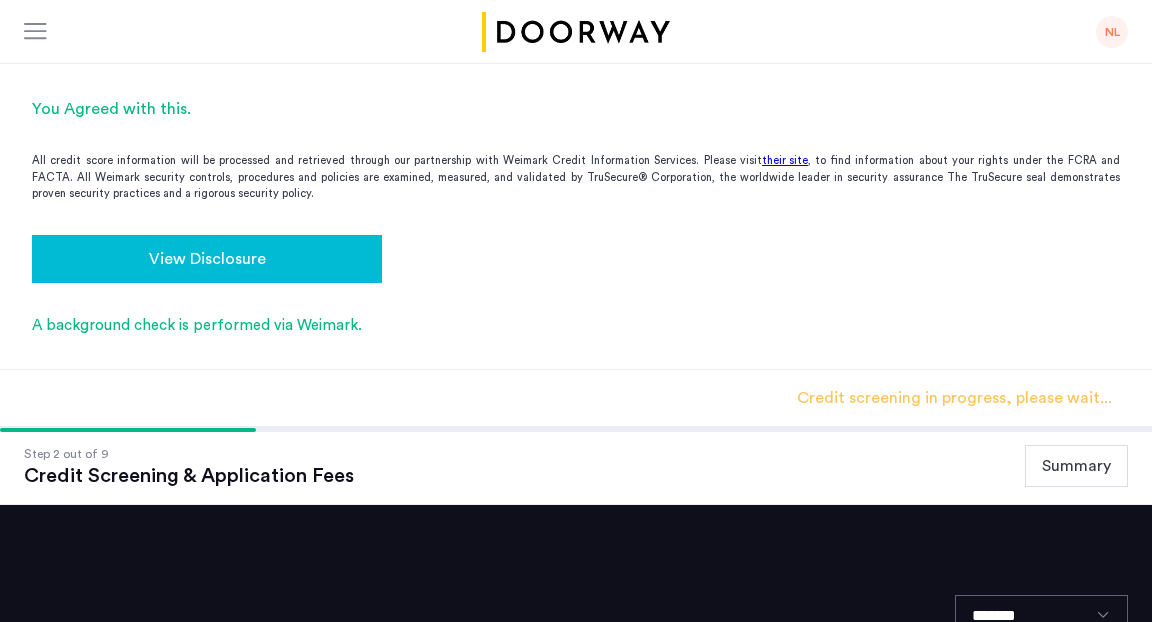 click on "View Disclosure" 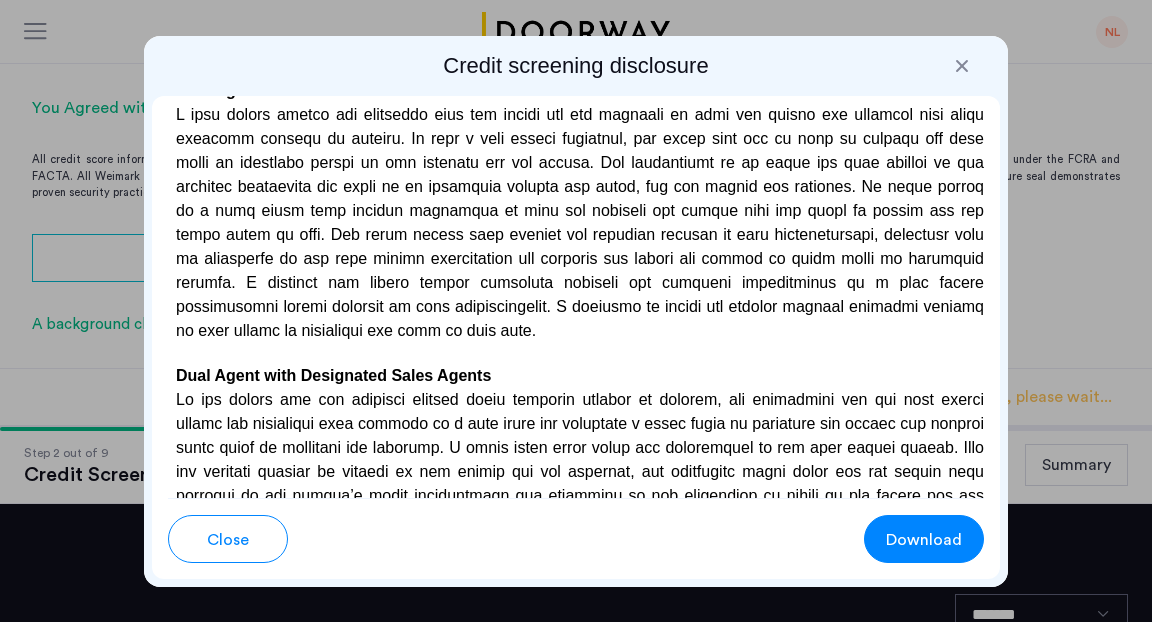scroll, scrollTop: 6472, scrollLeft: 0, axis: vertical 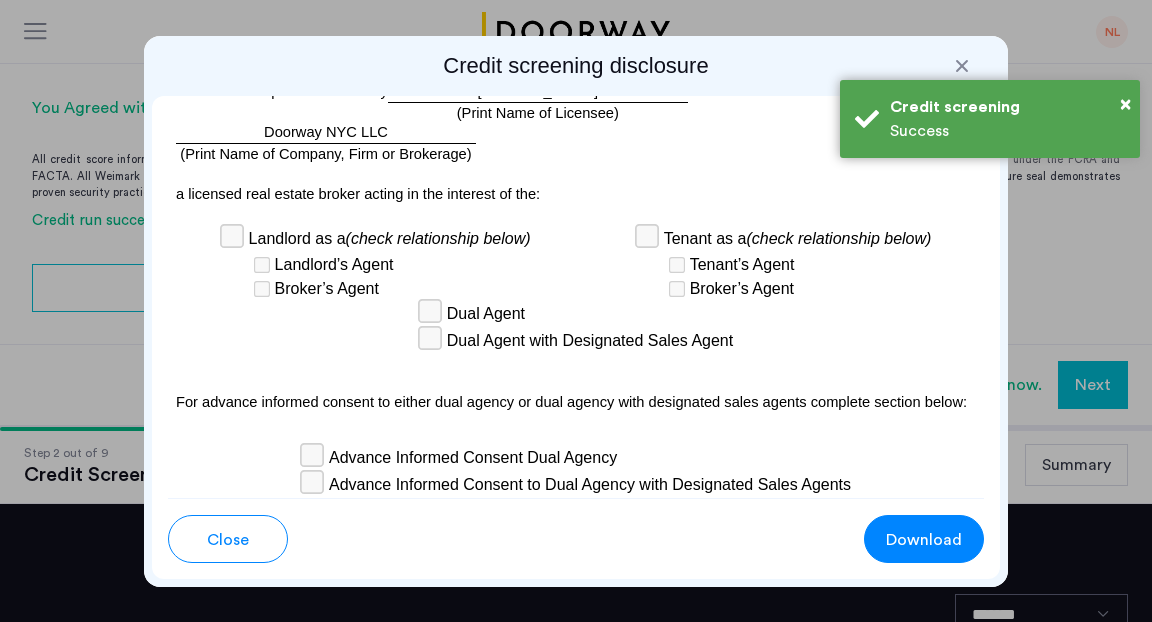 click on "Download" at bounding box center (924, 539) 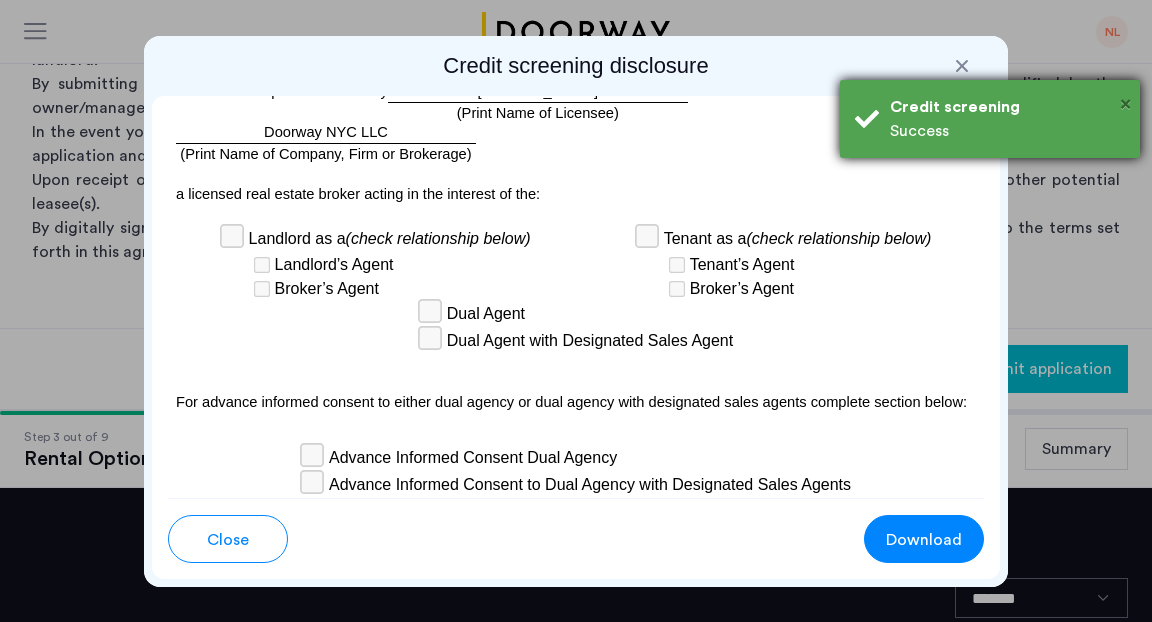click on "×" at bounding box center [1125, 104] 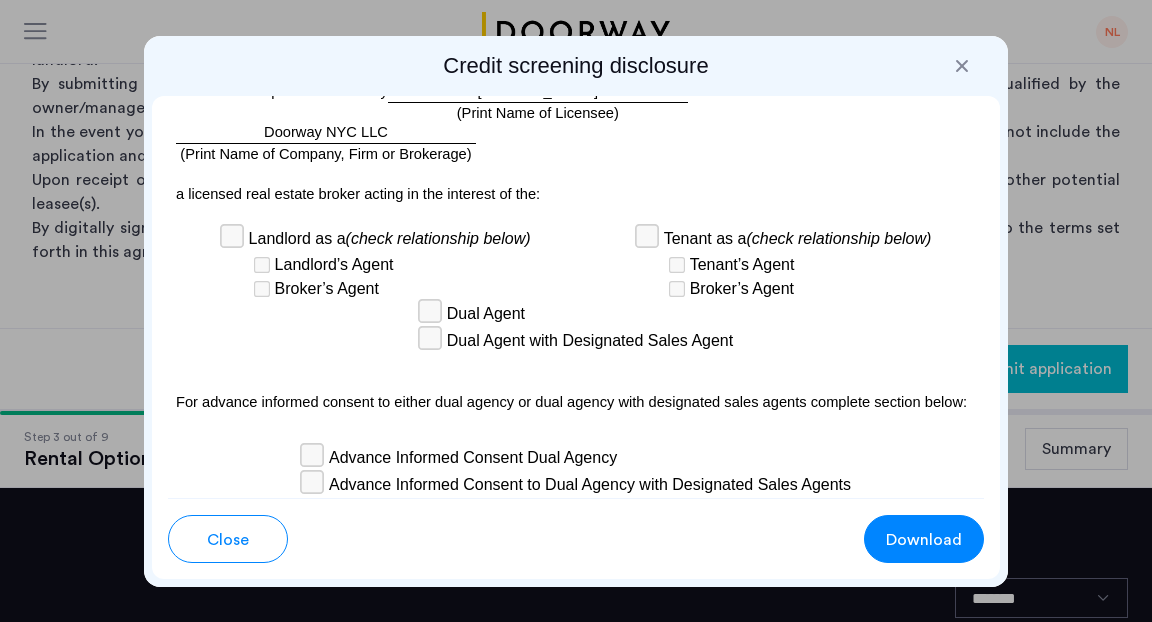 click at bounding box center [962, 66] 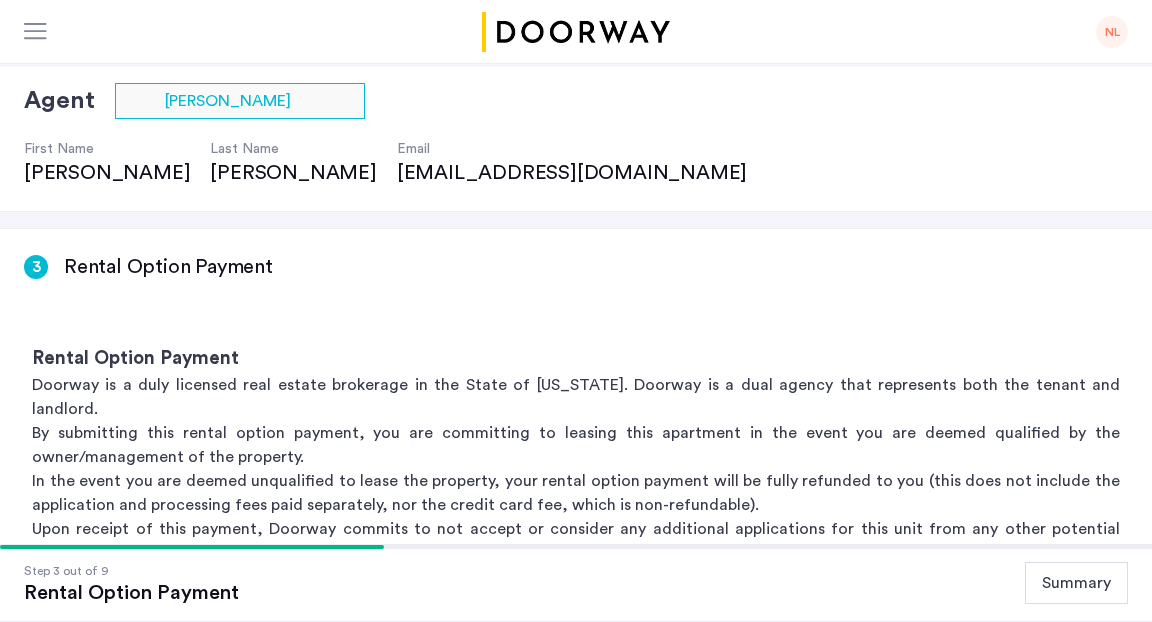 scroll, scrollTop: 0, scrollLeft: 0, axis: both 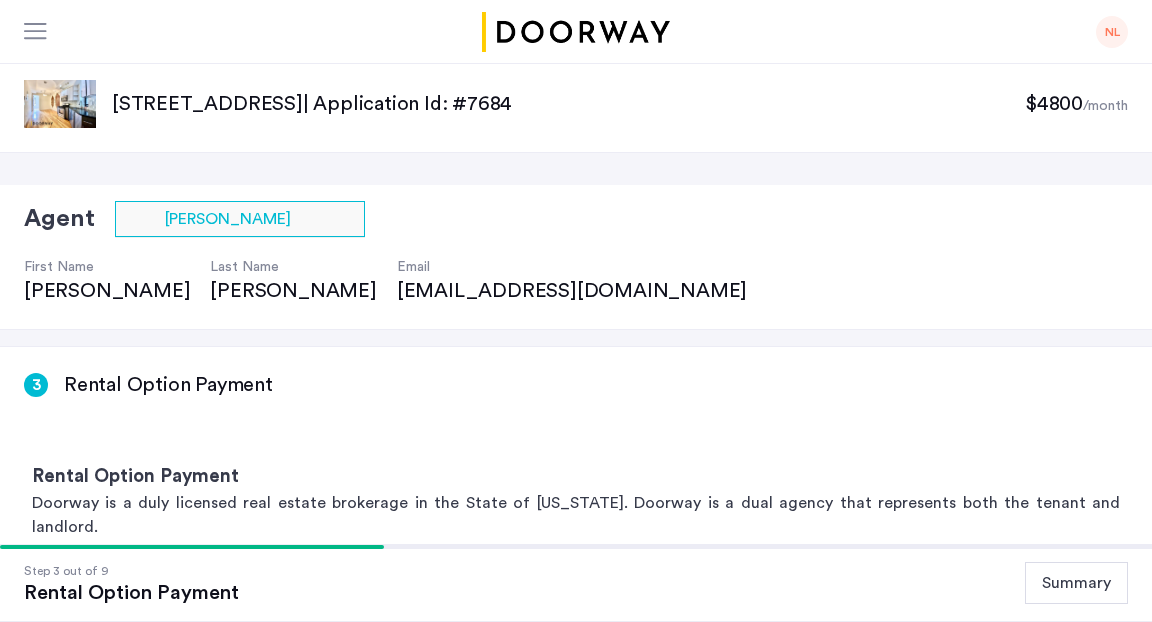 click on "Select agent × Keegan Fitzpatrick" 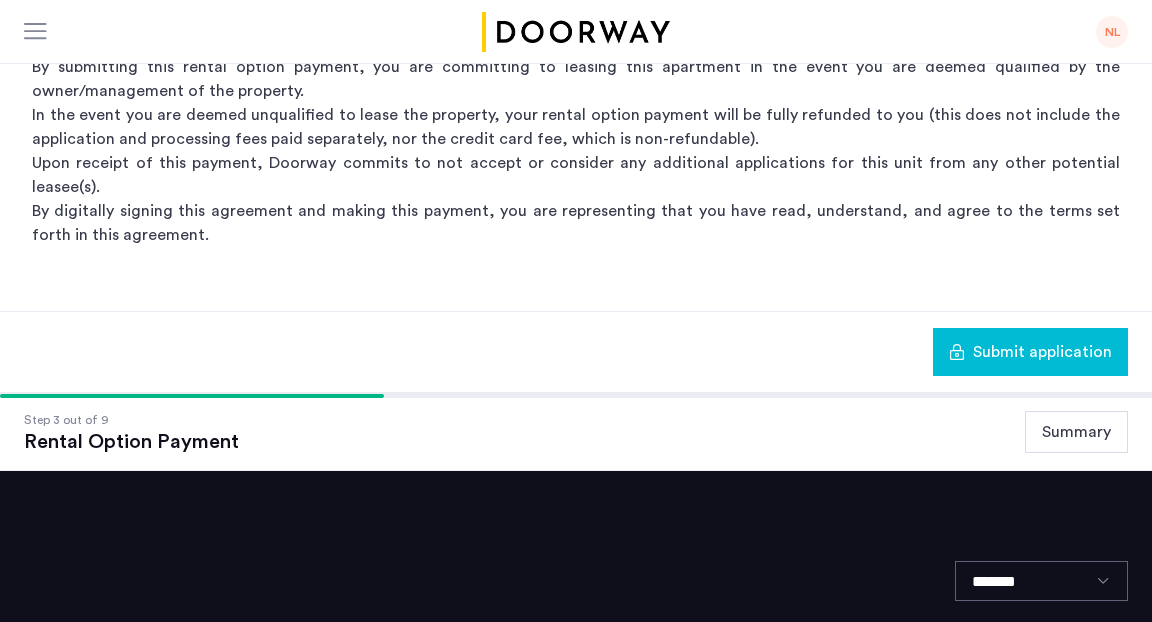 scroll, scrollTop: 558, scrollLeft: 0, axis: vertical 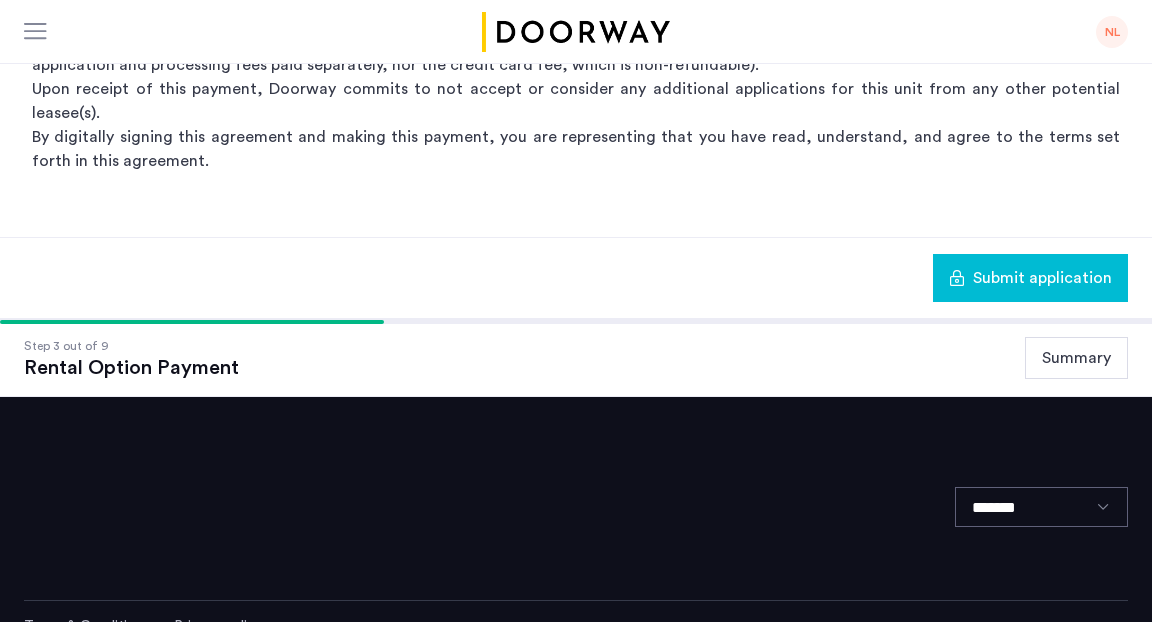 click on "Rental Option Payment" 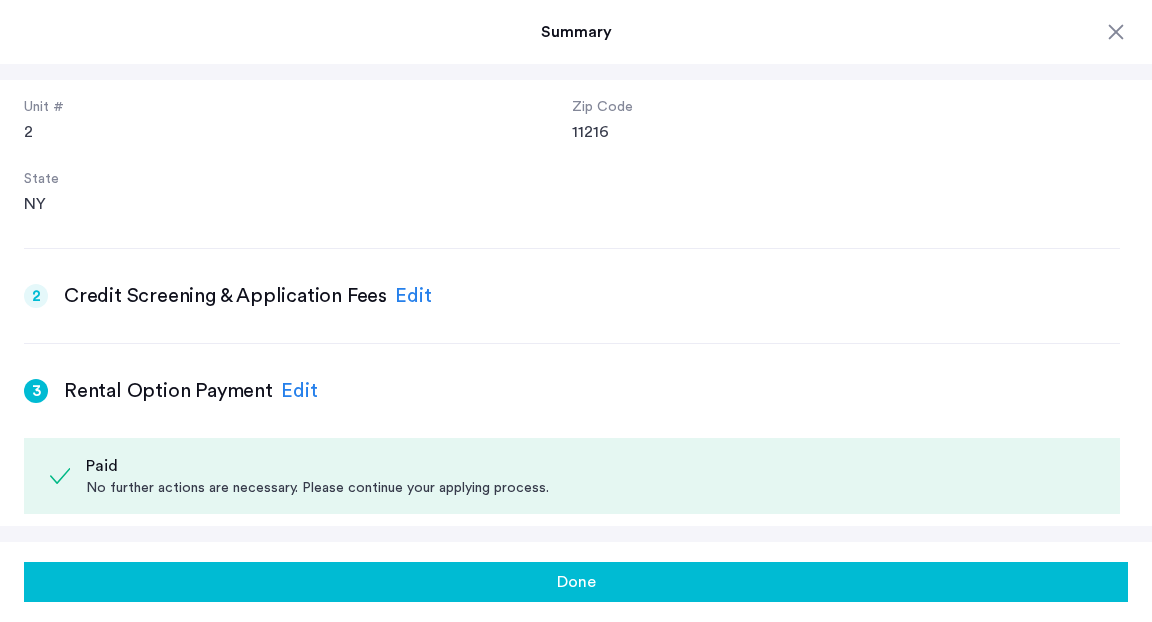 scroll, scrollTop: 452, scrollLeft: 0, axis: vertical 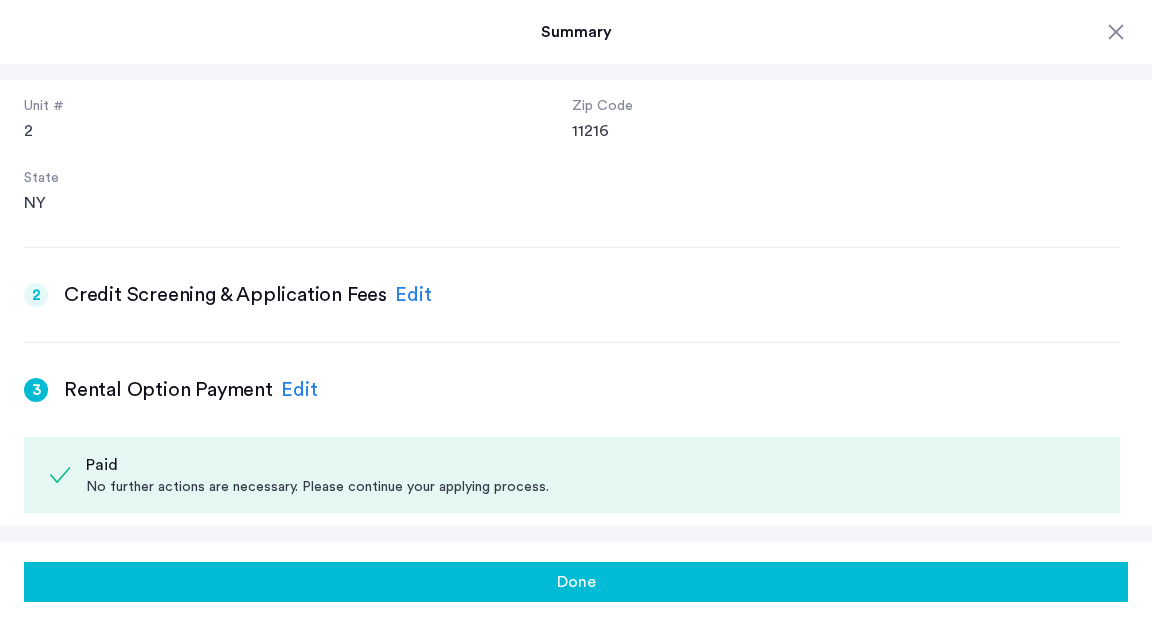 click on "Edit" at bounding box center [413, 295] 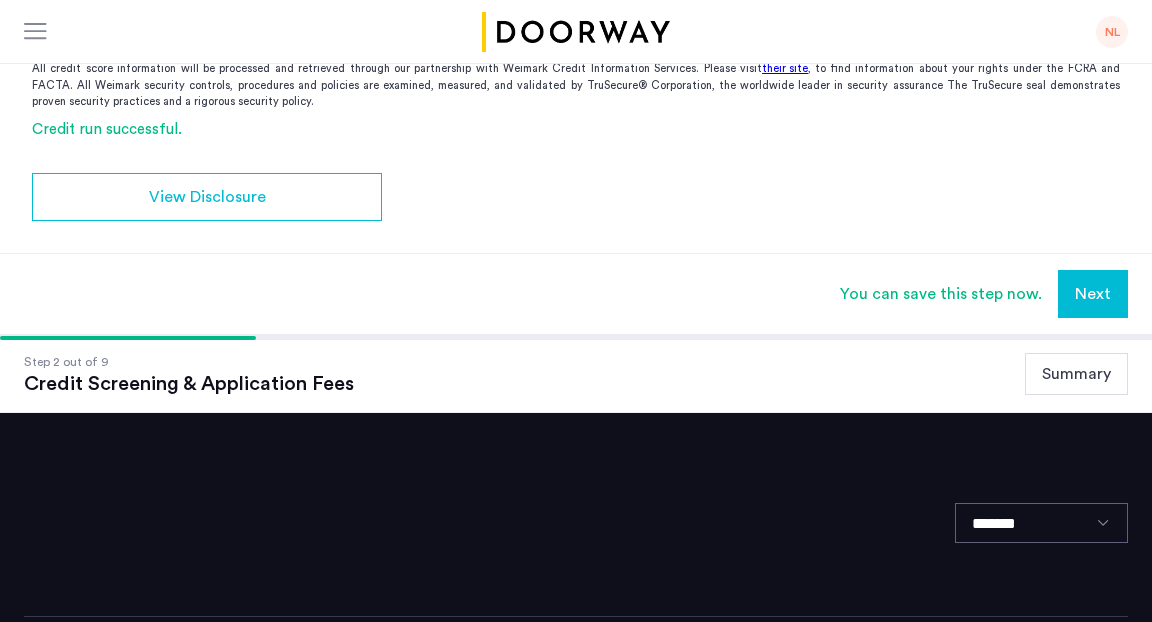 click on "Next" at bounding box center (1093, 294) 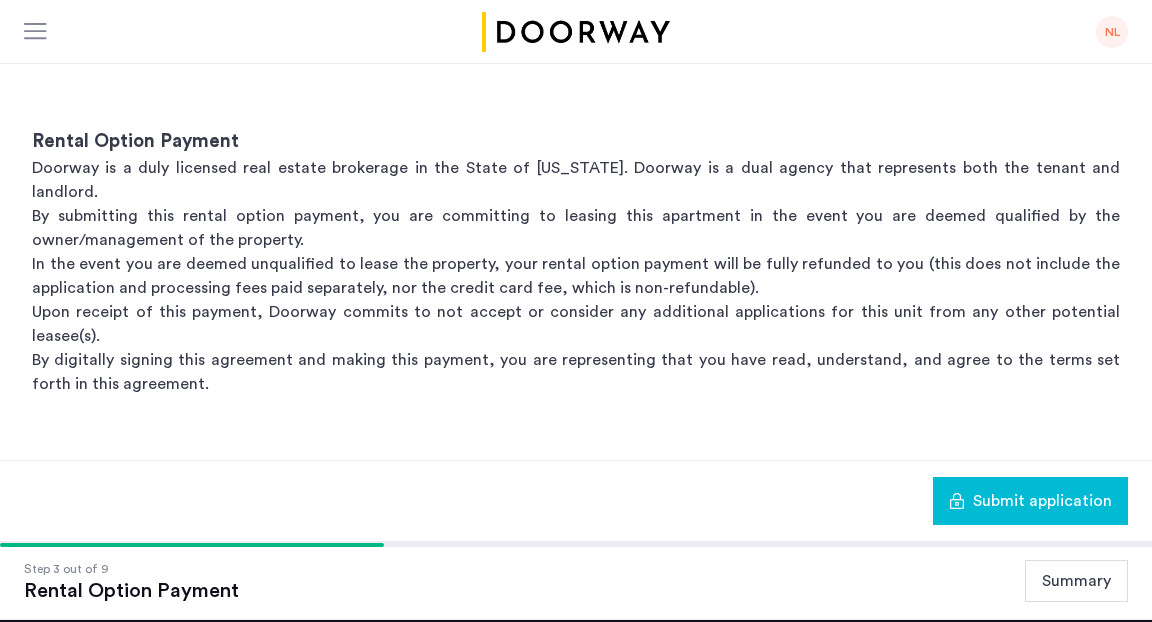 scroll, scrollTop: 443, scrollLeft: 0, axis: vertical 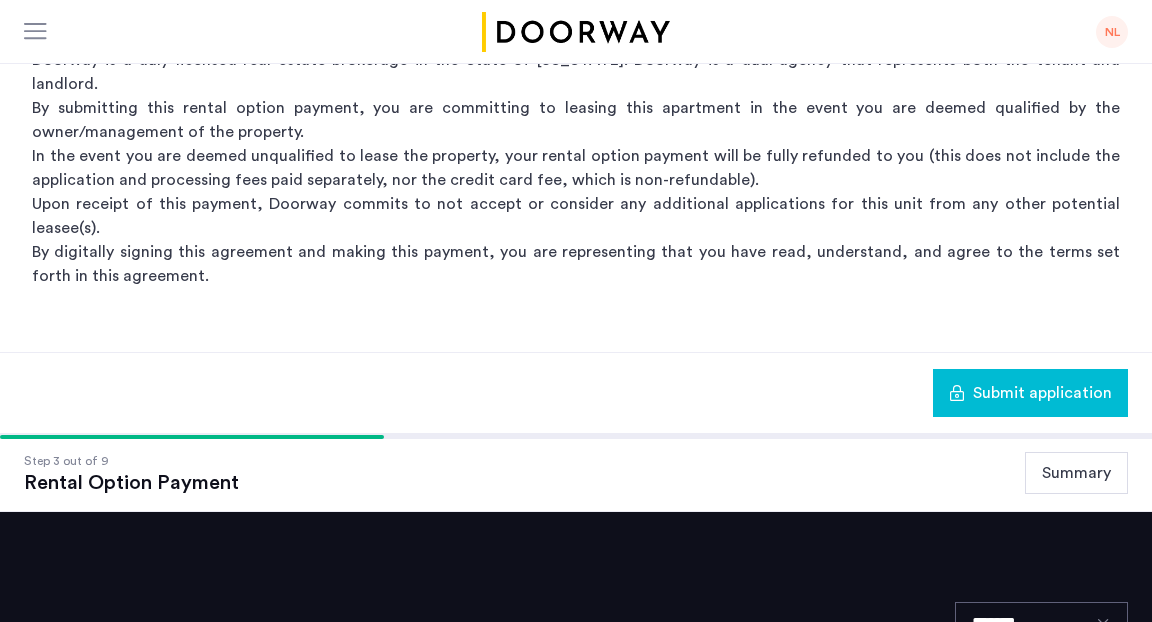 click on "Summary" 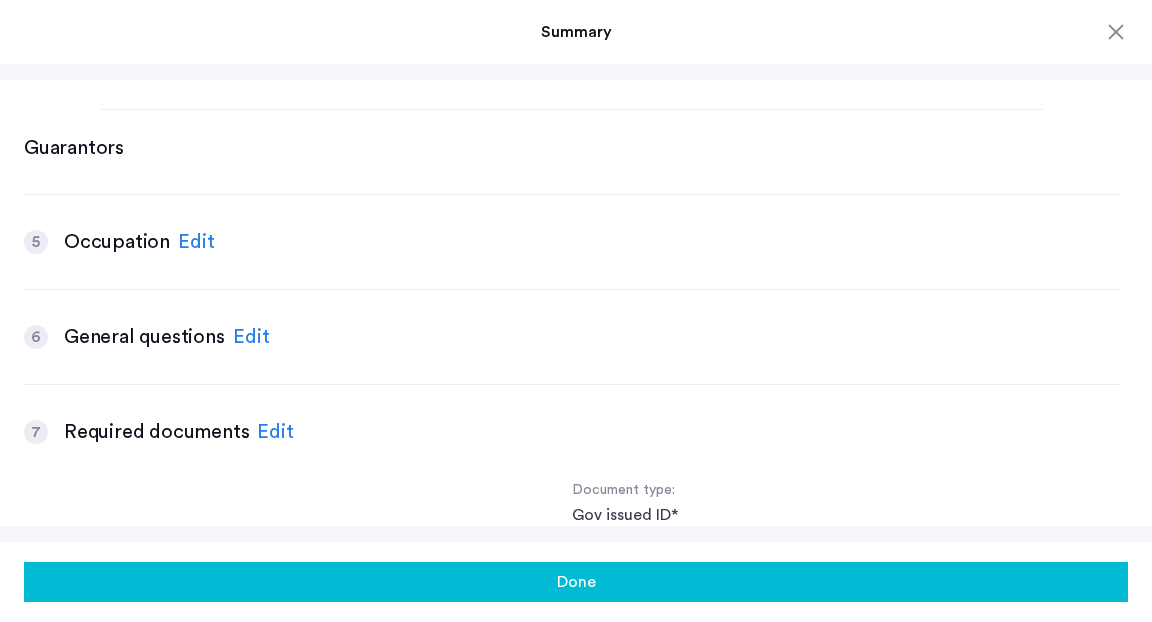 scroll, scrollTop: 1427, scrollLeft: 0, axis: vertical 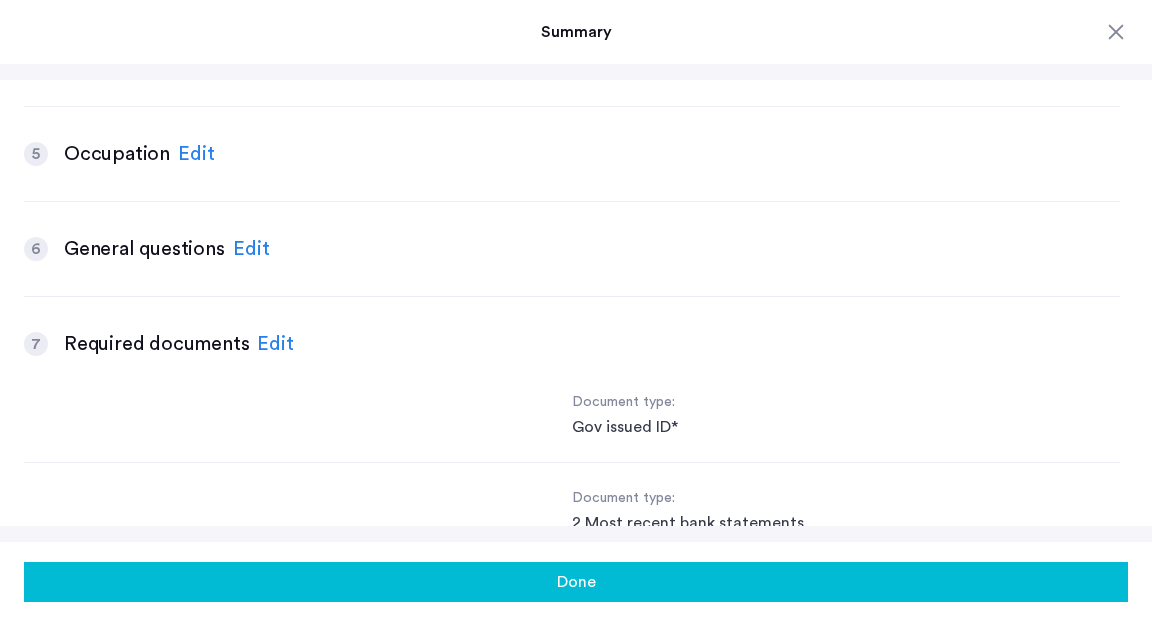 click on "Edit" at bounding box center (196, 154) 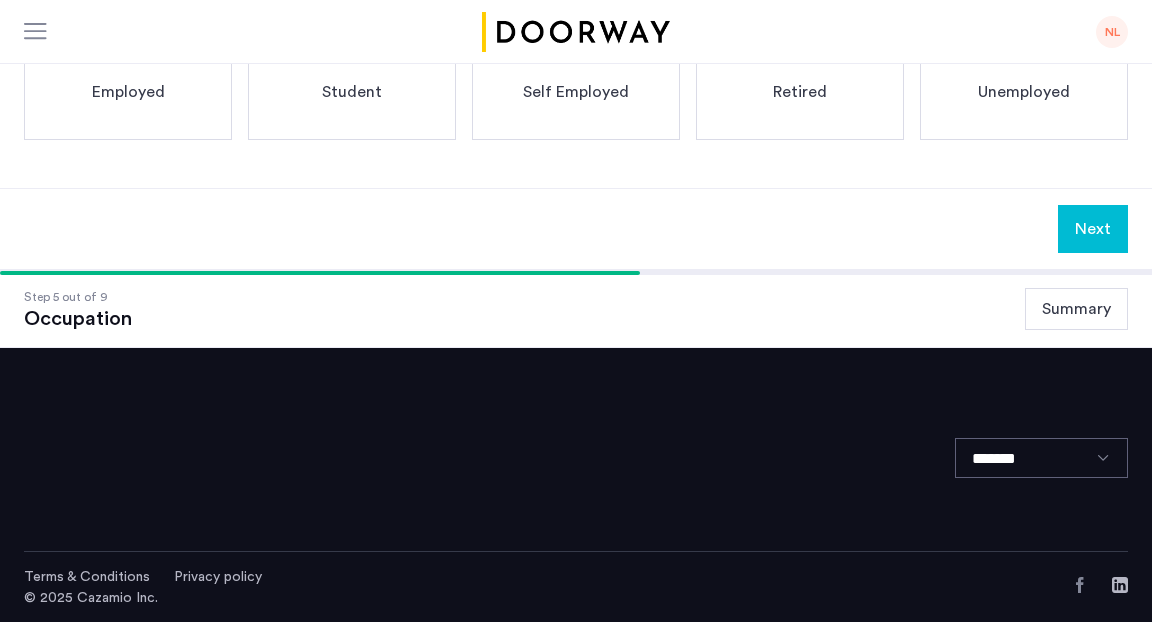 scroll, scrollTop: 108, scrollLeft: 0, axis: vertical 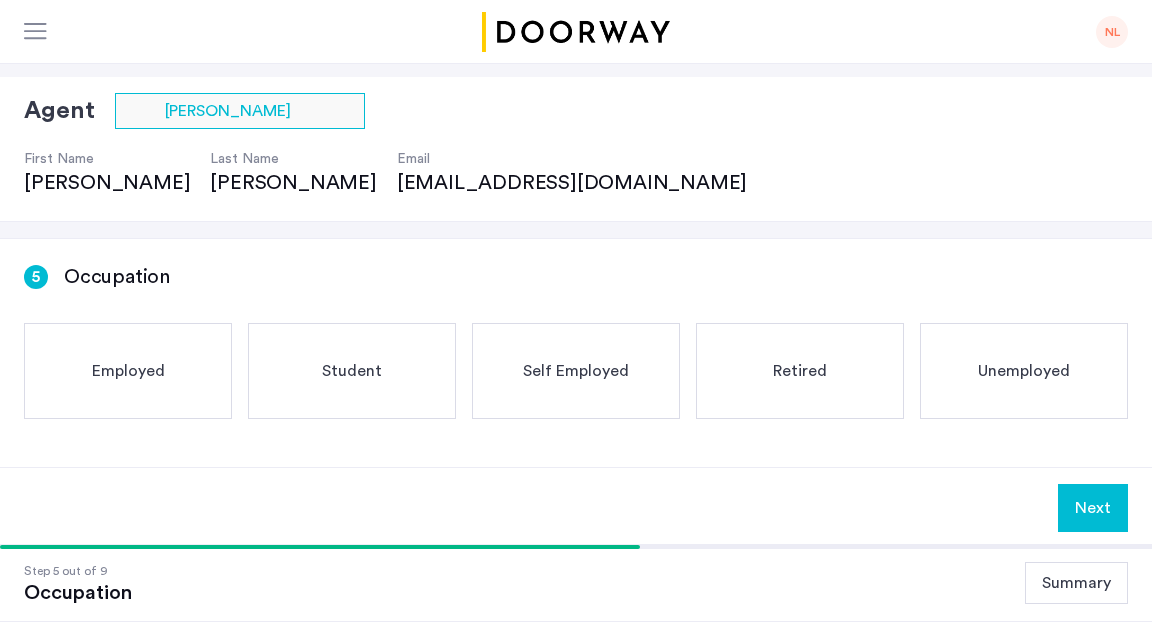click on "Employed" 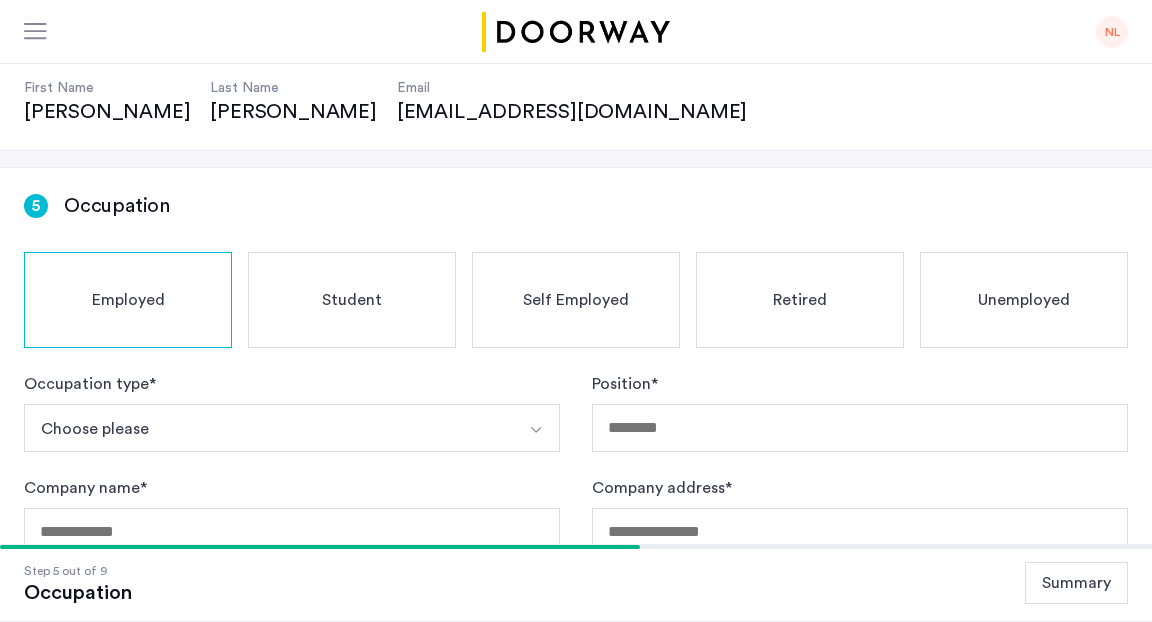 click on "Choose please" at bounding box center (268, 428) 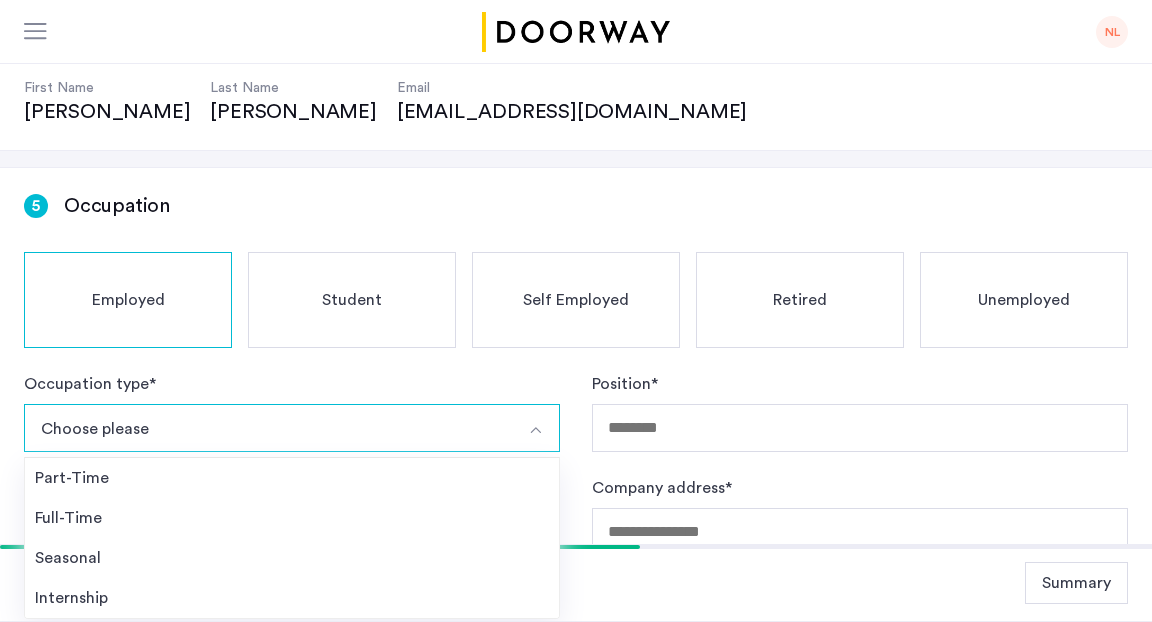 scroll, scrollTop: 462, scrollLeft: 0, axis: vertical 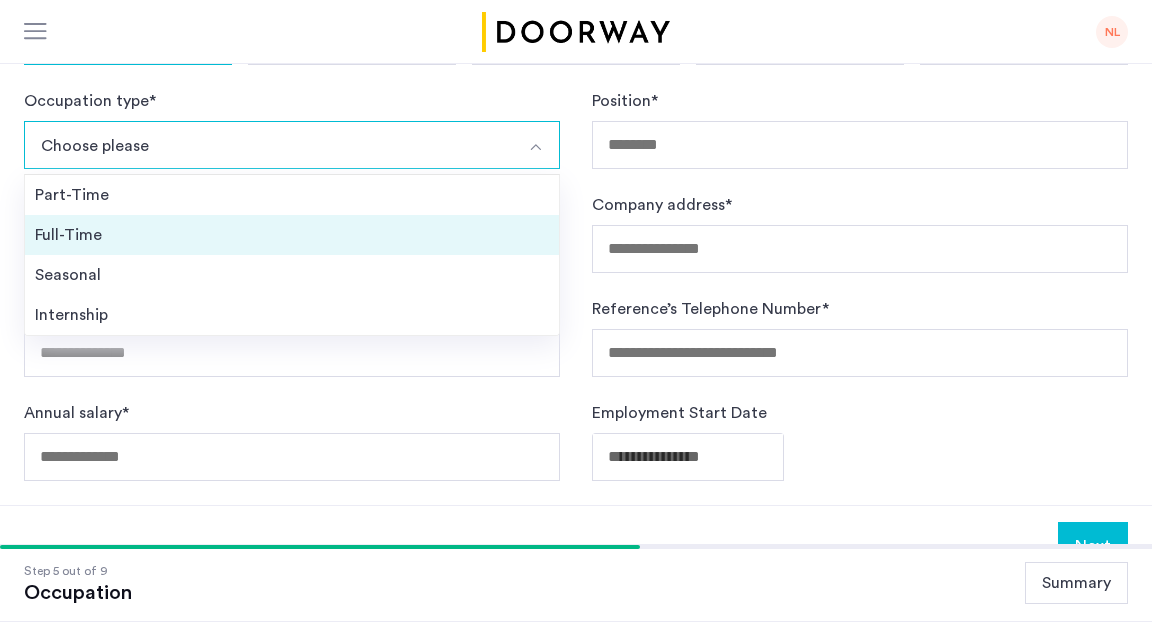 click on "Full-Time" at bounding box center (292, 235) 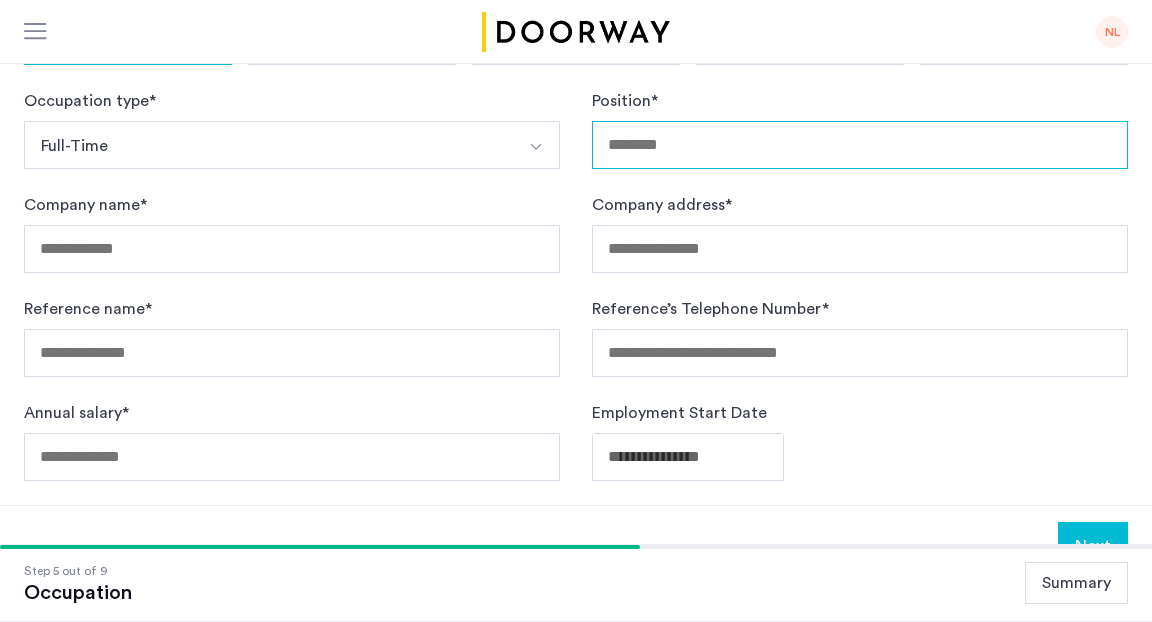 click on "Position  *" at bounding box center [860, 145] 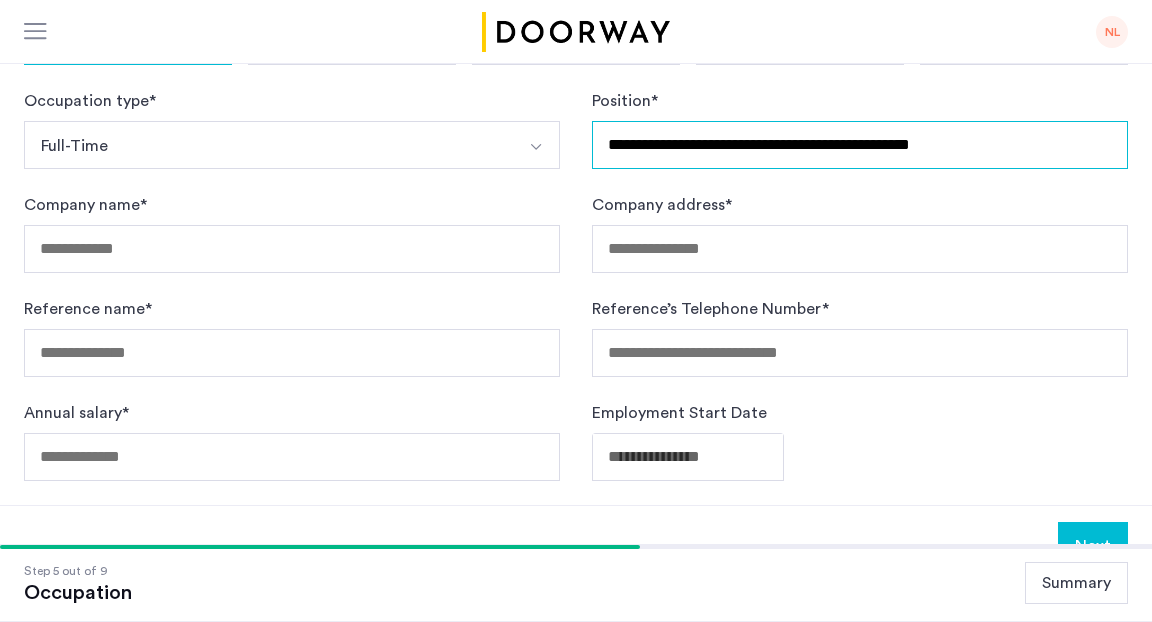 type on "**********" 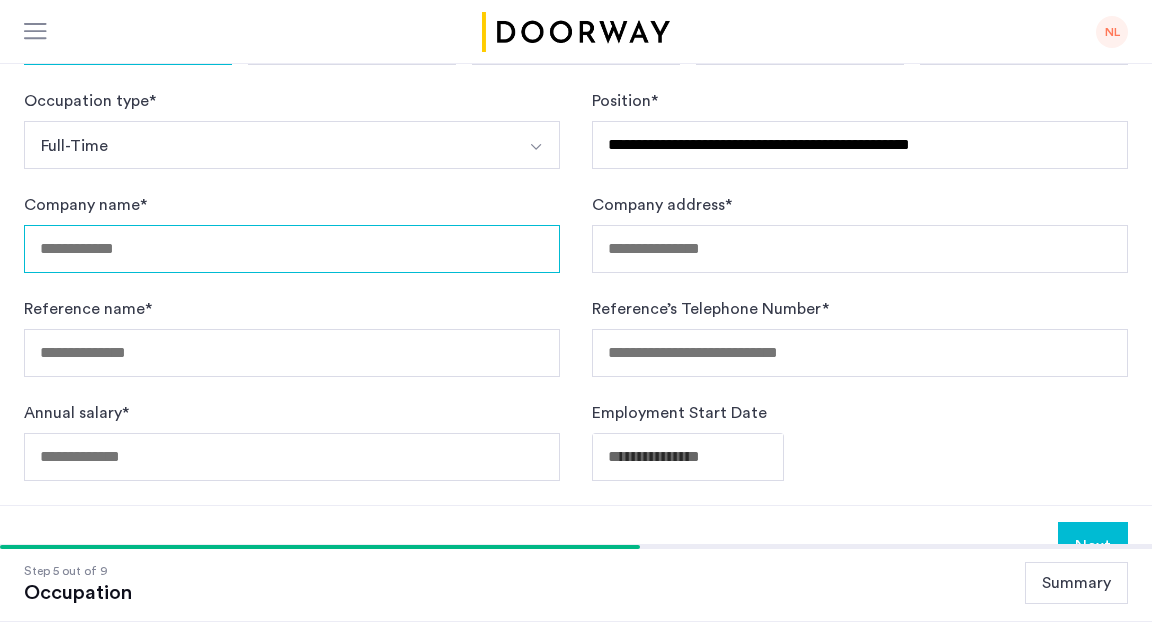 click on "Company name  *" at bounding box center (292, 249) 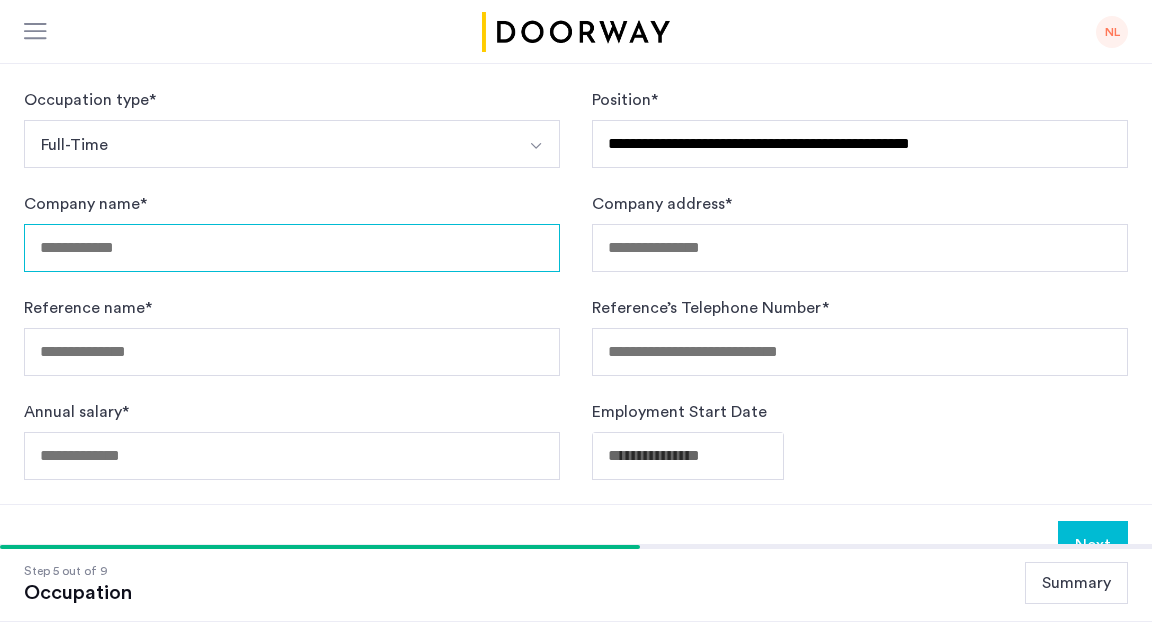 scroll, scrollTop: 452, scrollLeft: 0, axis: vertical 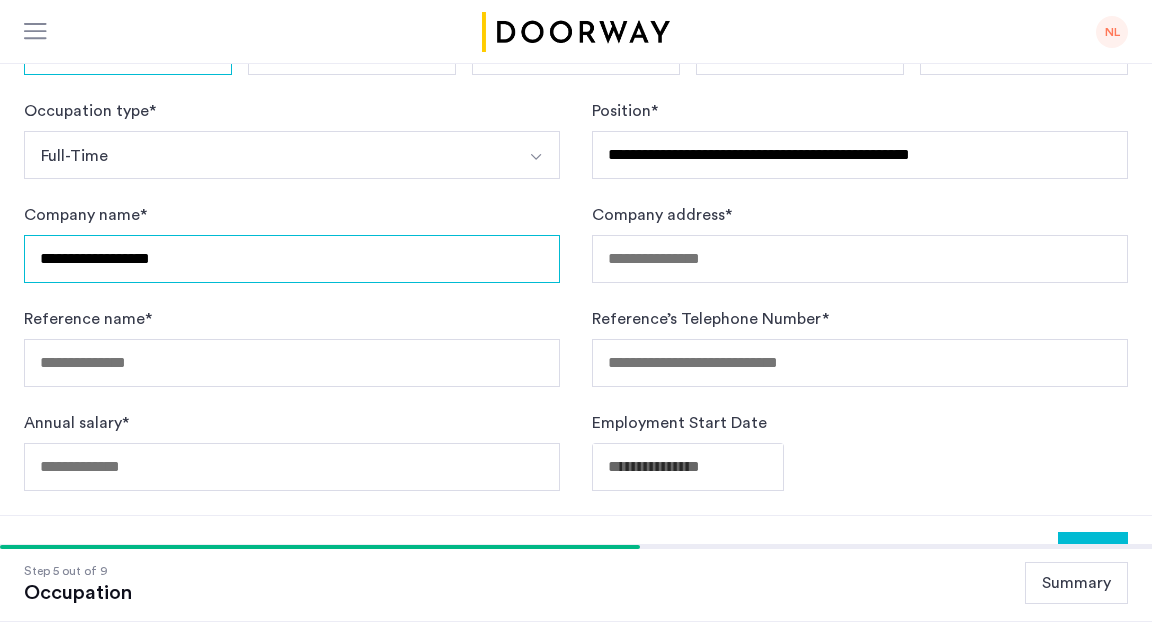 type on "**********" 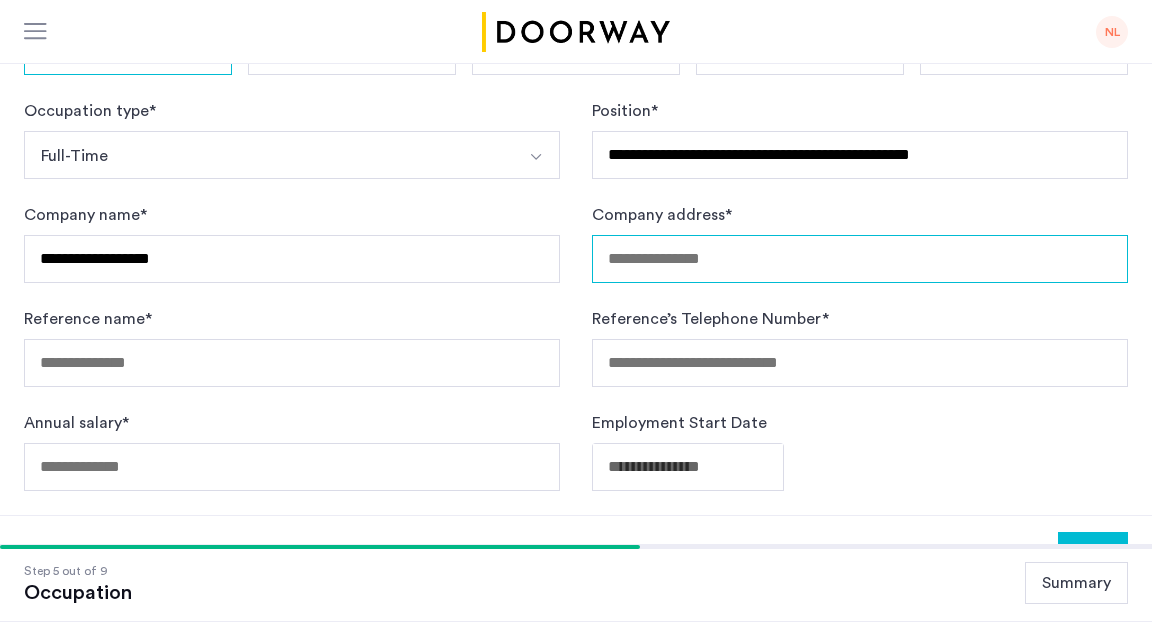 click on "Company address  *" at bounding box center [860, 259] 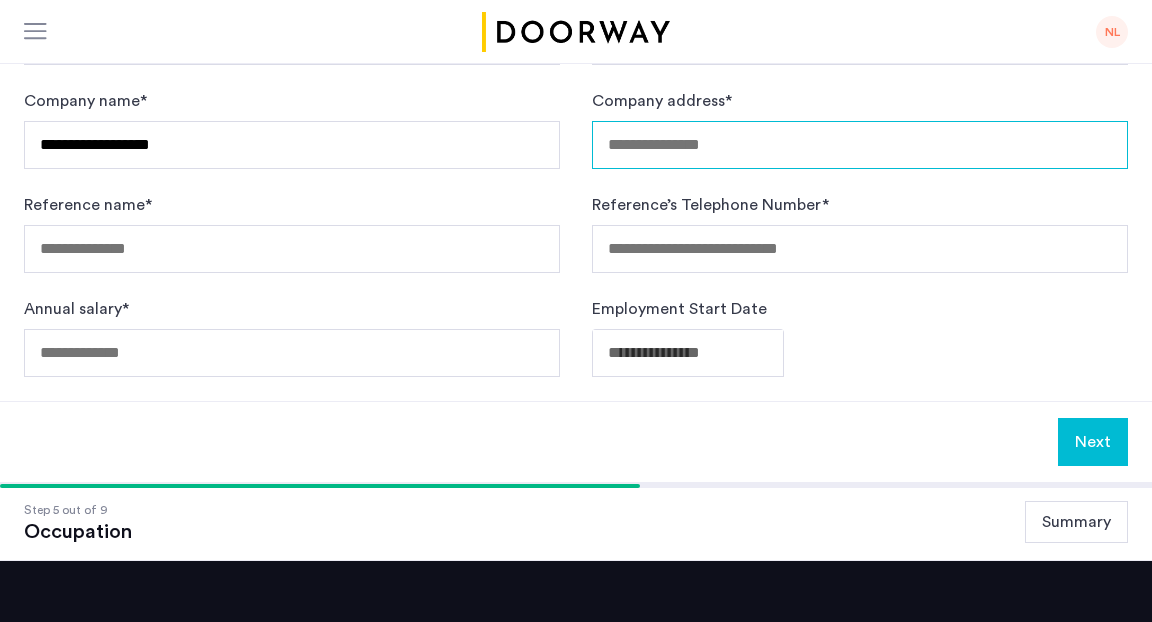 paste on "**********" 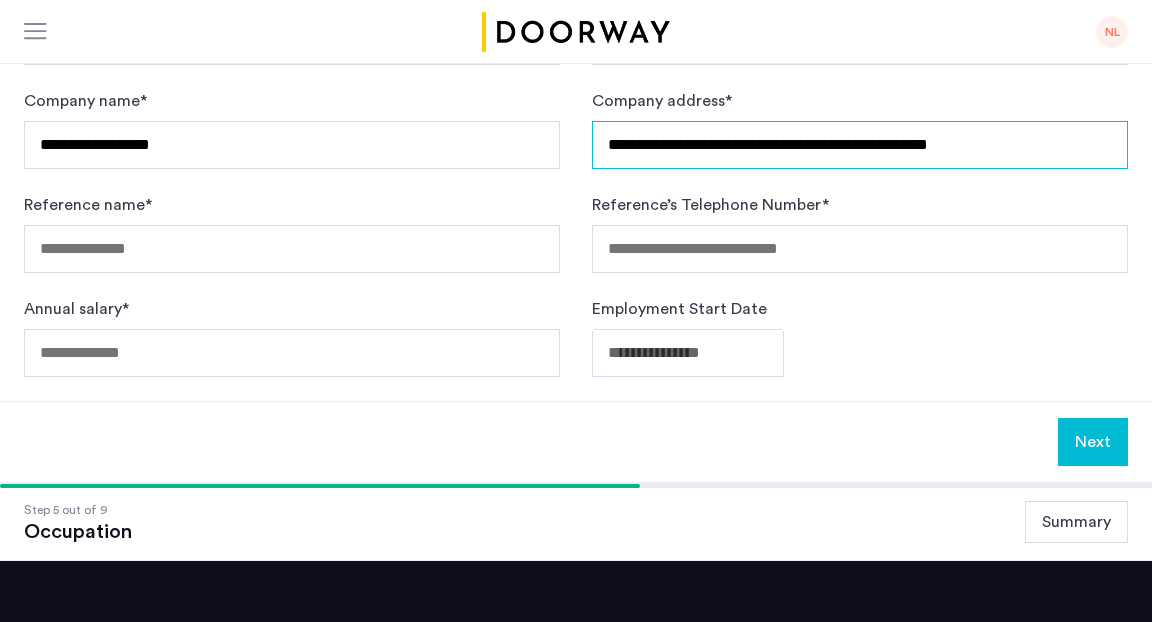 type on "**********" 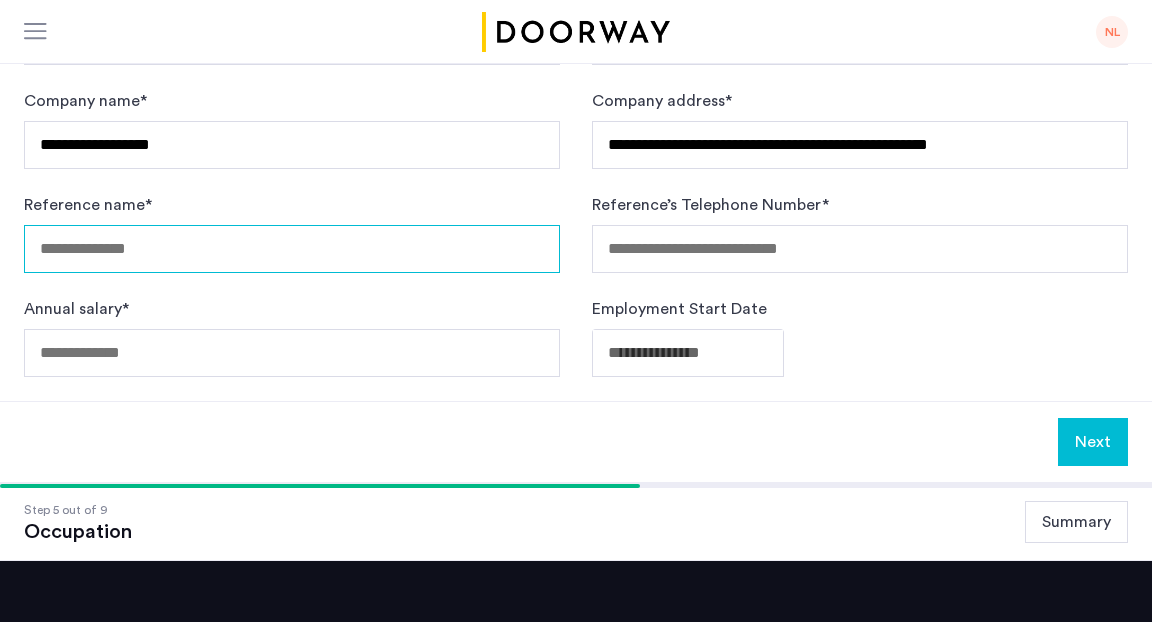 click on "Reference name  *" at bounding box center (292, 249) 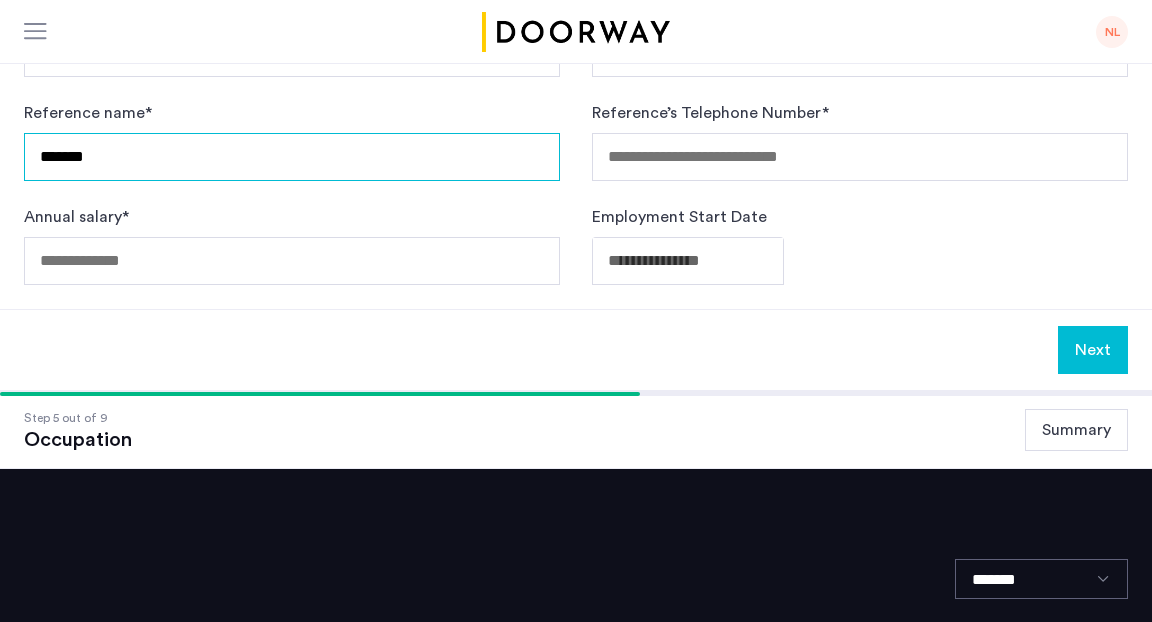 drag, startPoint x: 348, startPoint y: 154, endPoint x: 48, endPoint y: 146, distance: 300.10666 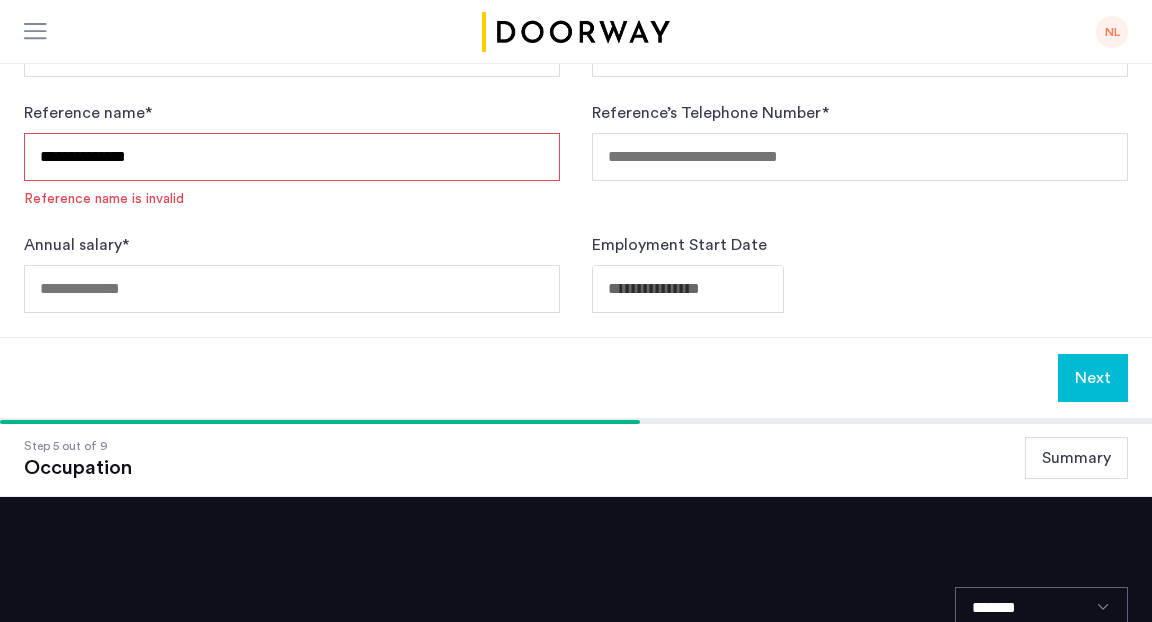 click on "**********" at bounding box center [292, 157] 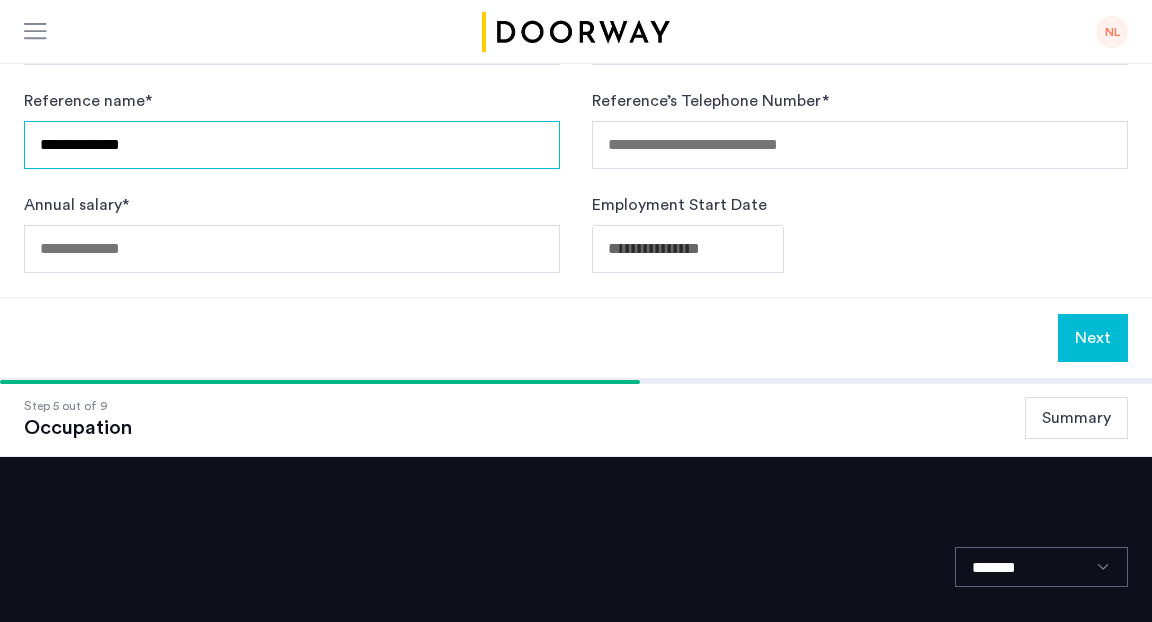 type on "**********" 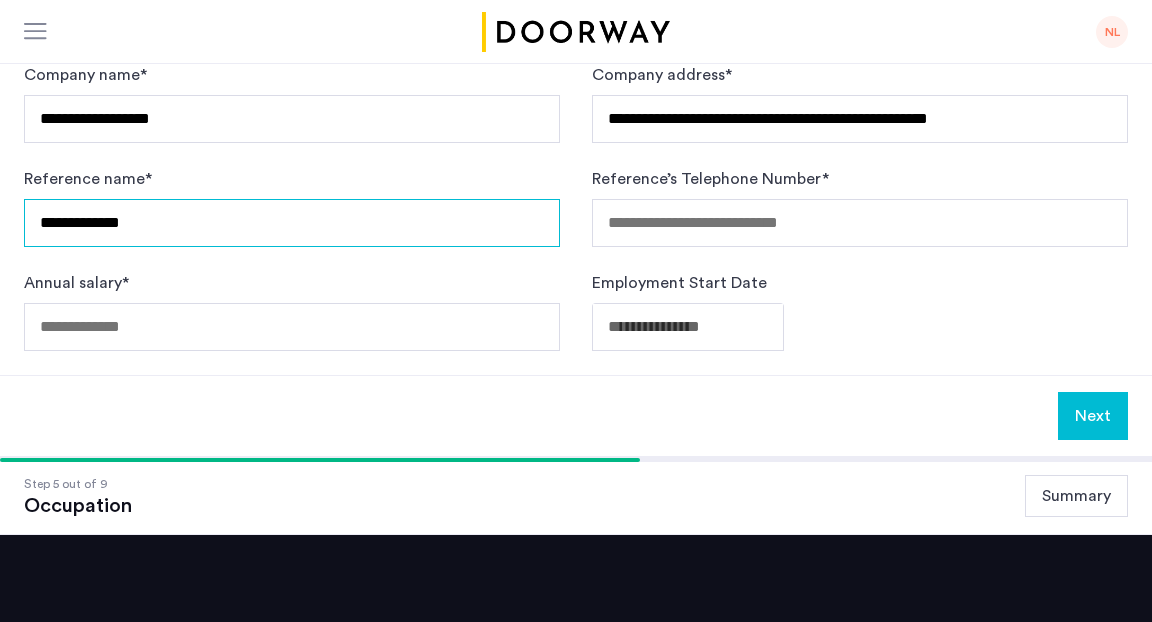 scroll, scrollTop: 466, scrollLeft: 0, axis: vertical 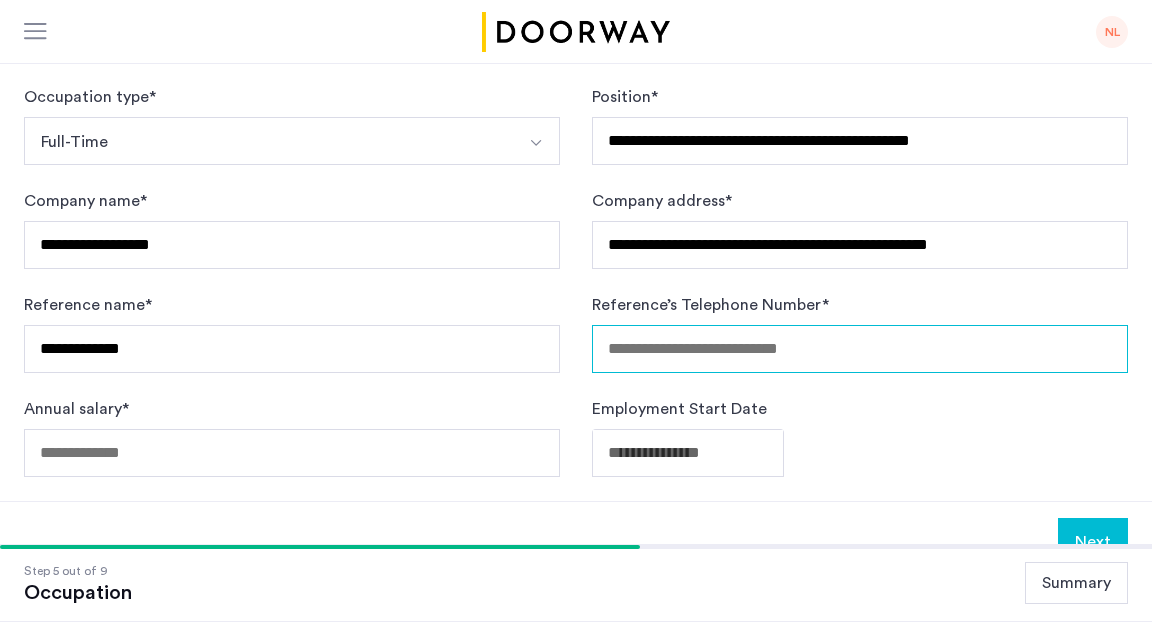 click on "Reference’s Telephone Number  *" at bounding box center [860, 349] 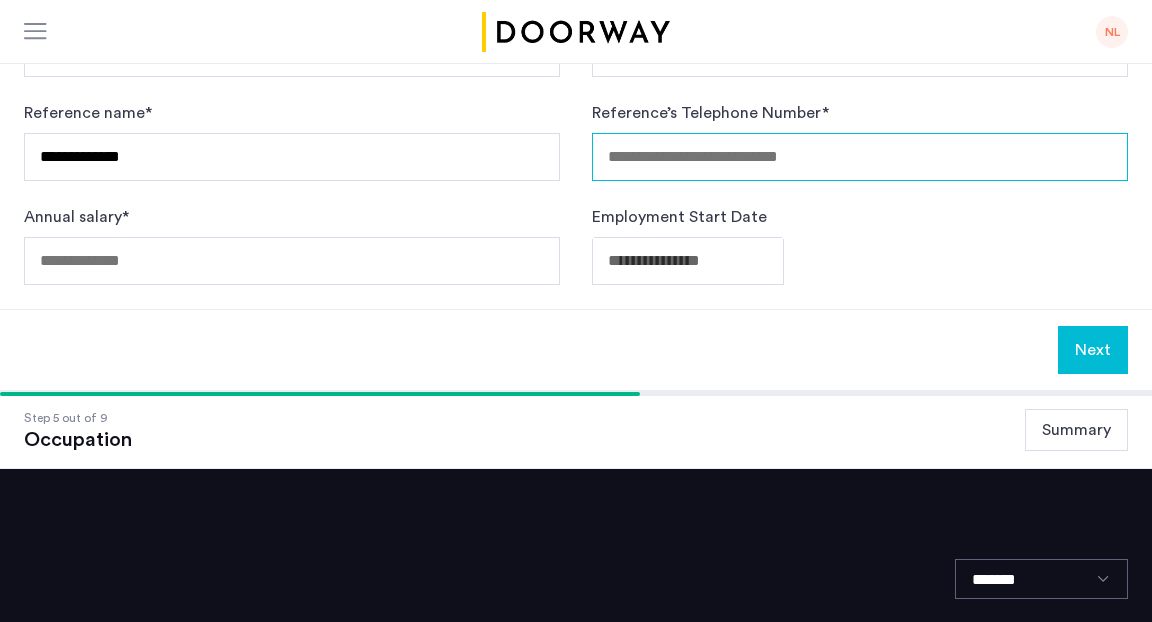 paste on "**********" 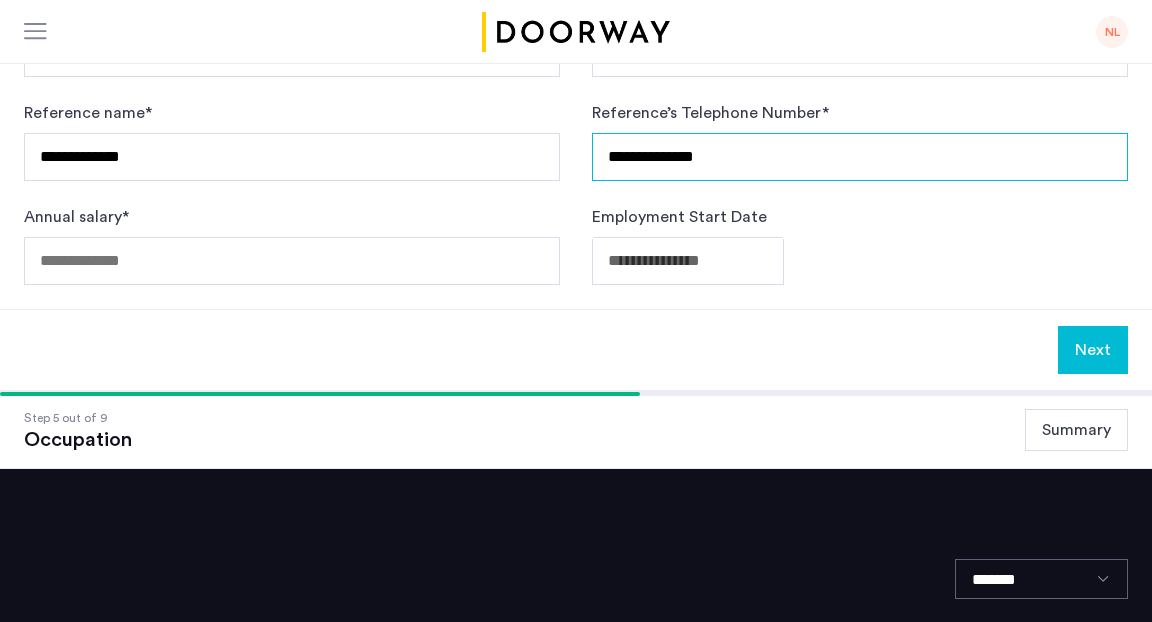 type on "**********" 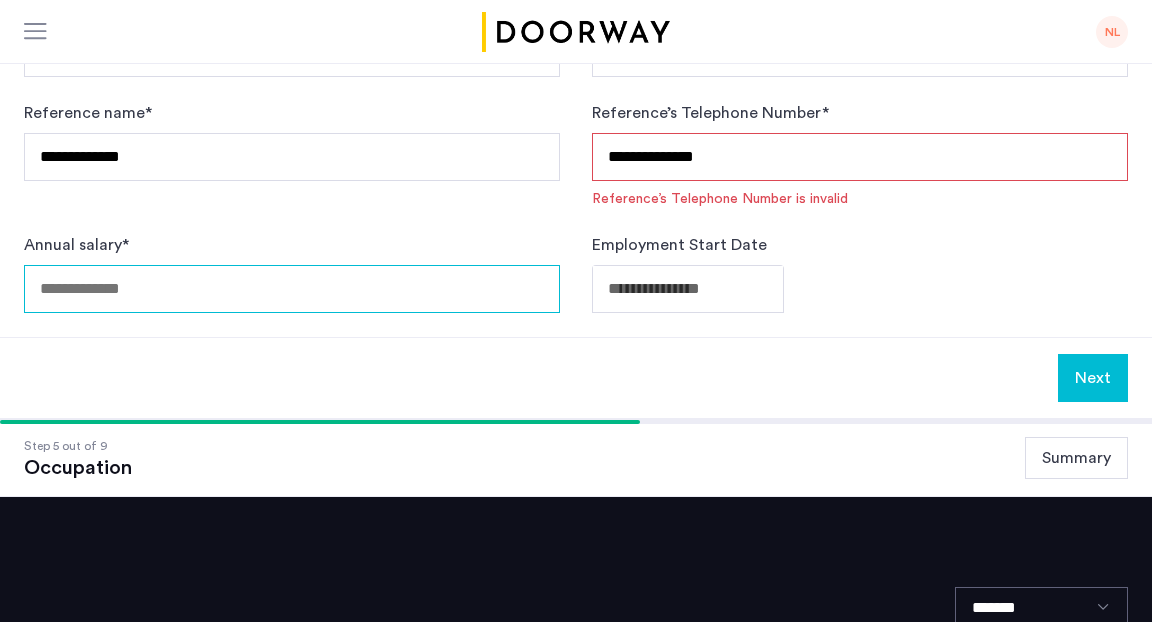 click on "Annual salary  *" at bounding box center (292, 289) 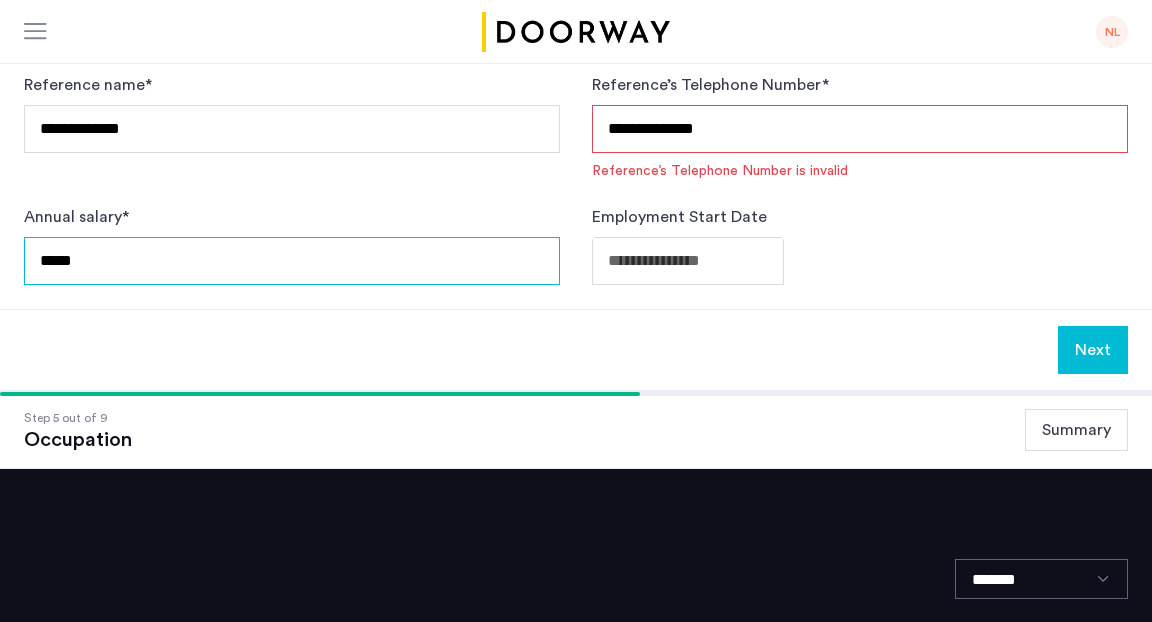 type on "*****" 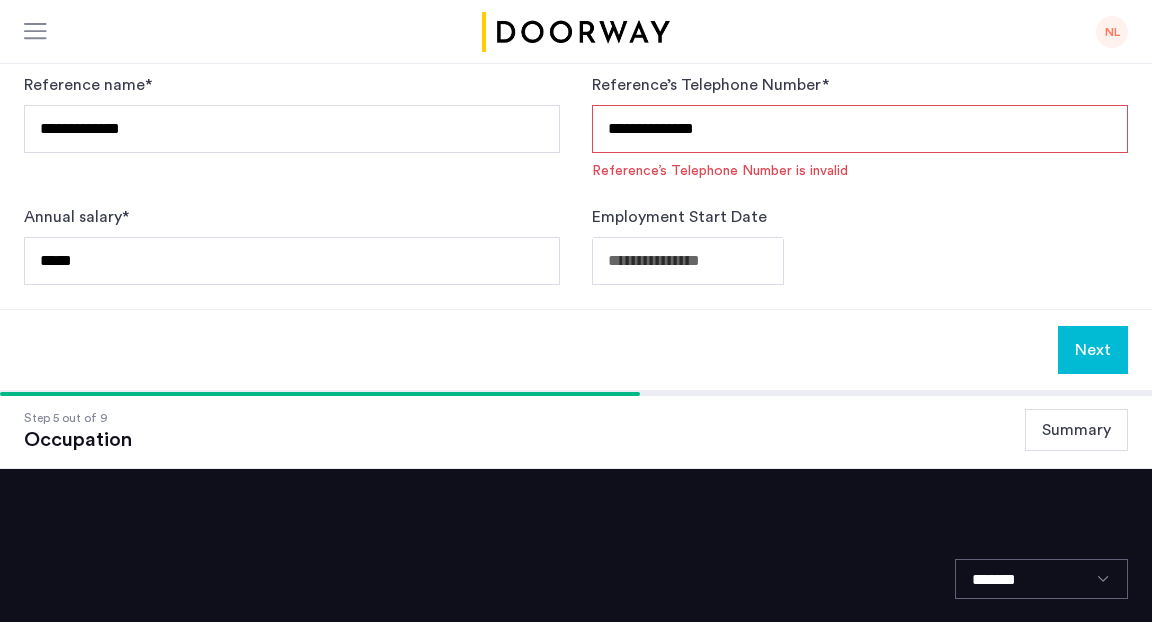 click on "**********" at bounding box center [576, -375] 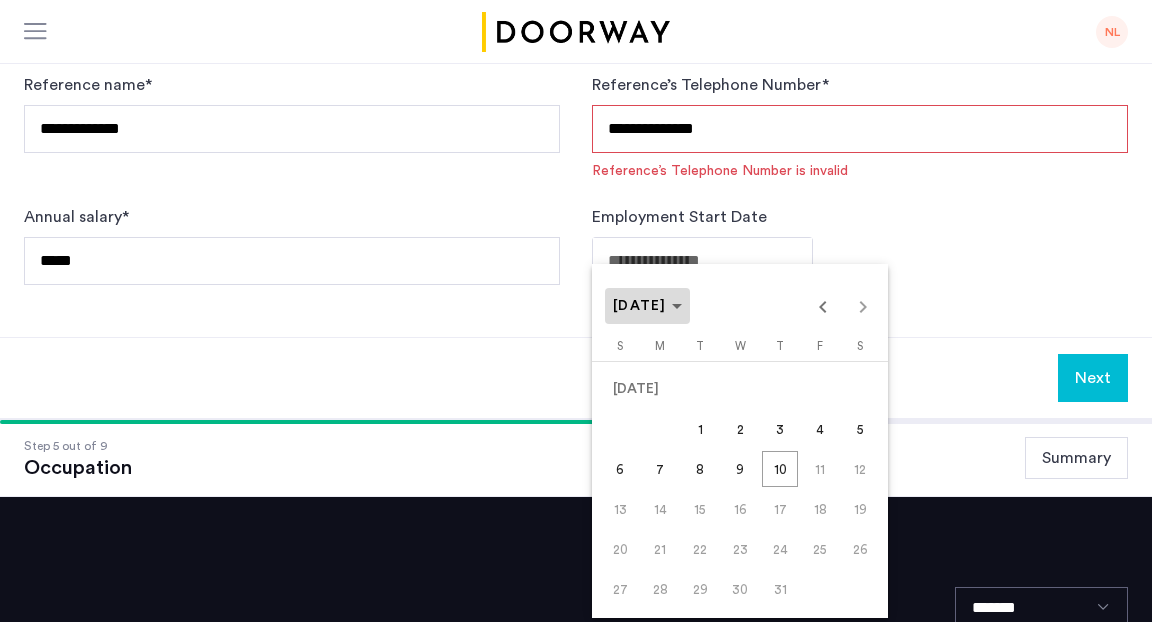 click on "JUL 2025" at bounding box center (647, 306) 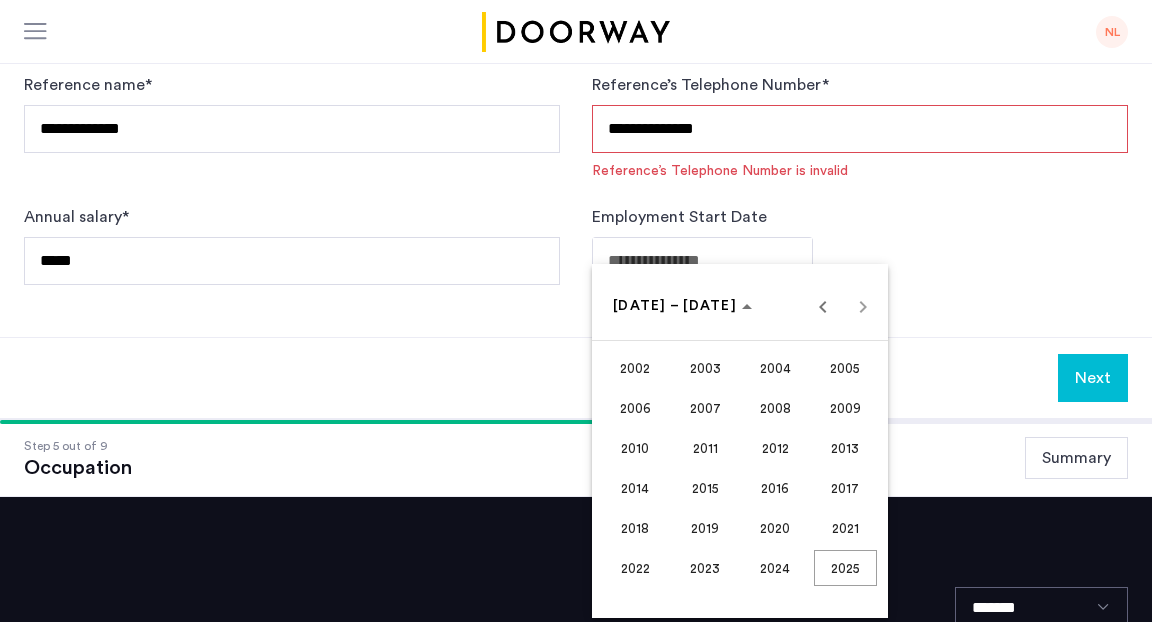 click on "2022" at bounding box center (635, 568) 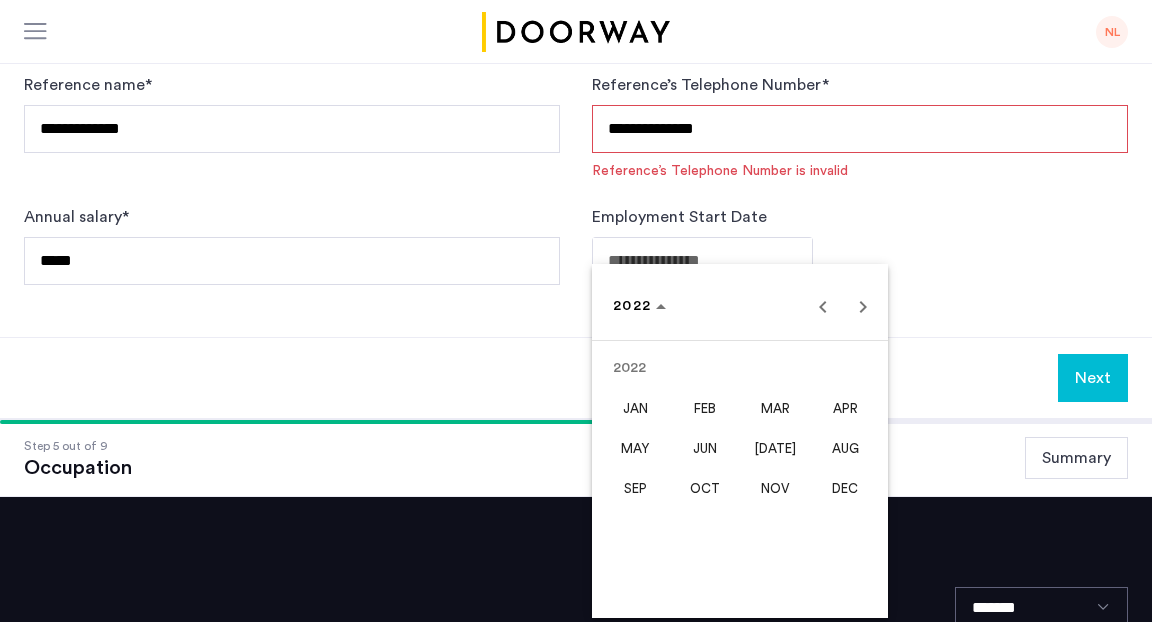 click on "AUG" at bounding box center [845, 448] 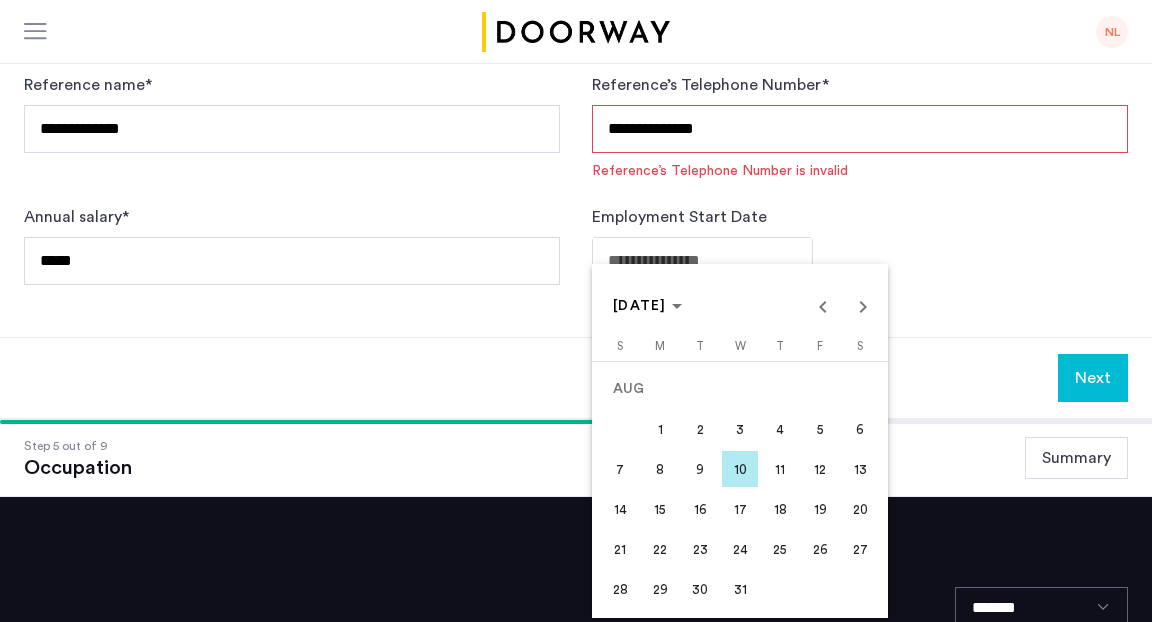 click at bounding box center [576, 311] 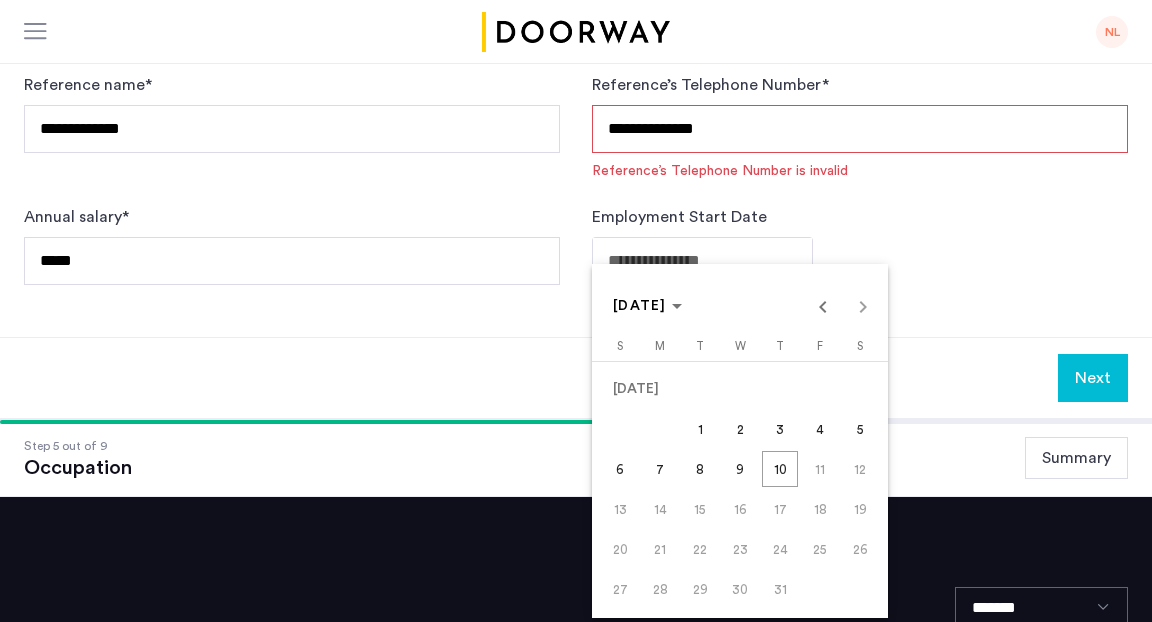 click on "**********" at bounding box center [576, -375] 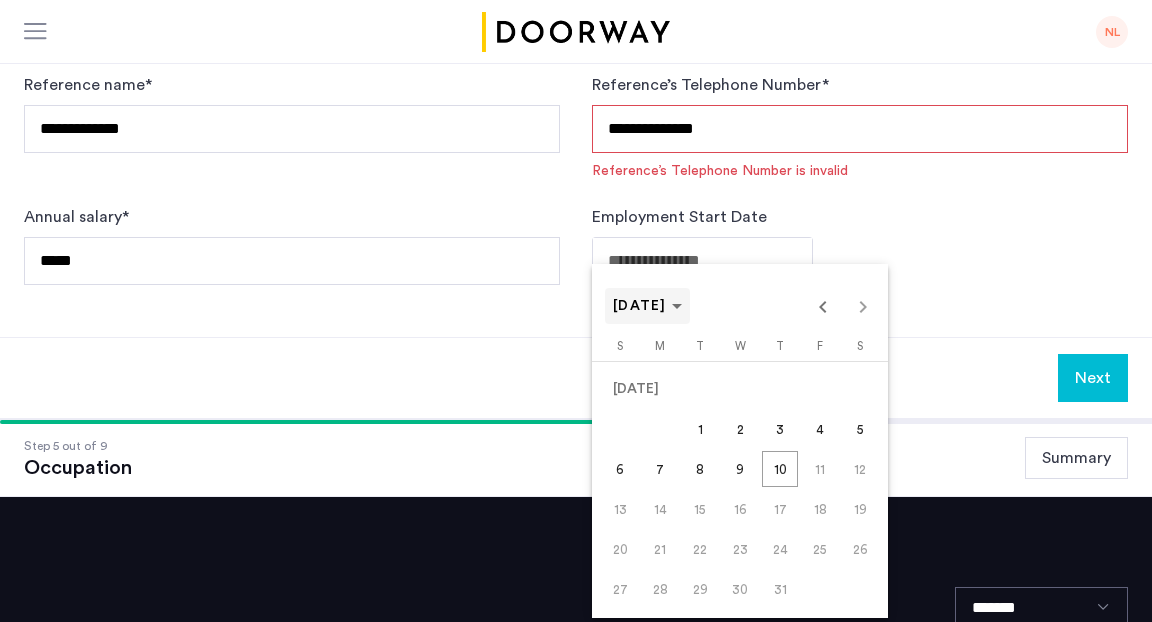 click on "JUL 2025" at bounding box center [640, 306] 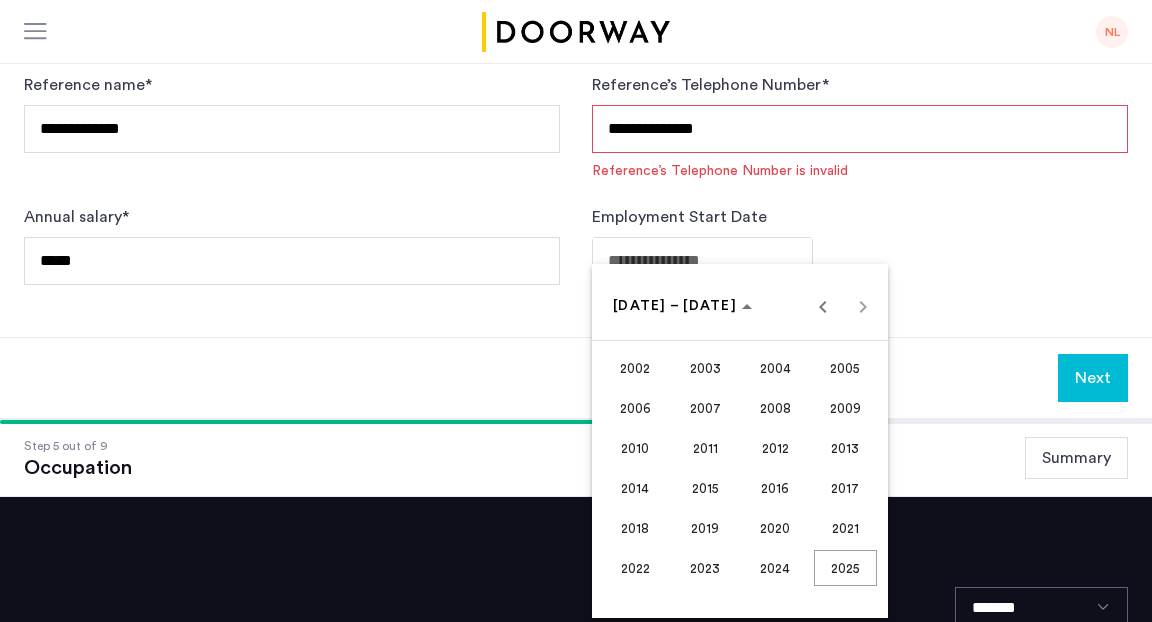click on "2022" at bounding box center [635, 568] 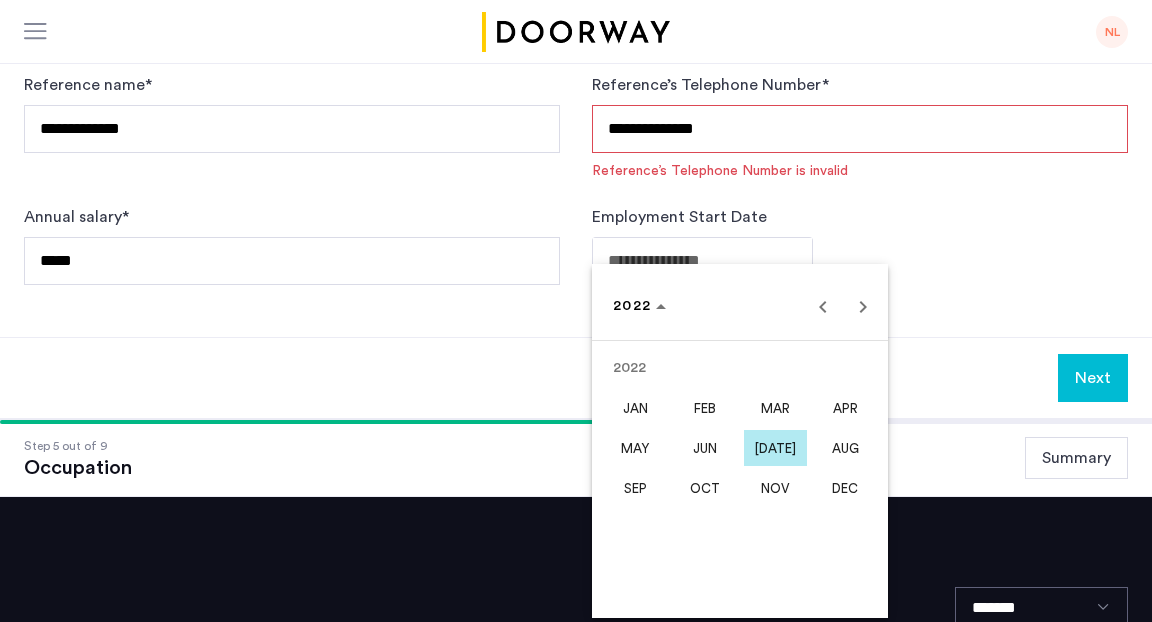 click on "AUG" at bounding box center (845, 448) 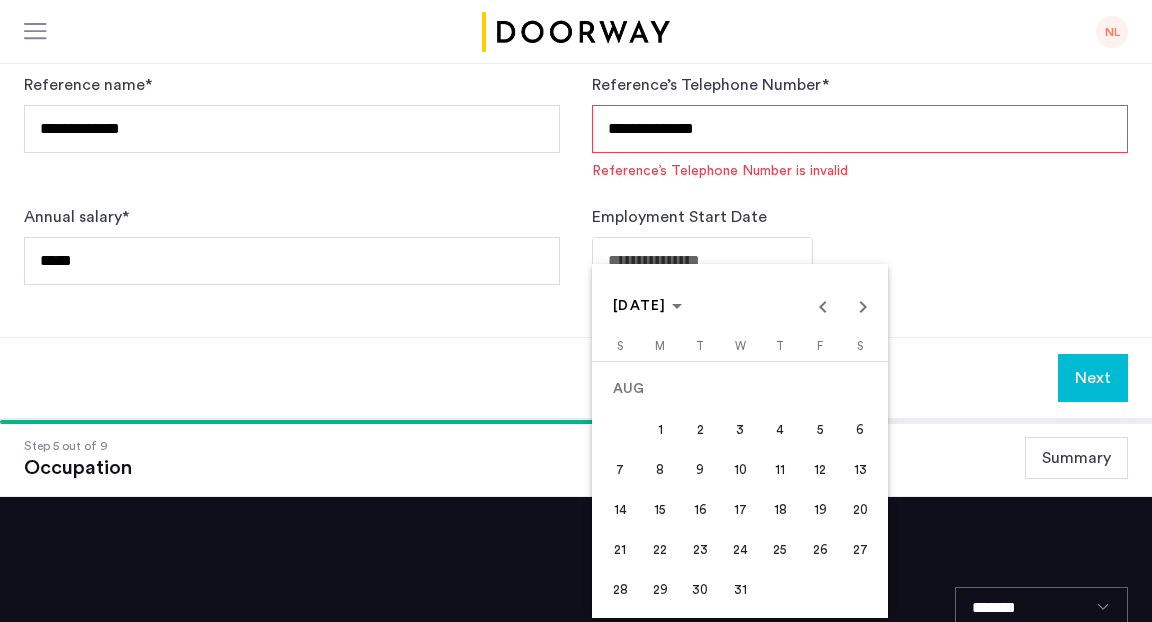 click on "22" at bounding box center [660, 549] 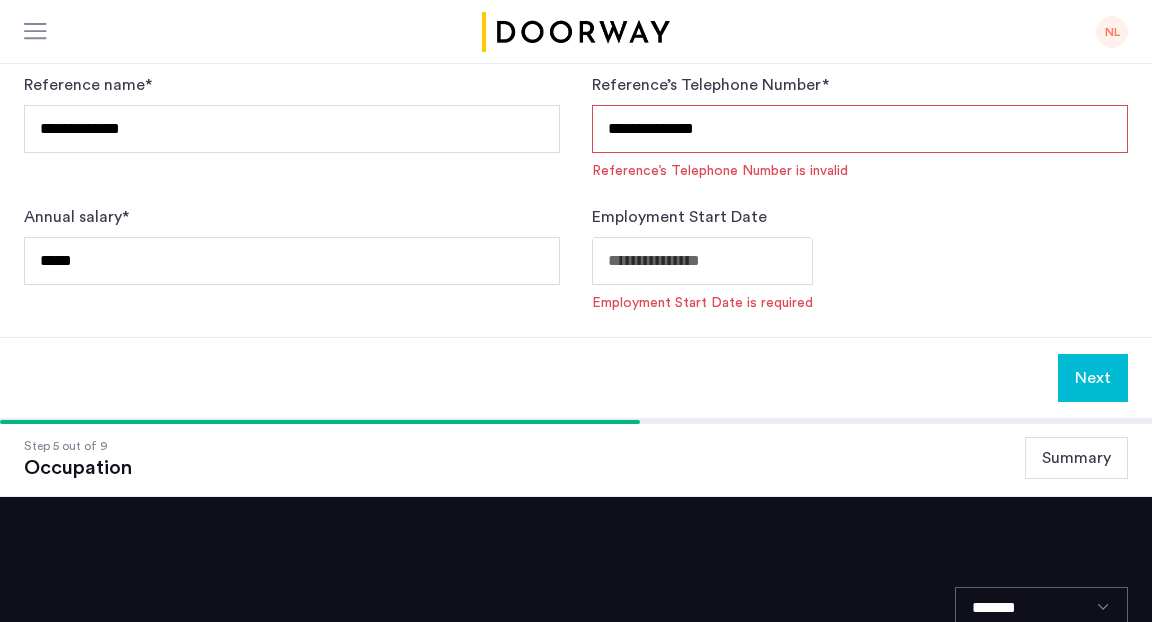type on "**********" 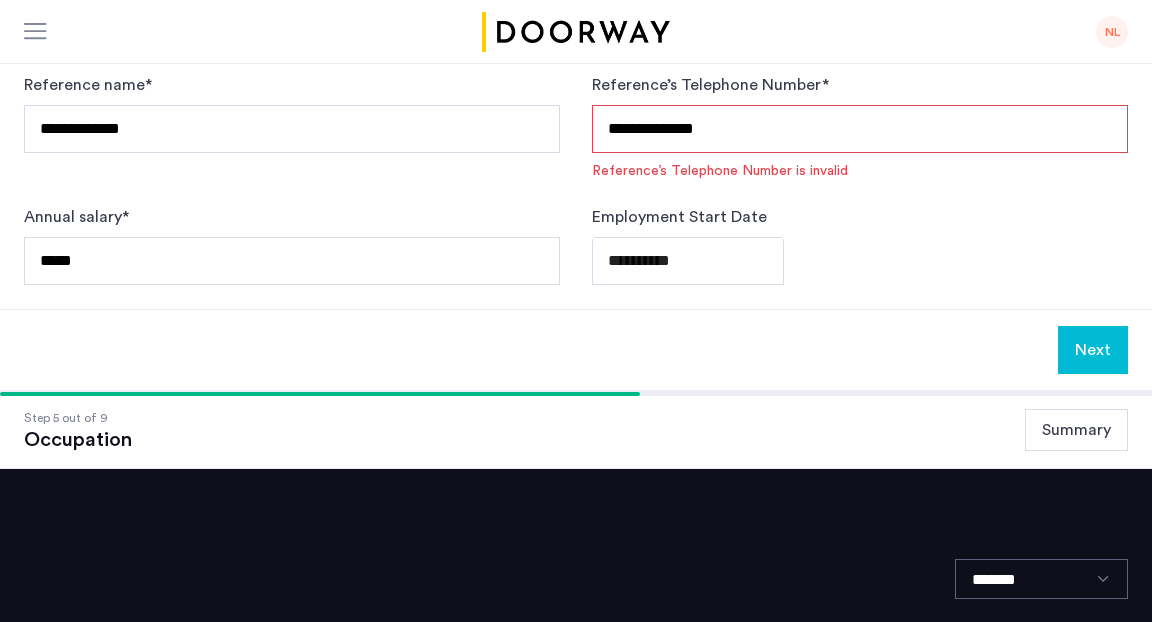 click on "Next" 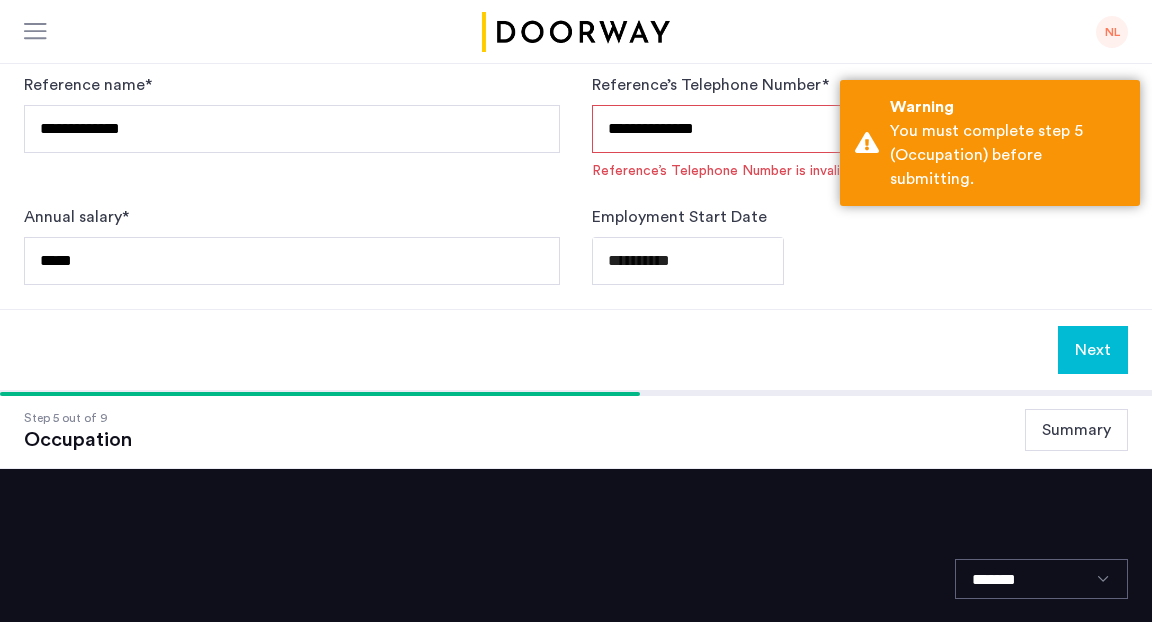 scroll, scrollTop: 454, scrollLeft: 0, axis: vertical 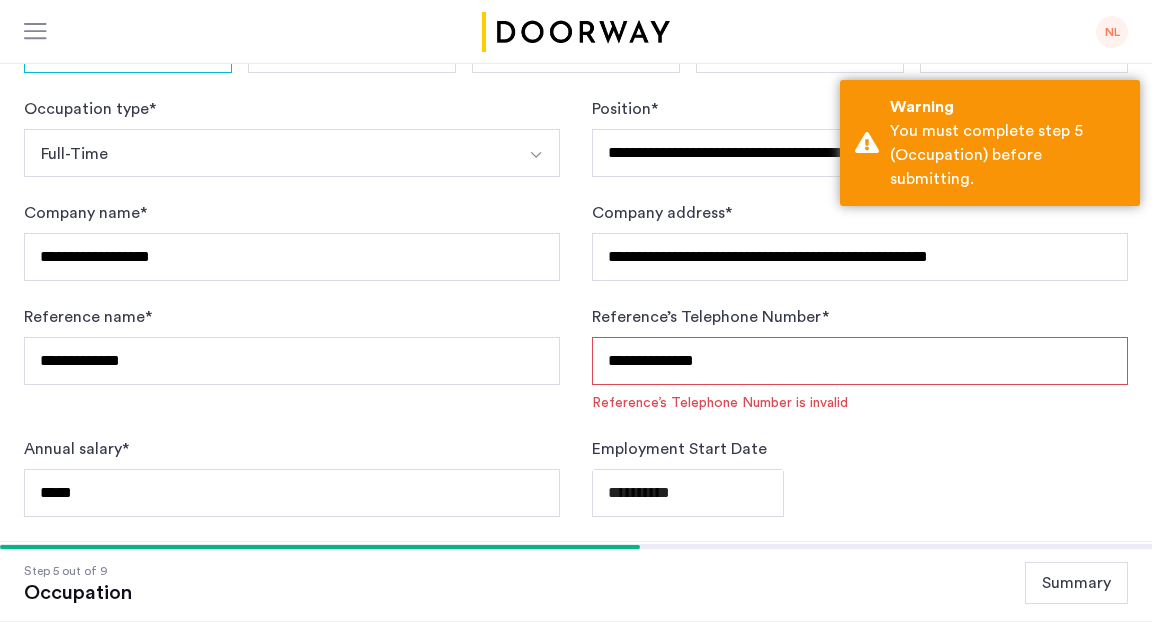 click on "**********" at bounding box center [860, 361] 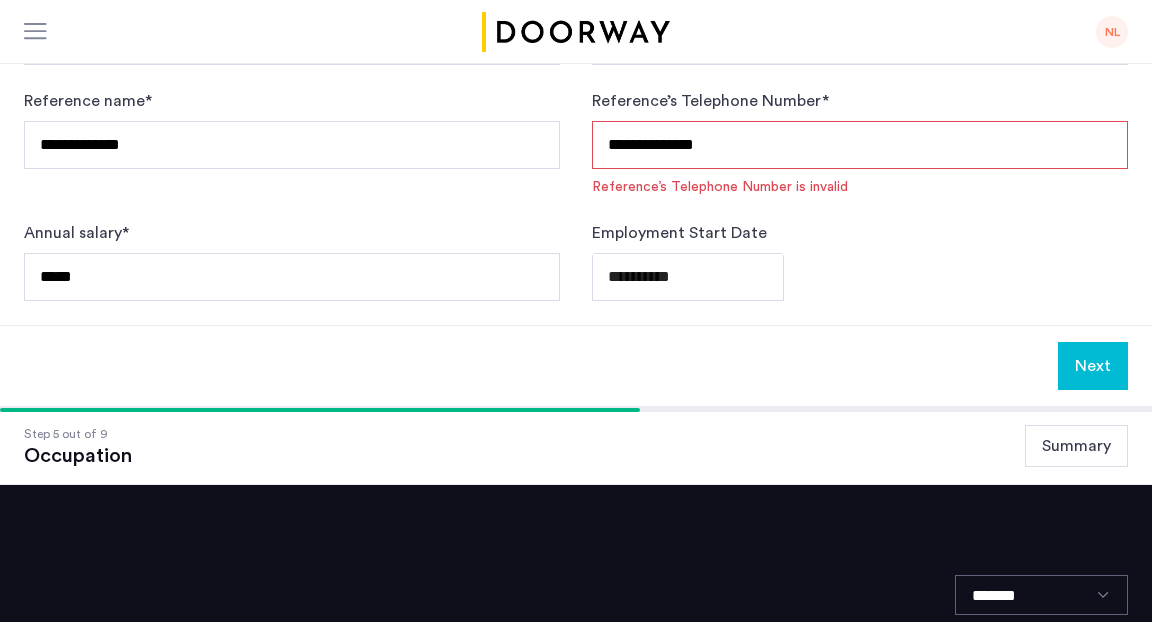 click on "**********" at bounding box center (860, 145) 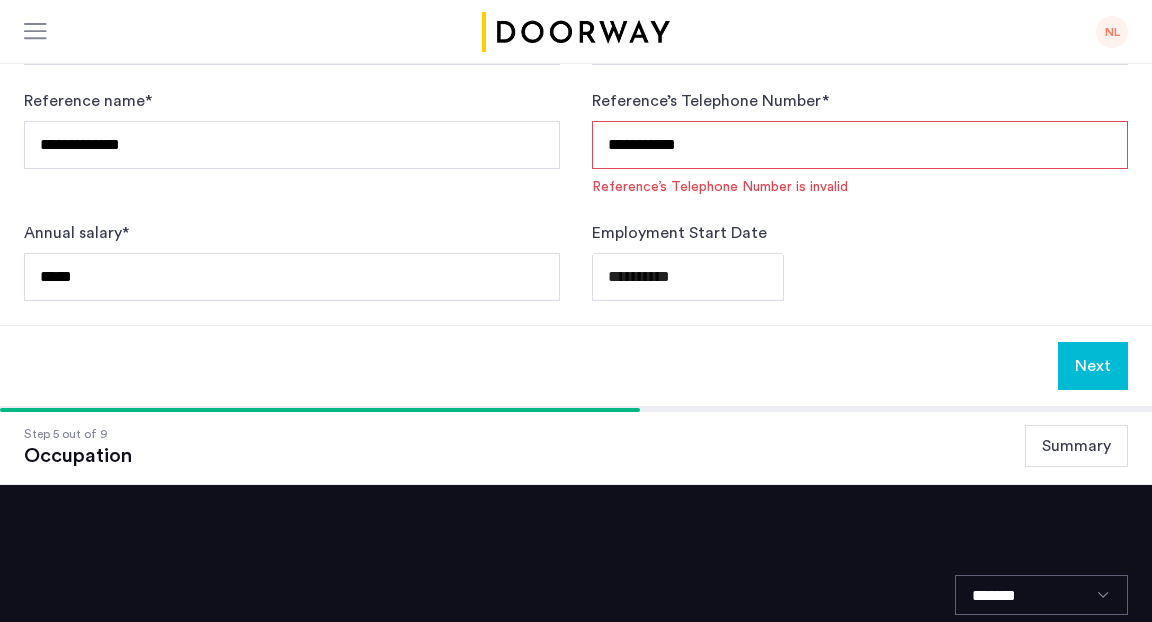 click on "**********" at bounding box center (860, 145) 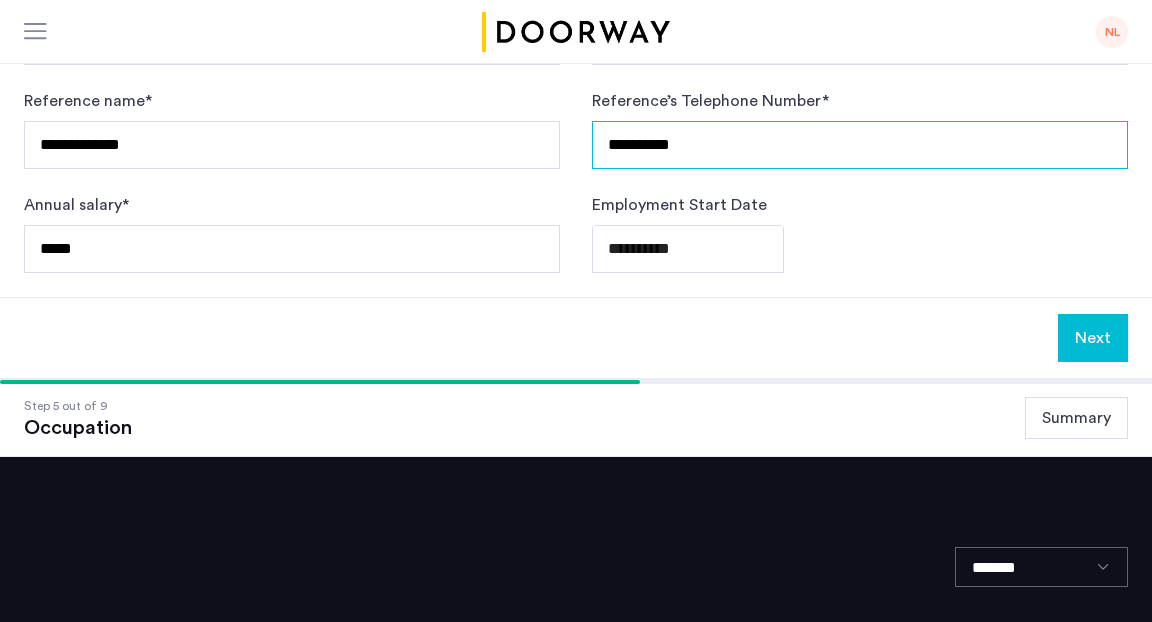 type on "**********" 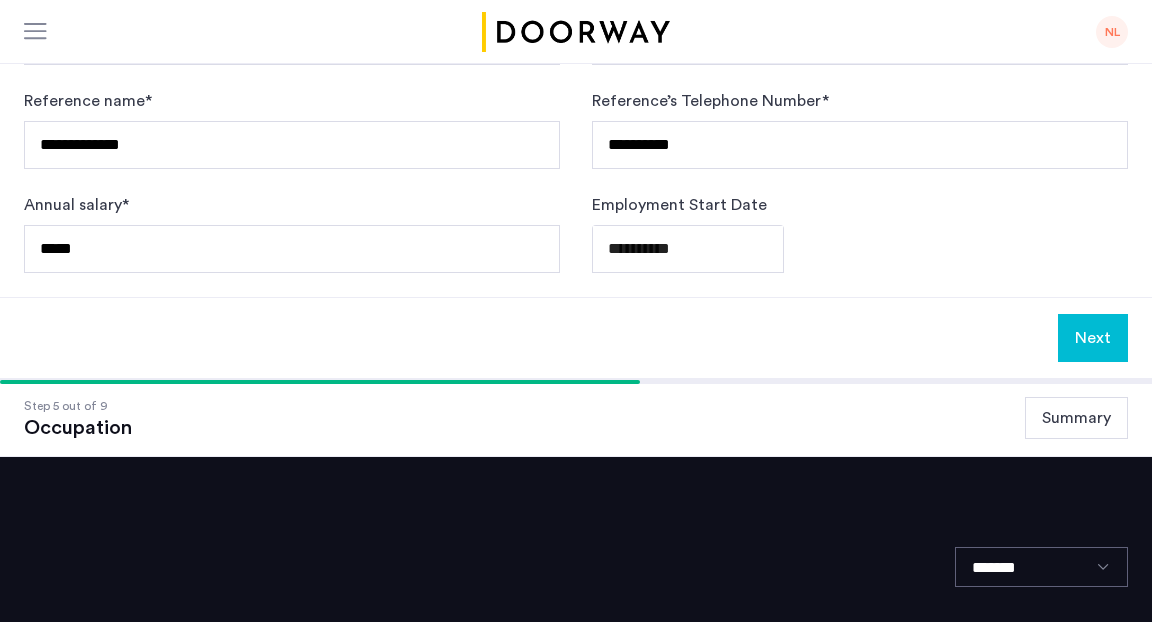 click on "Next" 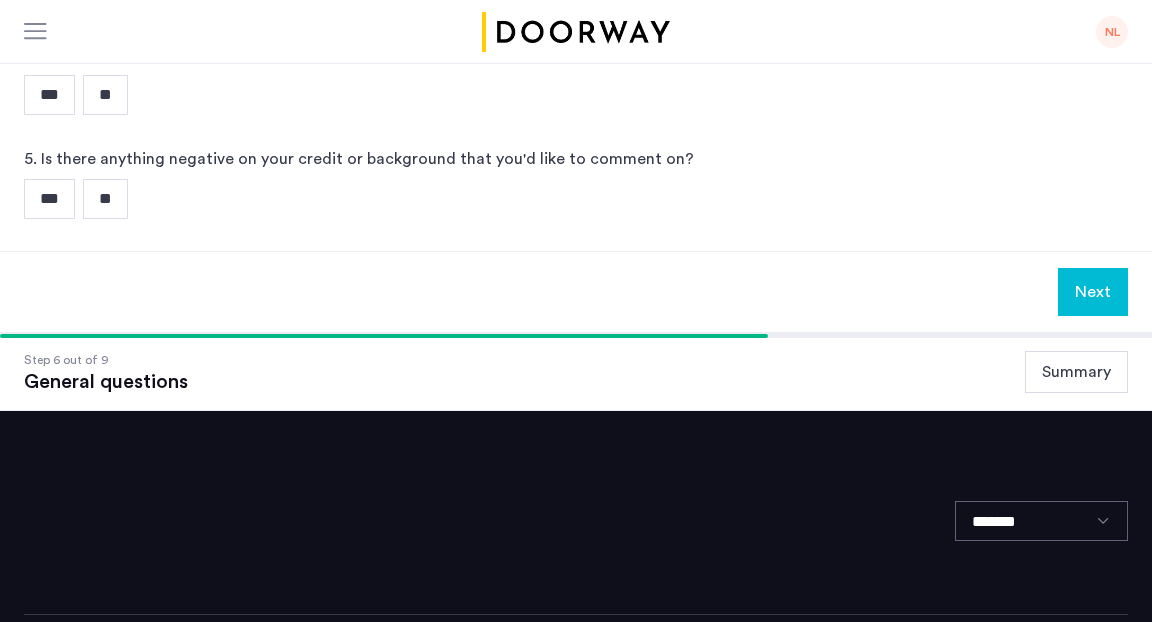 scroll, scrollTop: 866, scrollLeft: 0, axis: vertical 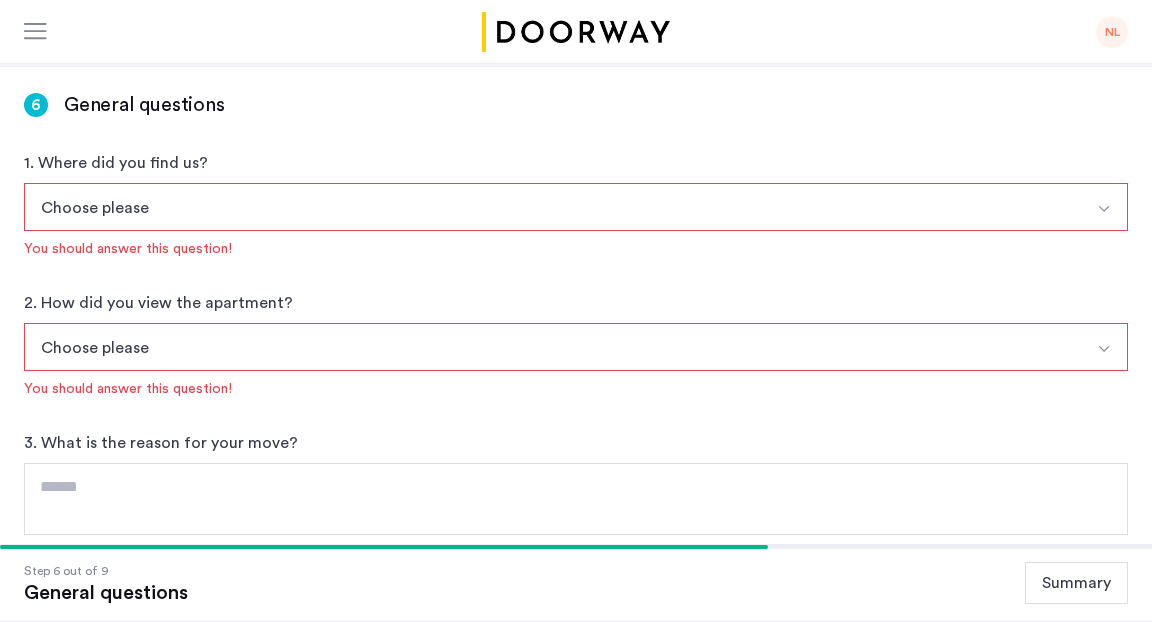 click on "Choose please" at bounding box center [552, 207] 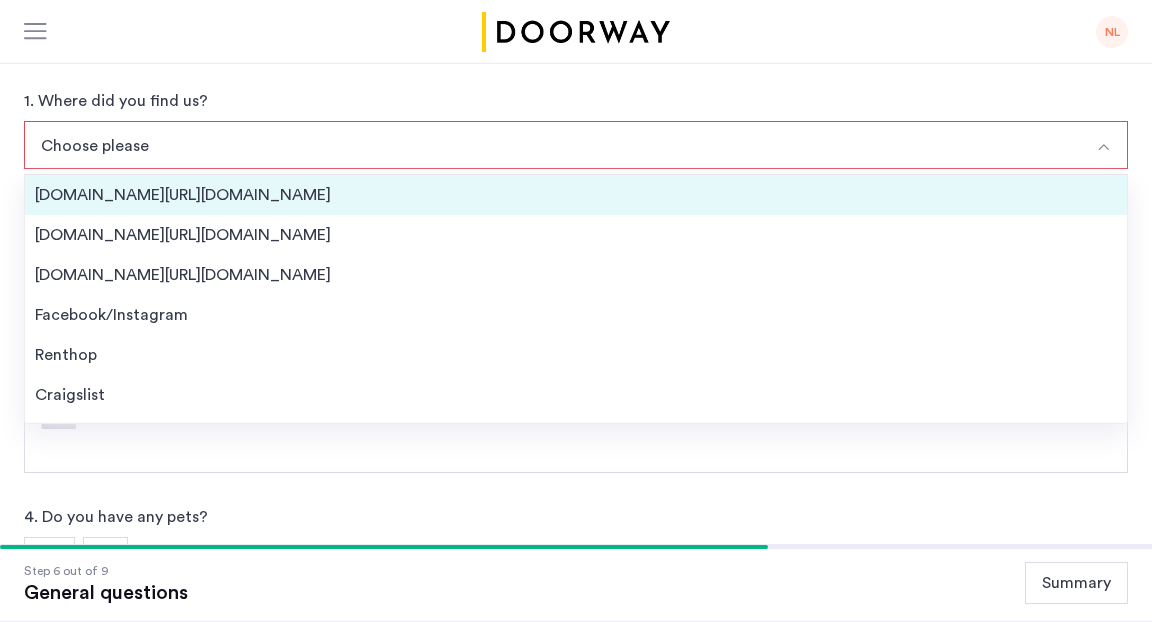 click on "[DOMAIN_NAME][URL][DOMAIN_NAME]" at bounding box center [576, 195] 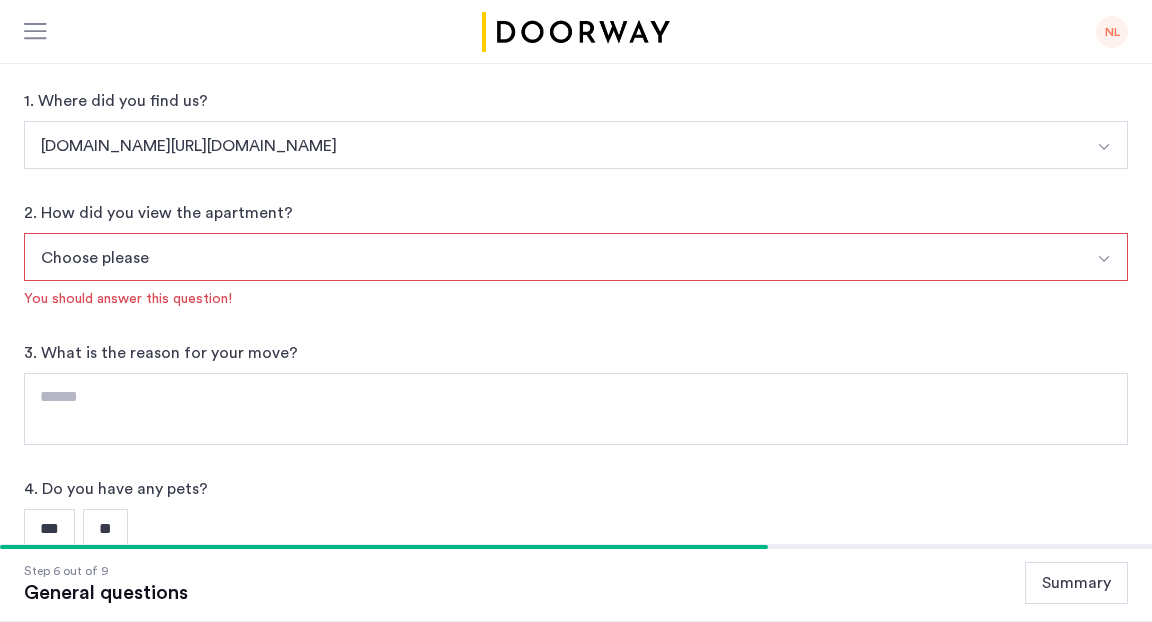 click on "Choose please" at bounding box center [552, 257] 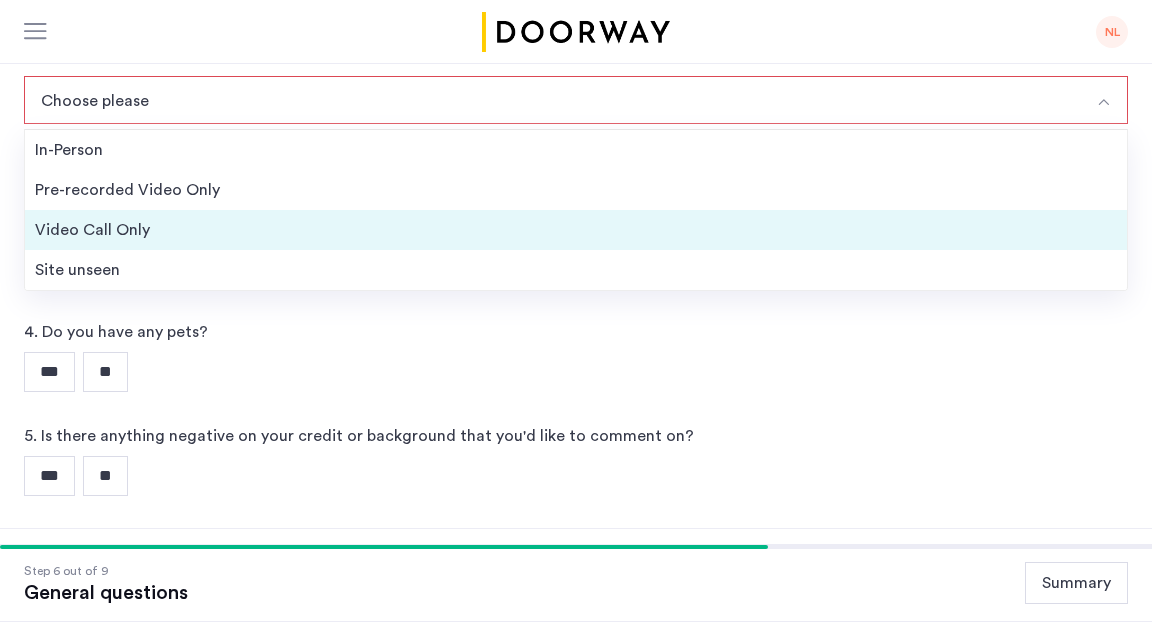 scroll, scrollTop: 500, scrollLeft: 0, axis: vertical 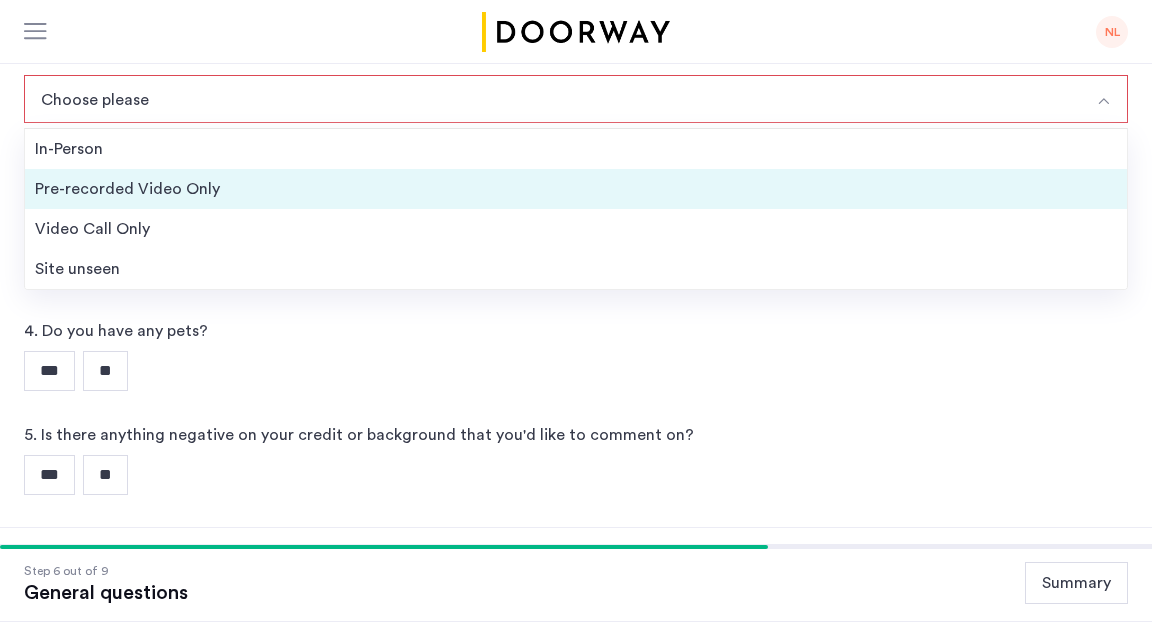 click on "Pre-recorded Video Only" at bounding box center (576, 189) 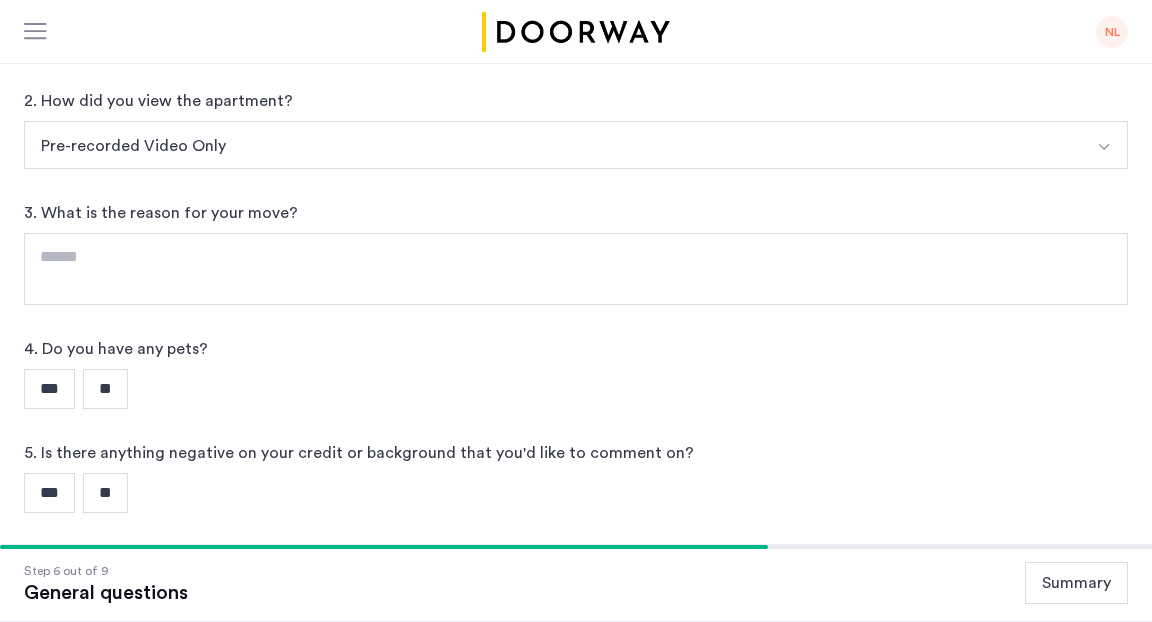 scroll, scrollTop: 412, scrollLeft: 0, axis: vertical 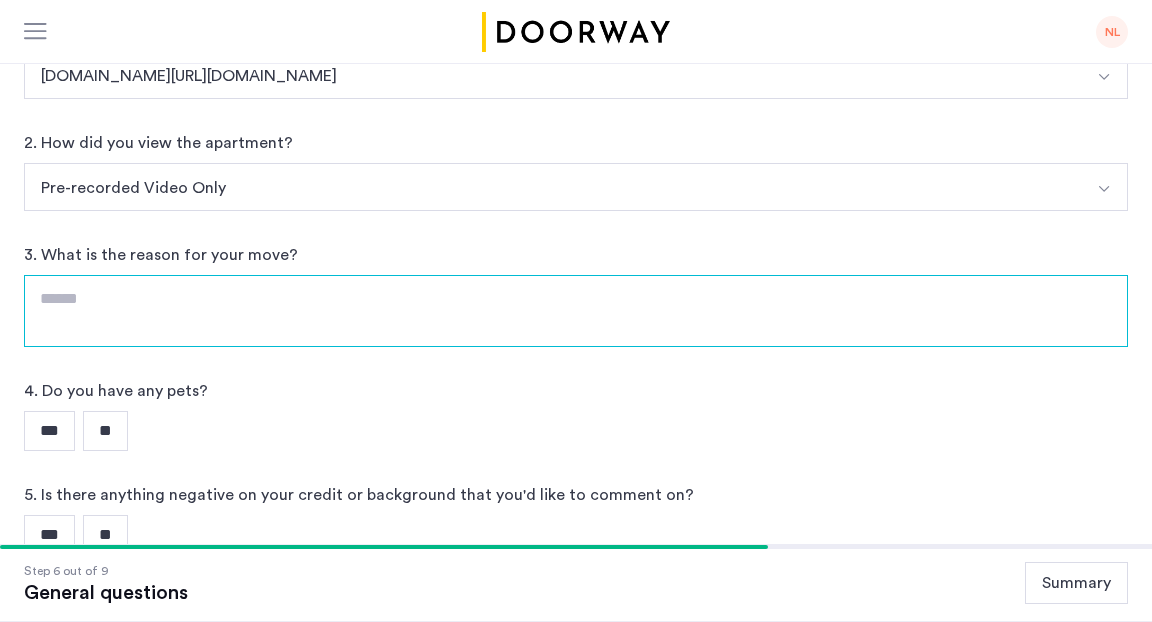 click 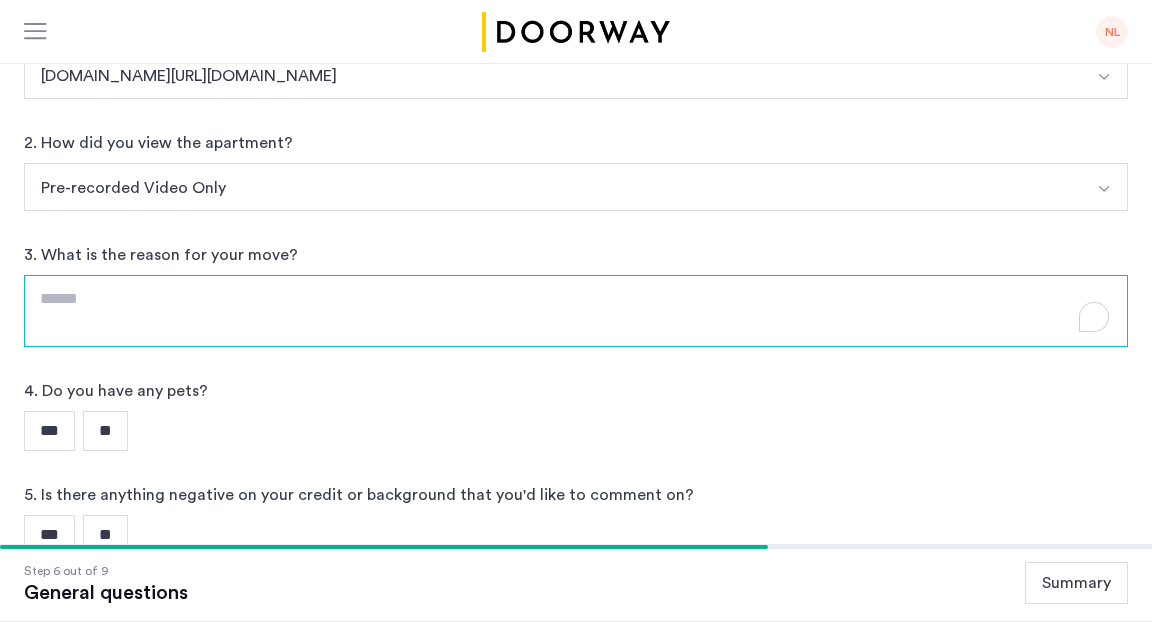 scroll, scrollTop: 567, scrollLeft: 0, axis: vertical 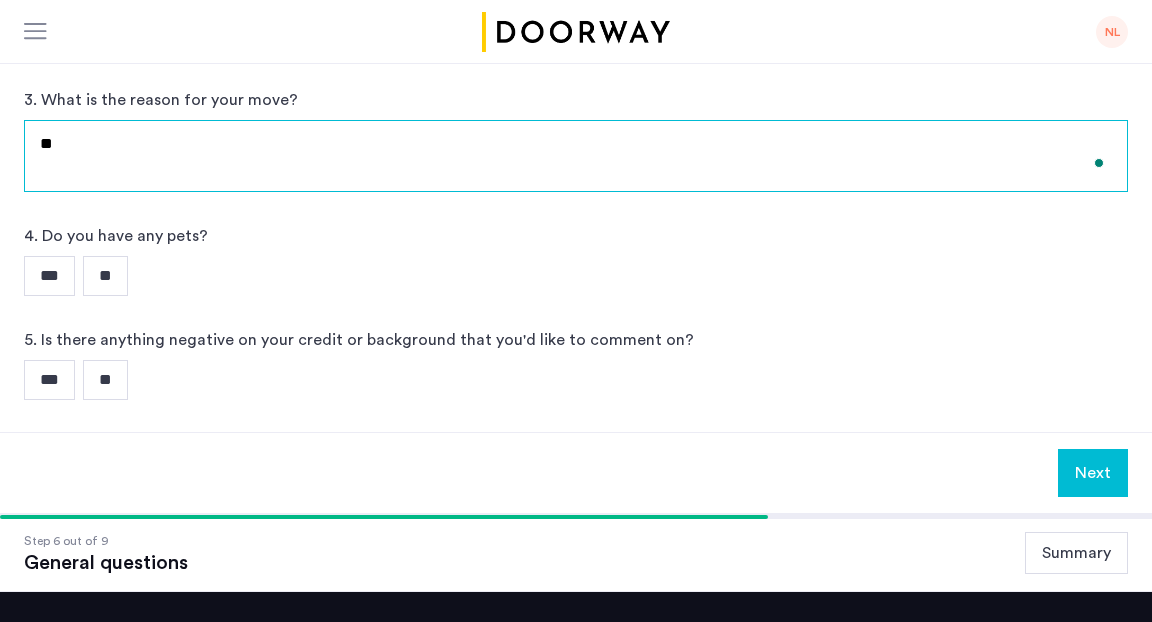 type on "*" 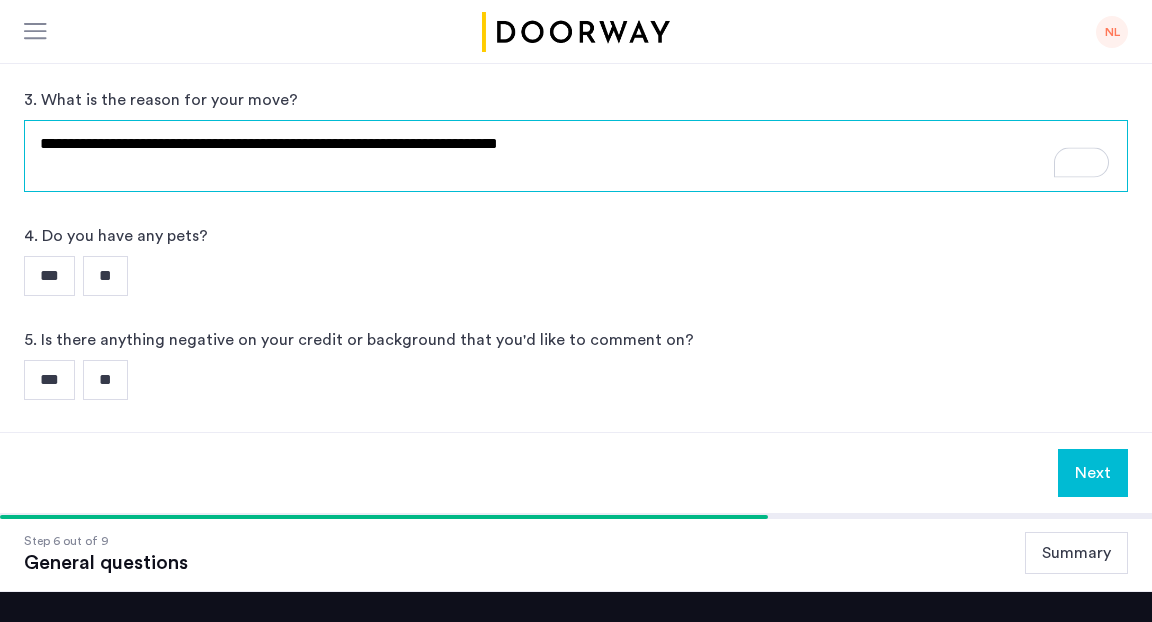 click on "**********" 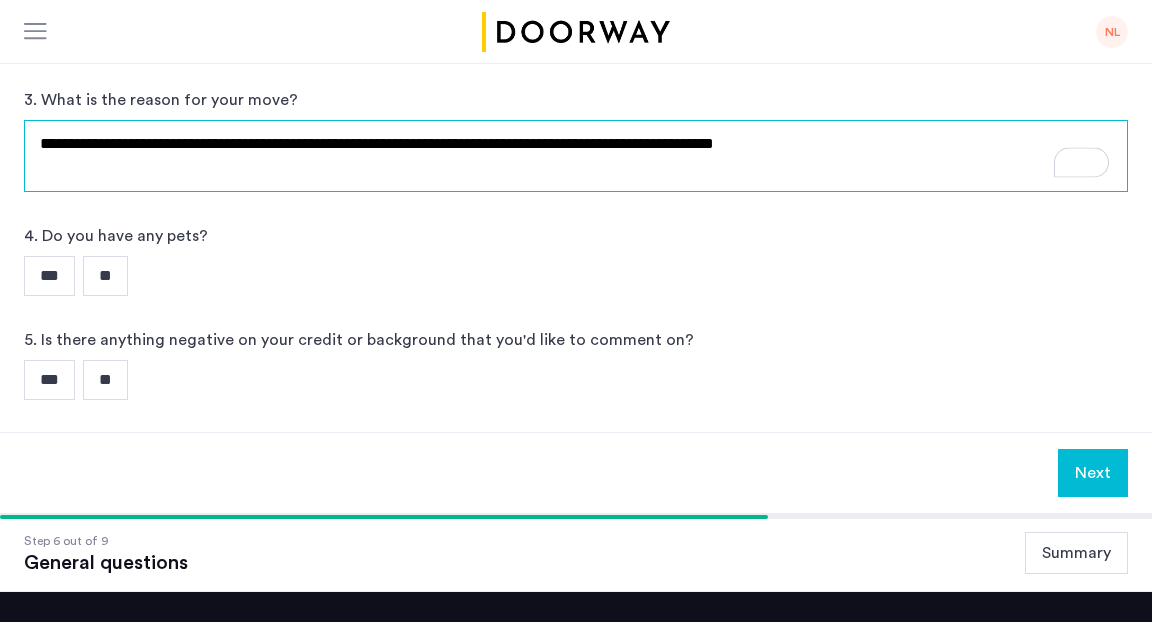 click on "**********" 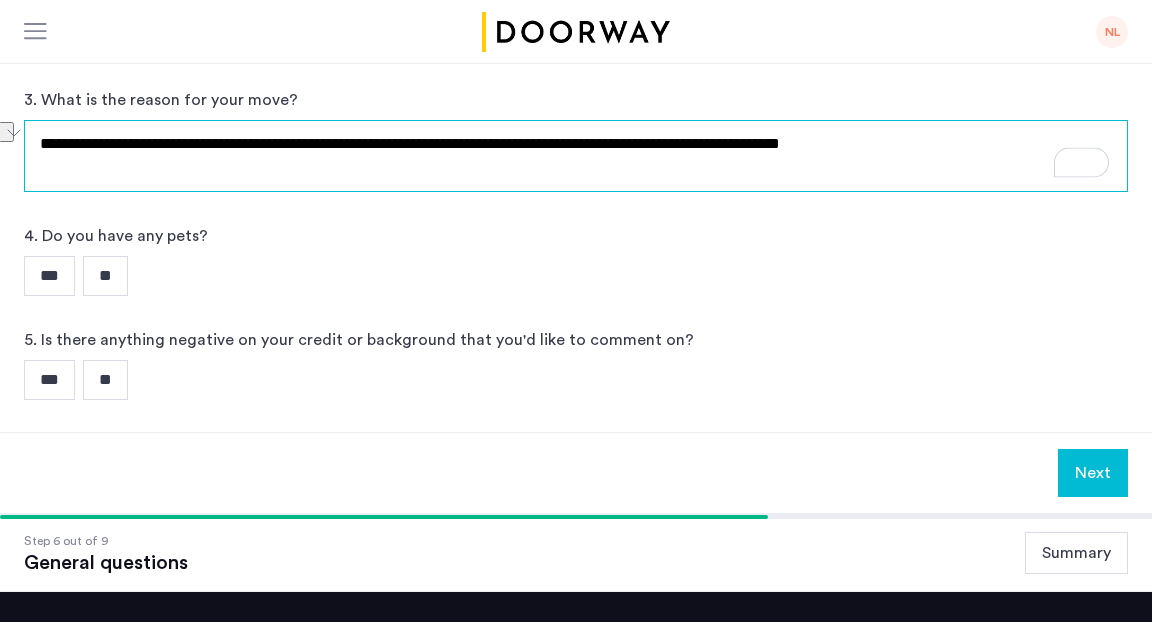 drag, startPoint x: 596, startPoint y: 141, endPoint x: 9, endPoint y: 133, distance: 587.0545 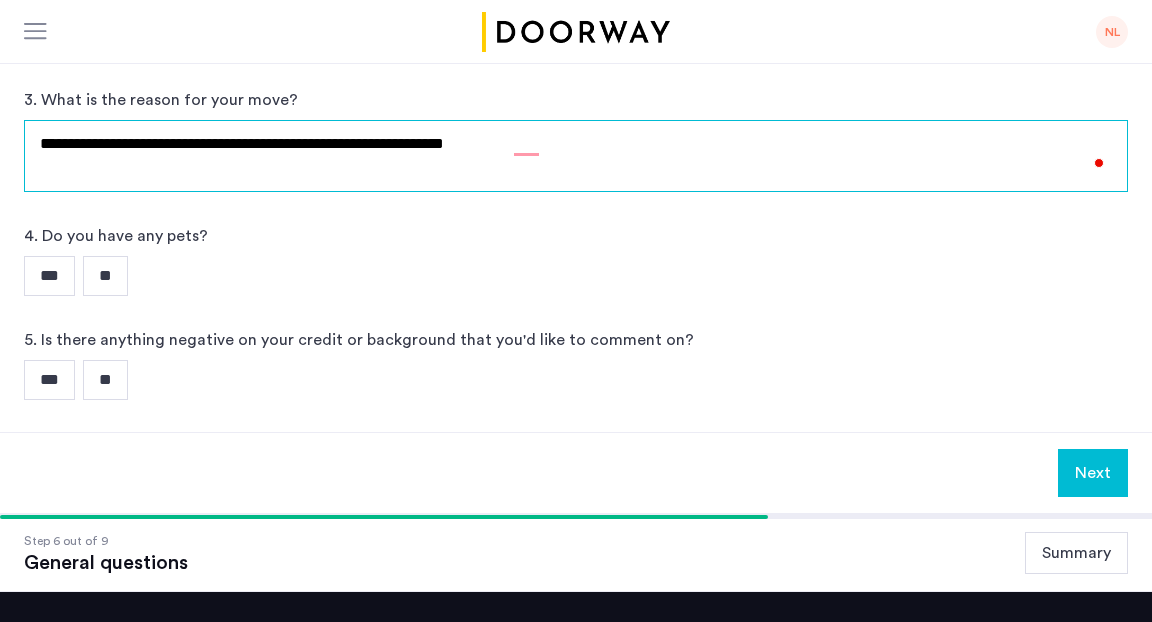 click on "**********" 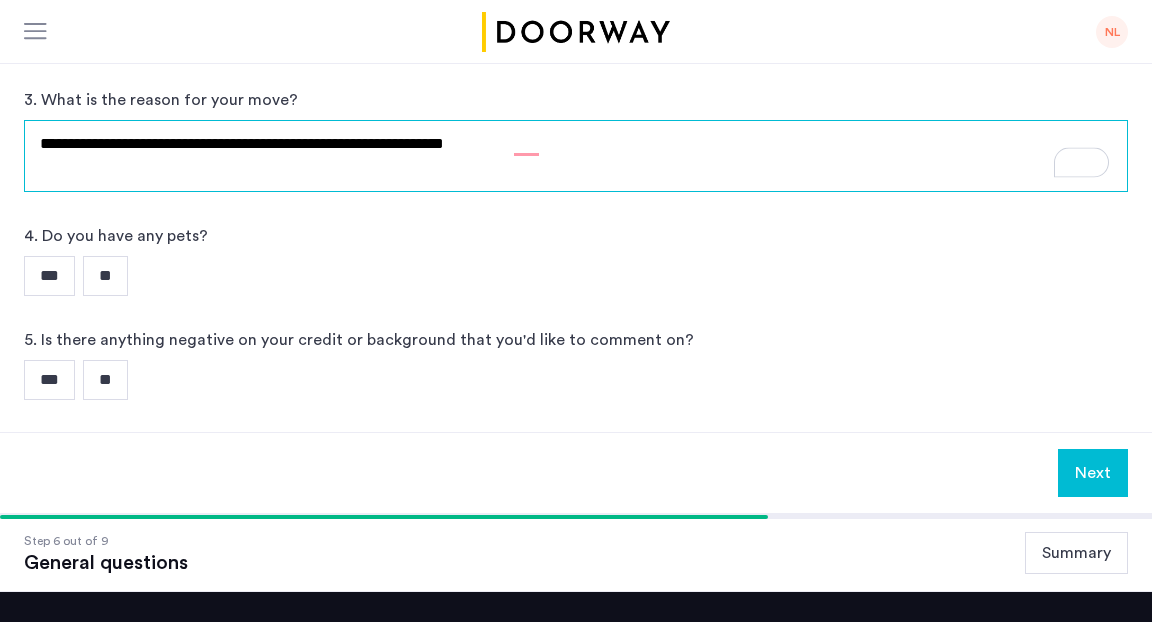 click on "**********" 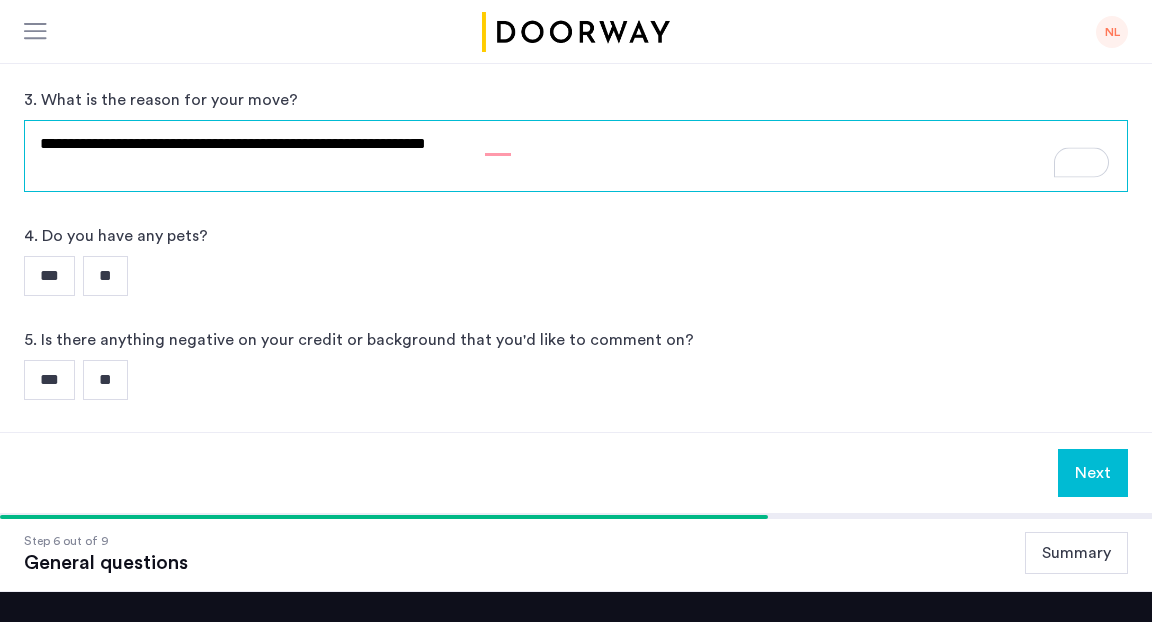 click on "**********" 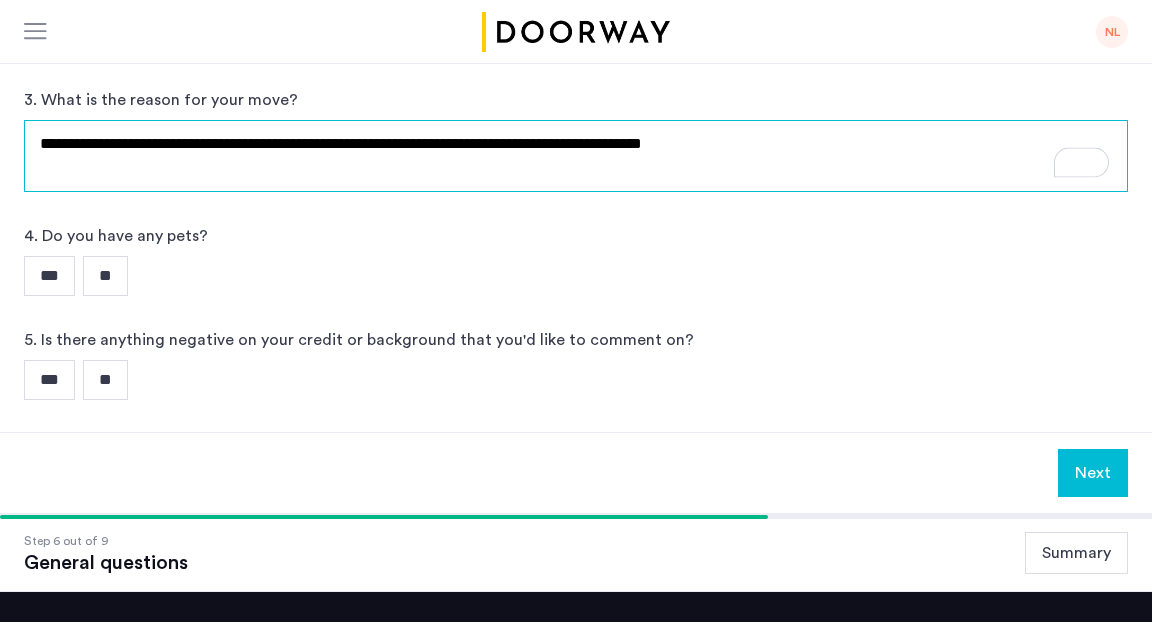 click on "**********" 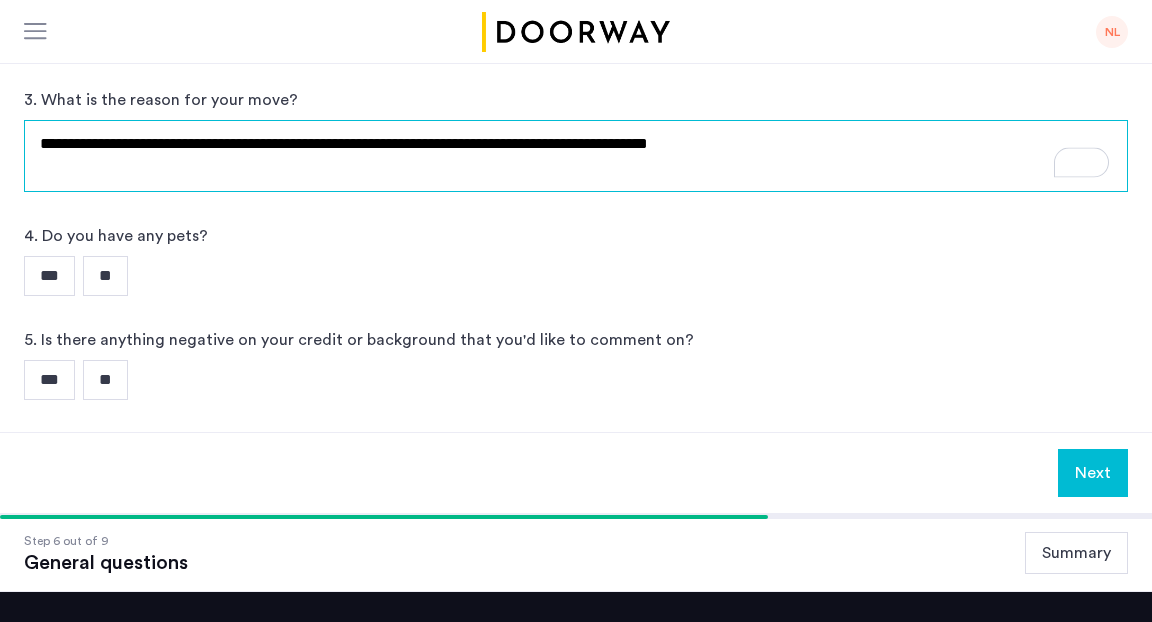 click on "**********" 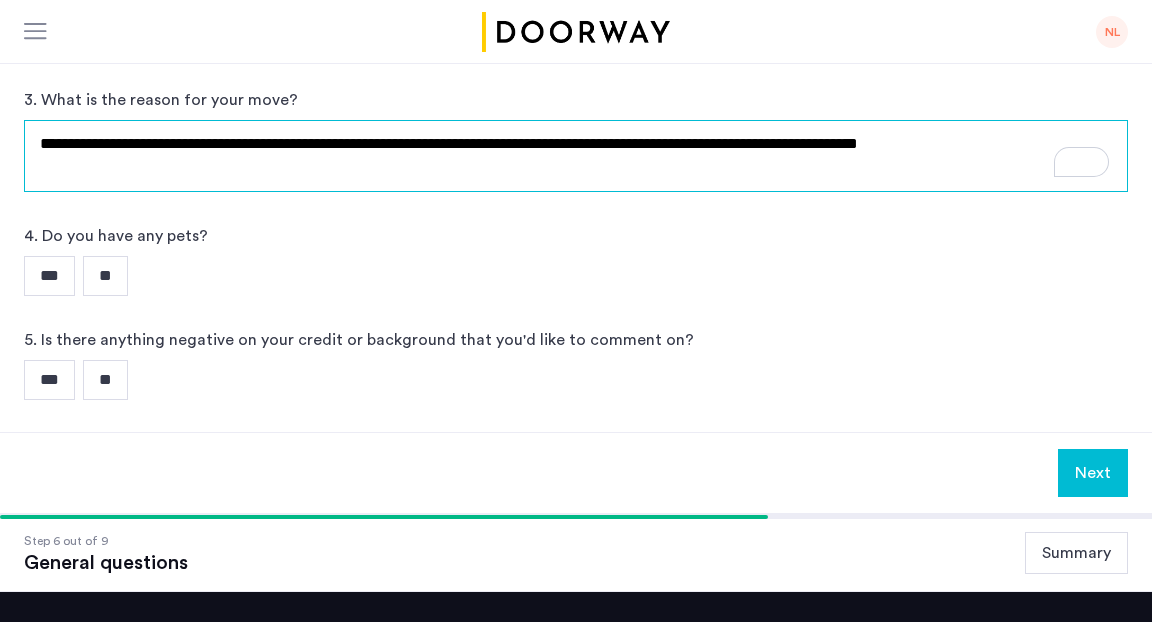 type on "**********" 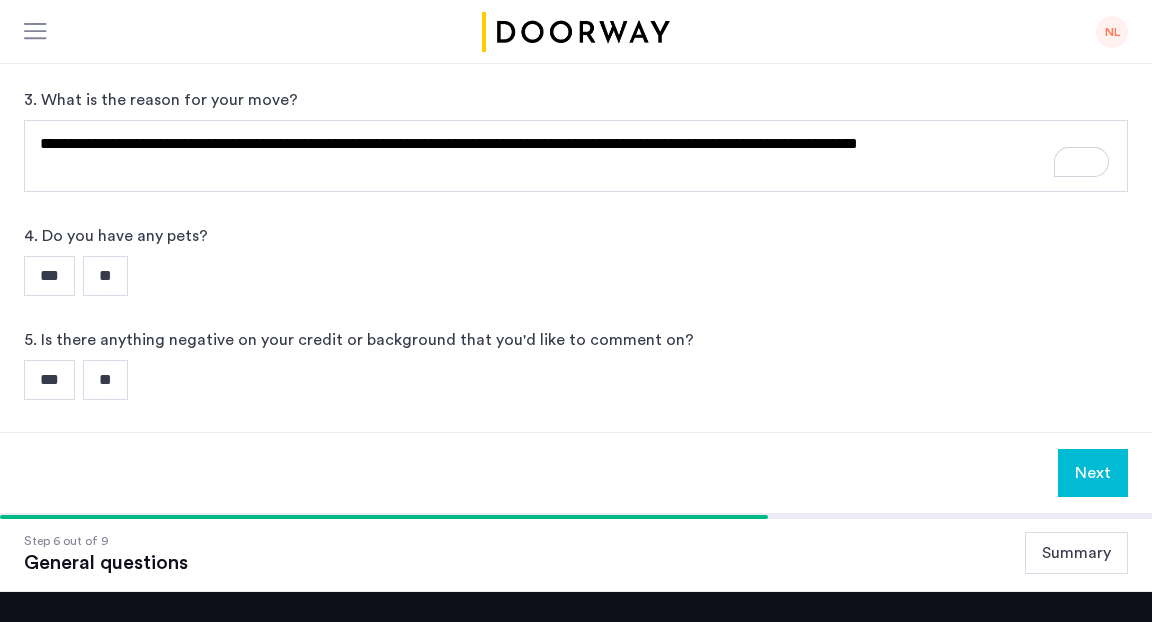 click on "**" at bounding box center [105, 276] 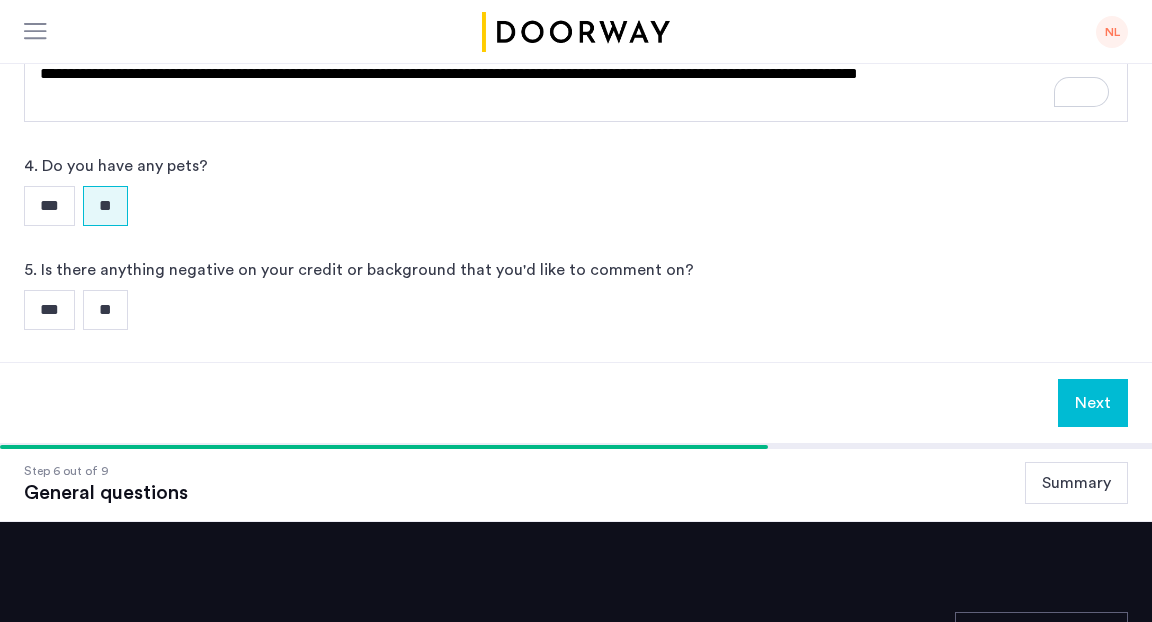 scroll, scrollTop: 639, scrollLeft: 0, axis: vertical 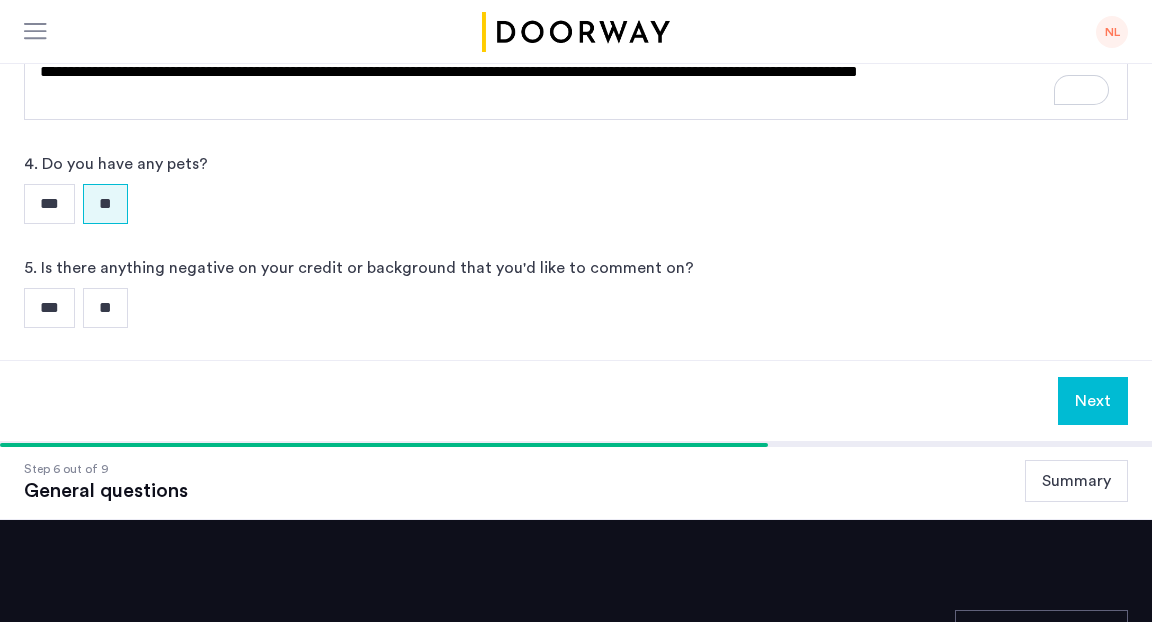 click on "**" at bounding box center [105, 308] 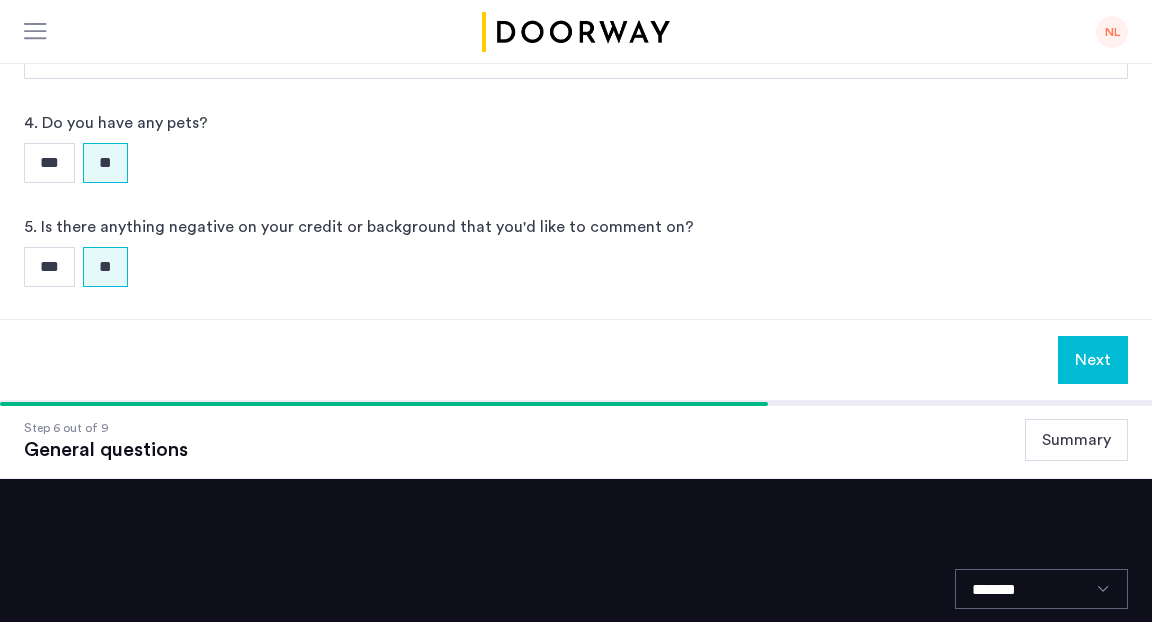 scroll, scrollTop: 684, scrollLeft: 0, axis: vertical 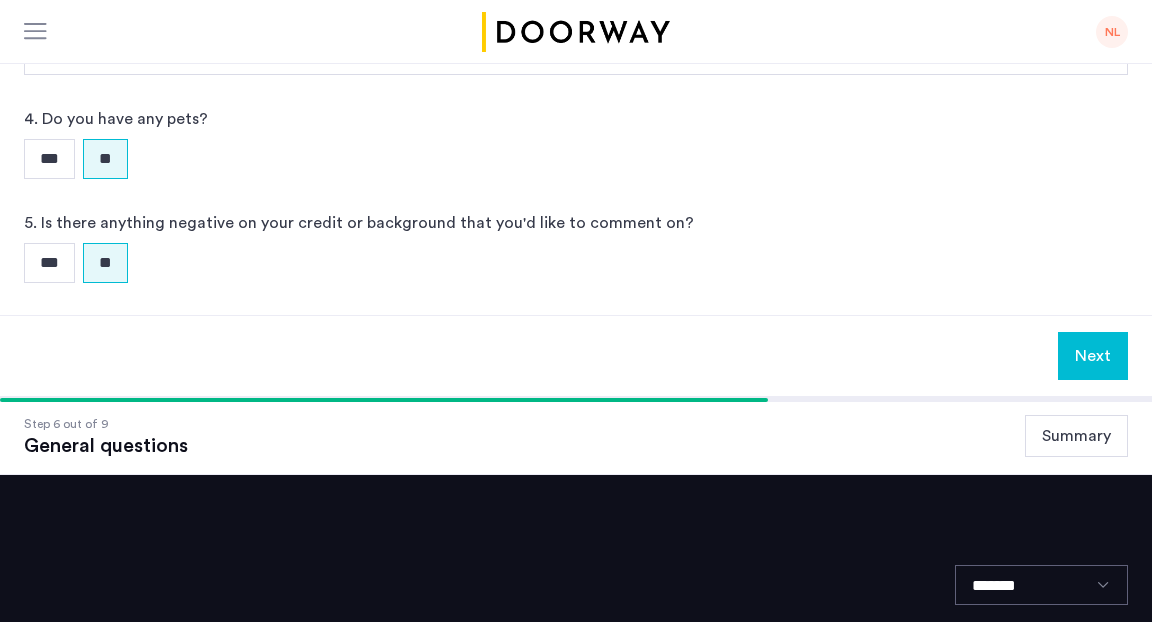 click on "Next" at bounding box center [1093, 356] 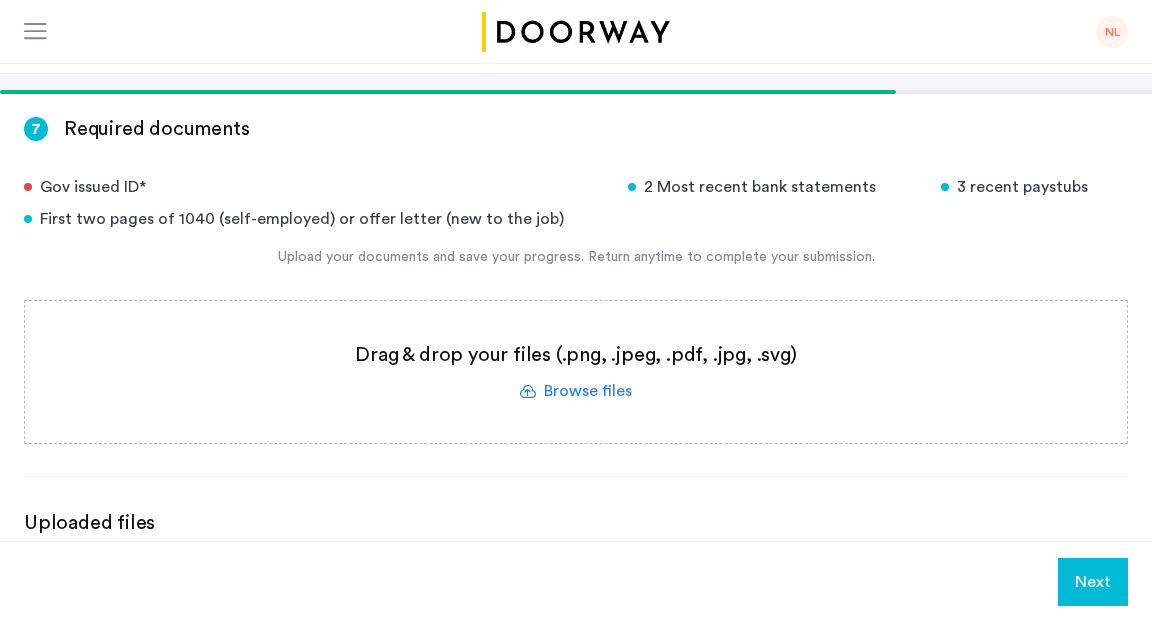 scroll, scrollTop: 256, scrollLeft: 0, axis: vertical 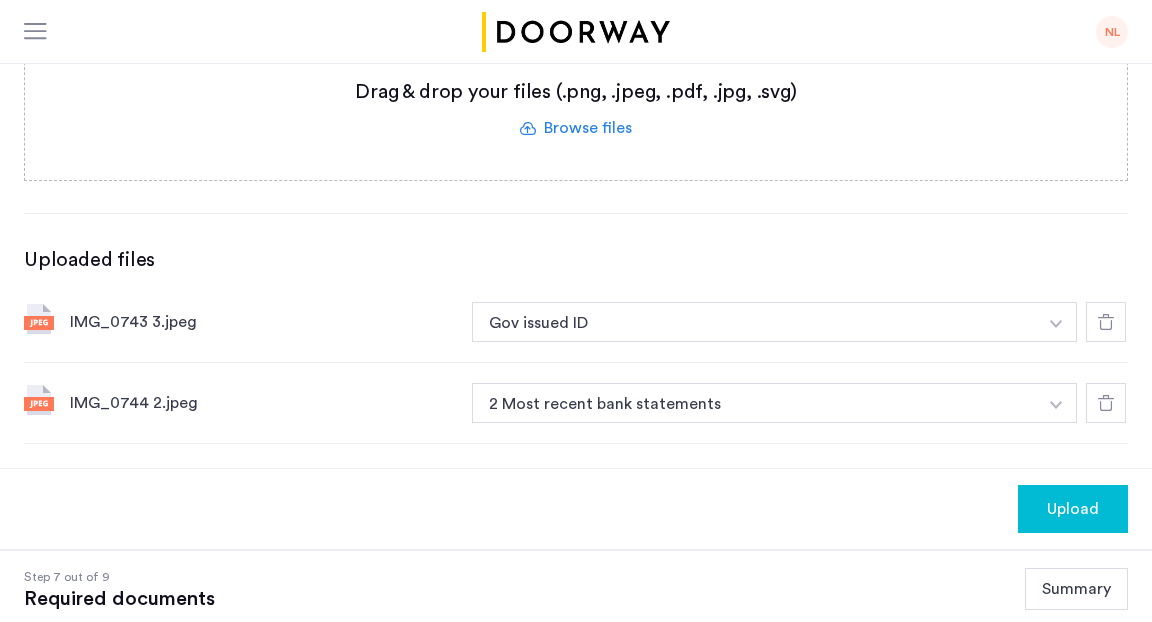 click 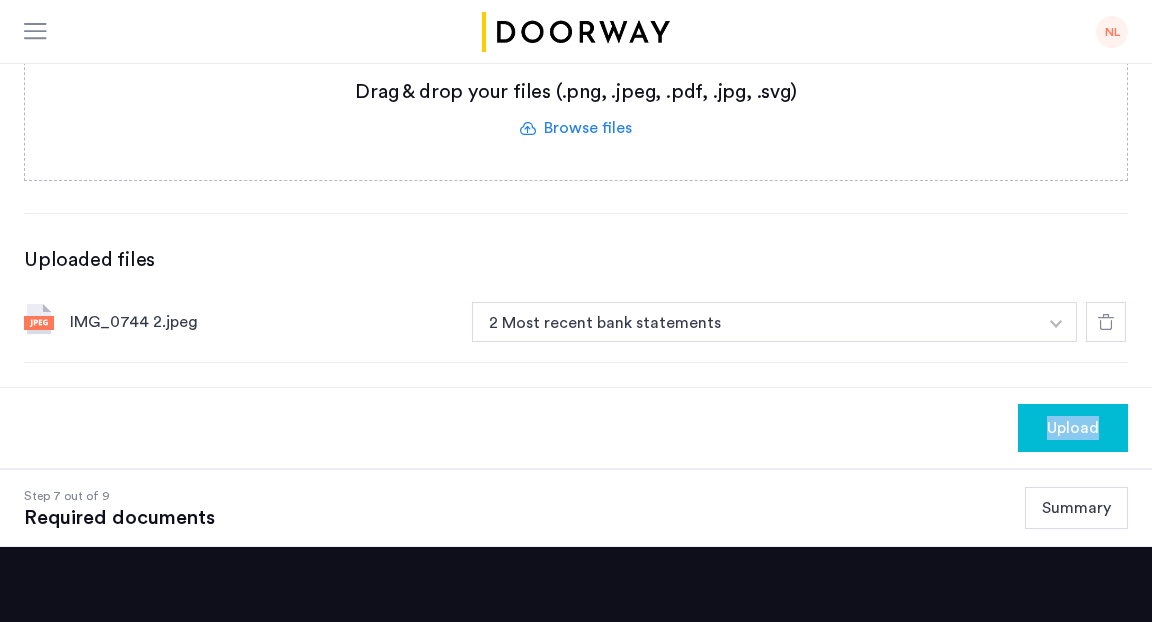 click 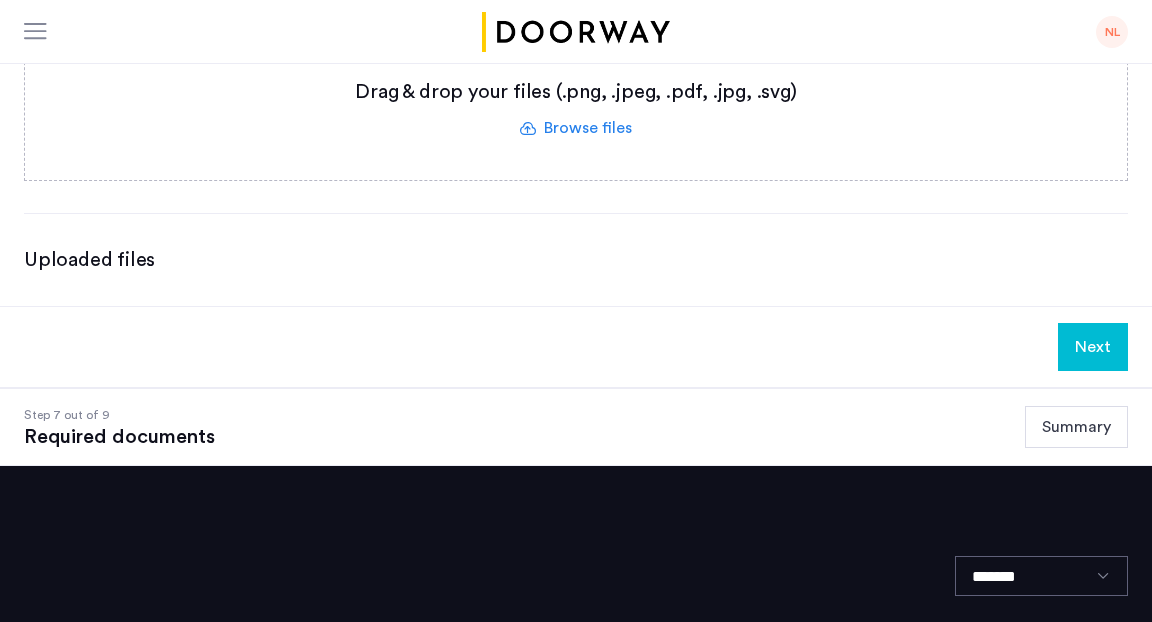 click 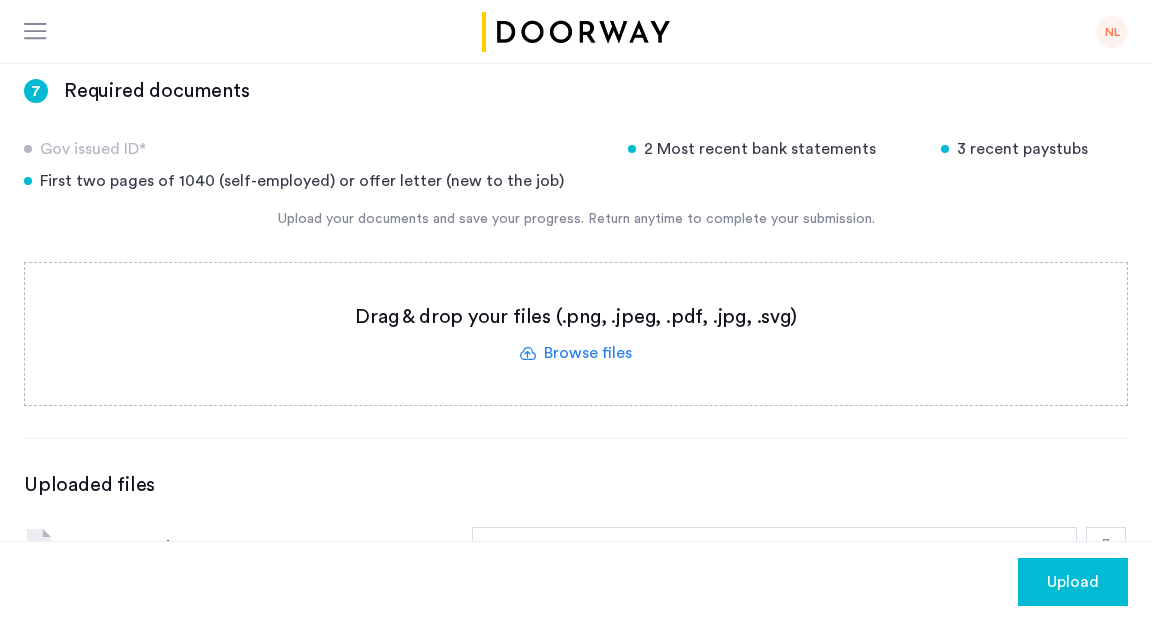 scroll, scrollTop: 292, scrollLeft: 0, axis: vertical 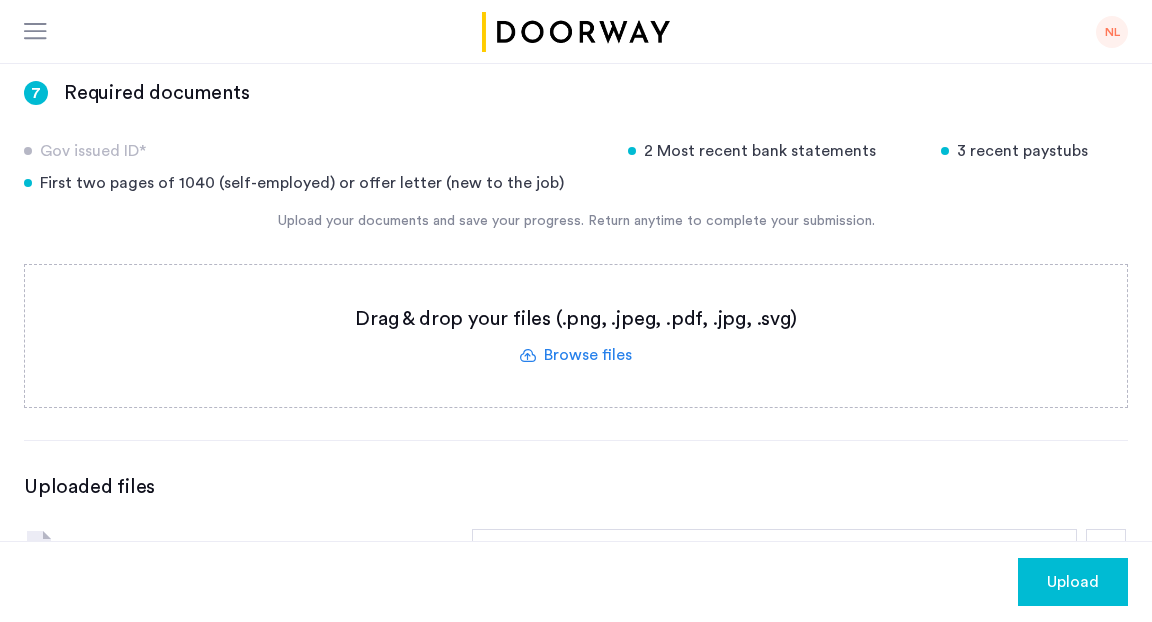 click 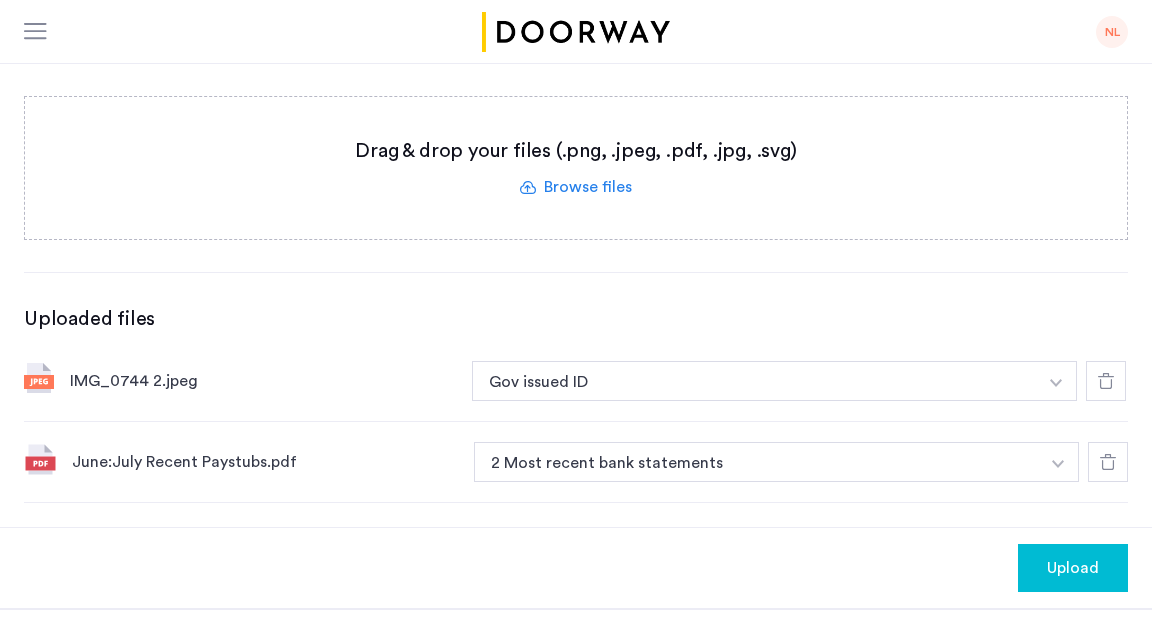 scroll, scrollTop: 453, scrollLeft: 0, axis: vertical 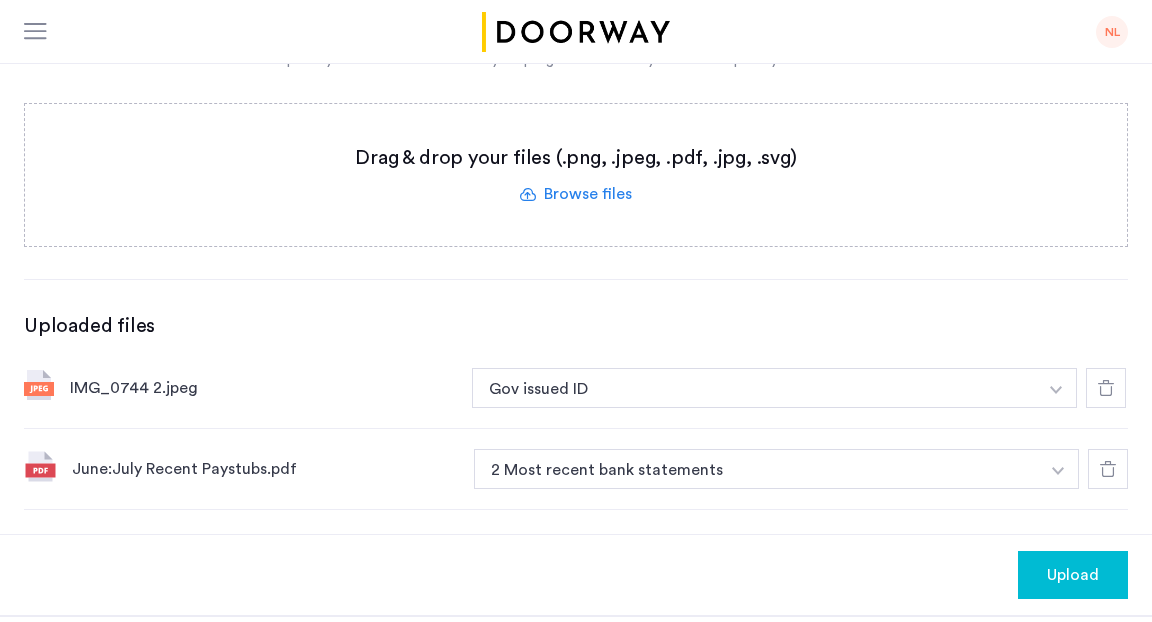 click on "June:July Recent Paystubs.pdf" 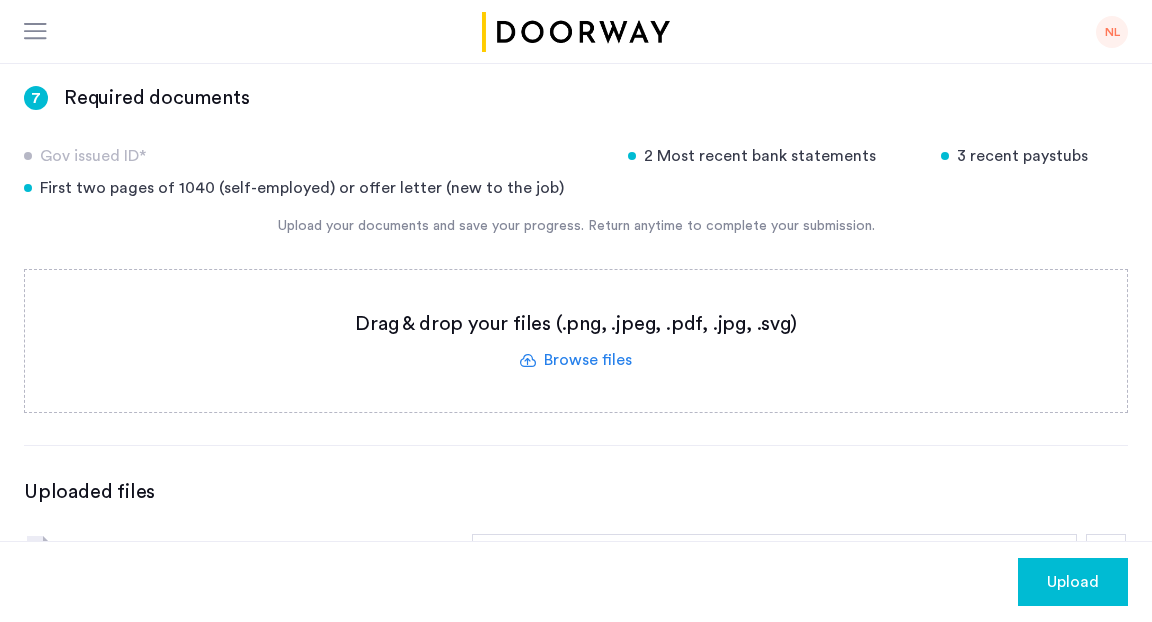 scroll, scrollTop: 285, scrollLeft: 0, axis: vertical 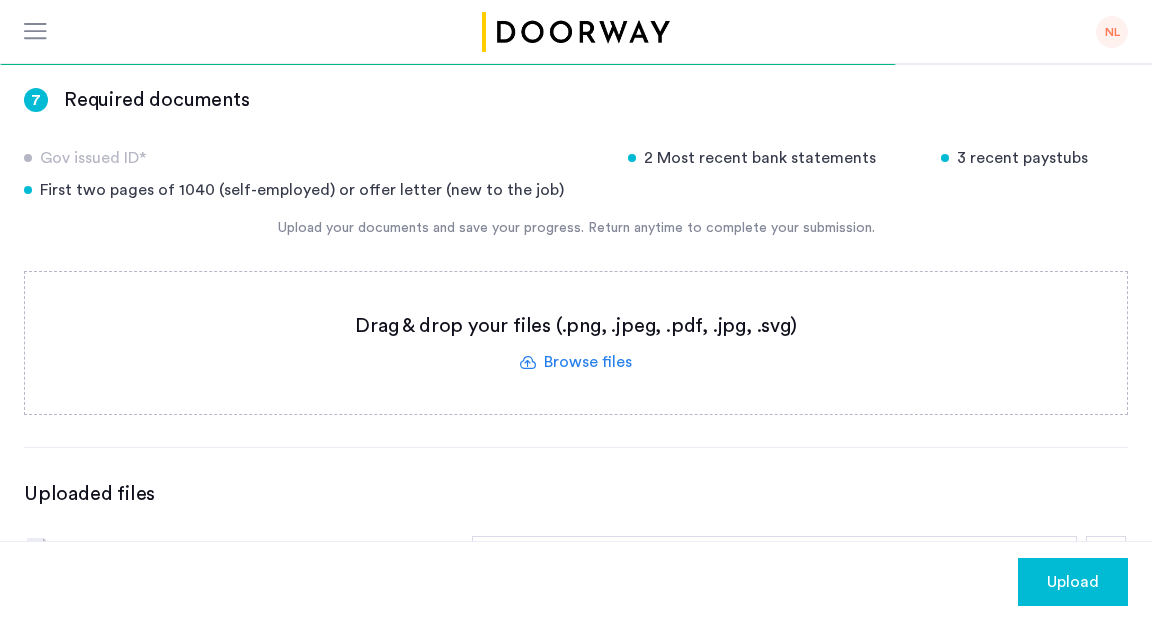 click 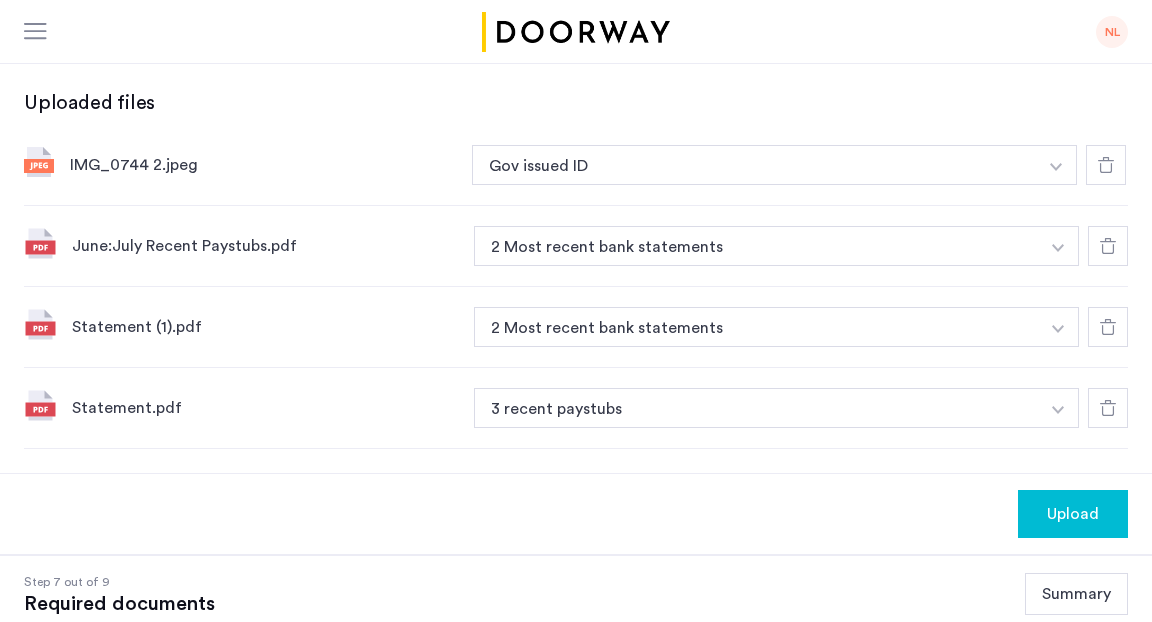 scroll, scrollTop: 672, scrollLeft: 0, axis: vertical 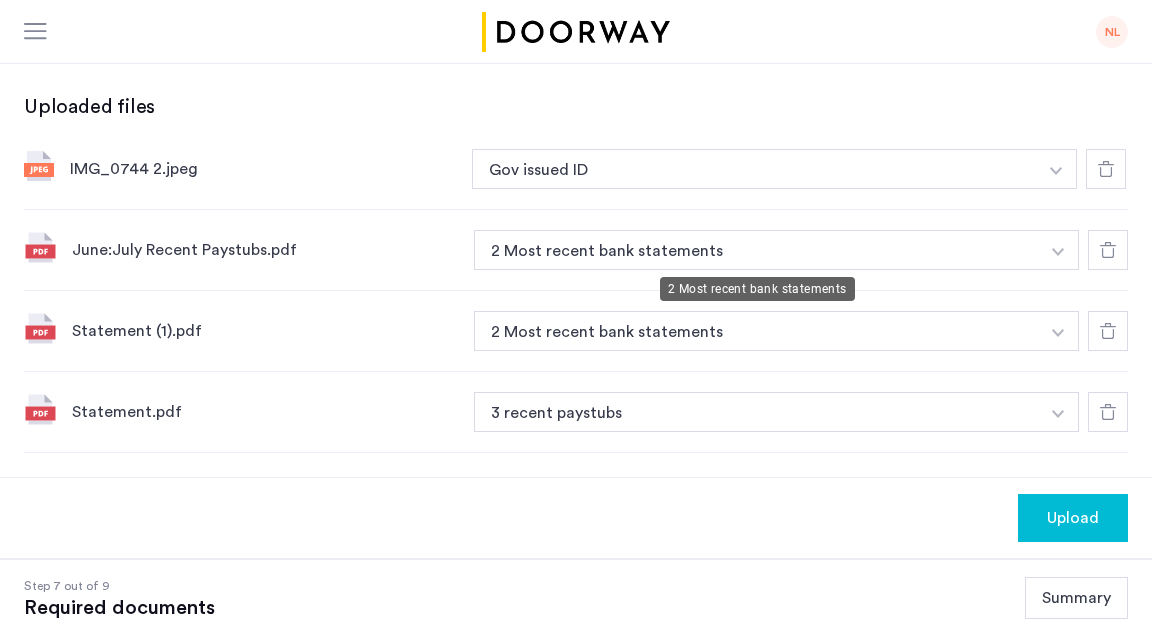 click on "2 Most recent bank statements" at bounding box center (756, 250) 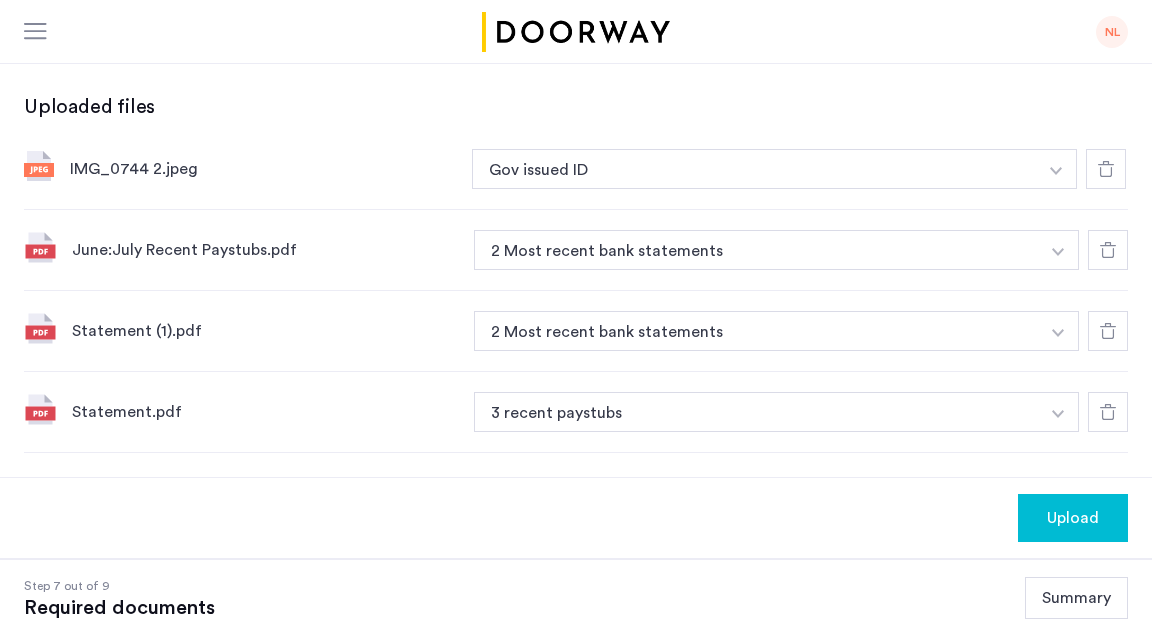 click at bounding box center (1056, 171) 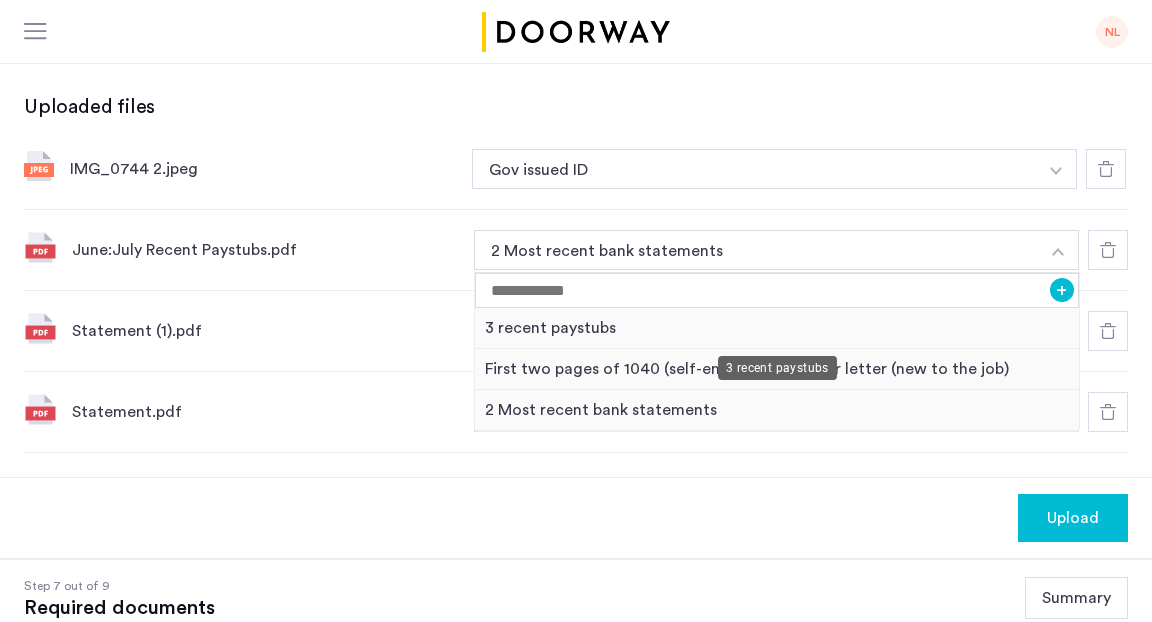 click on "3 recent paystubs" at bounding box center (777, 328) 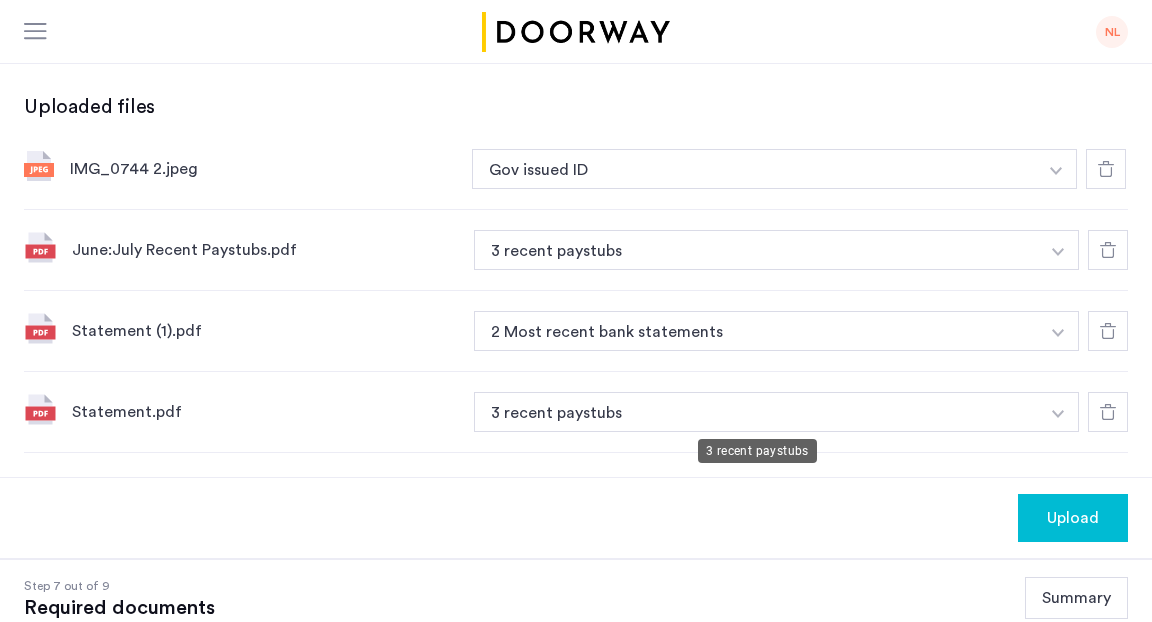click on "3 recent paystubs" at bounding box center [756, 412] 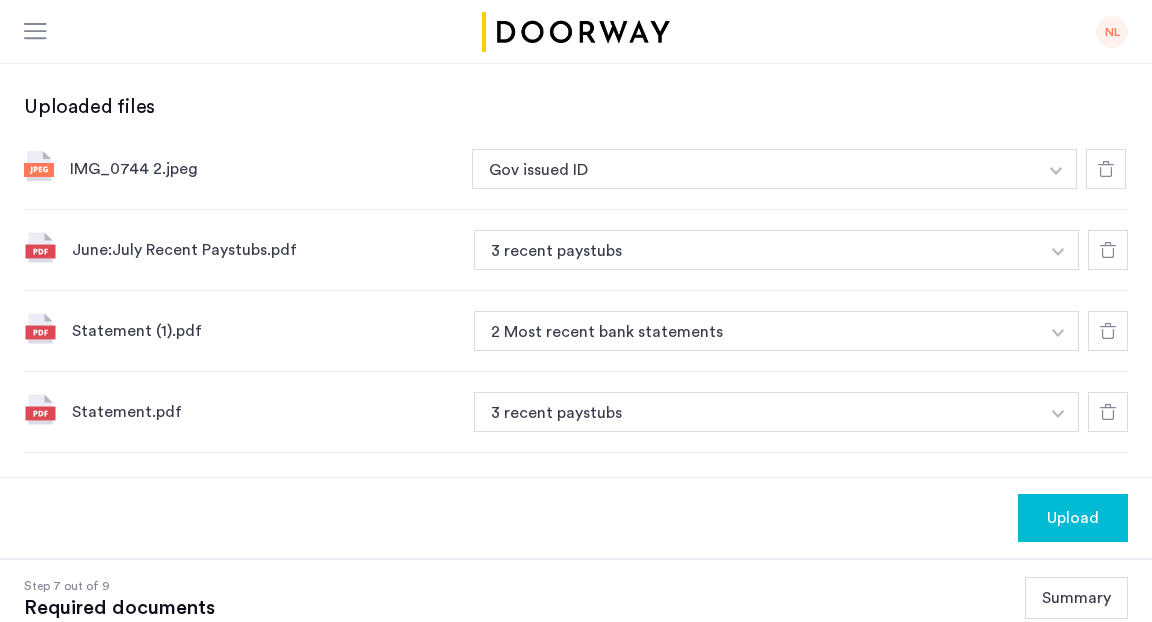 click on "3 recent paystubs" at bounding box center (756, 412) 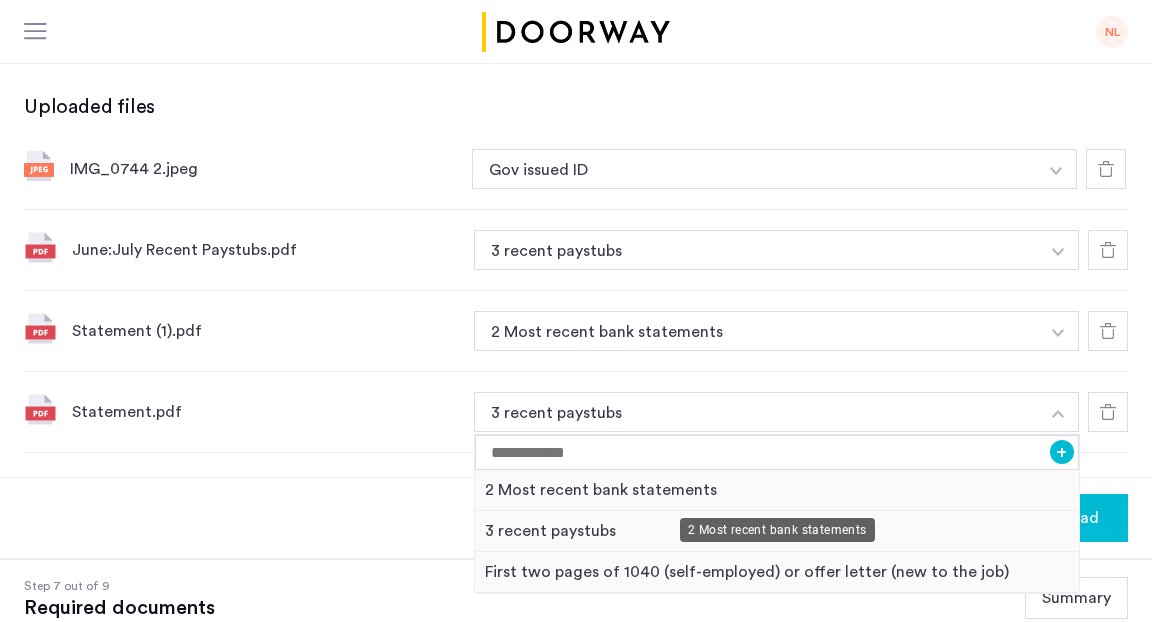 click on "2 Most recent bank statements" at bounding box center (777, 490) 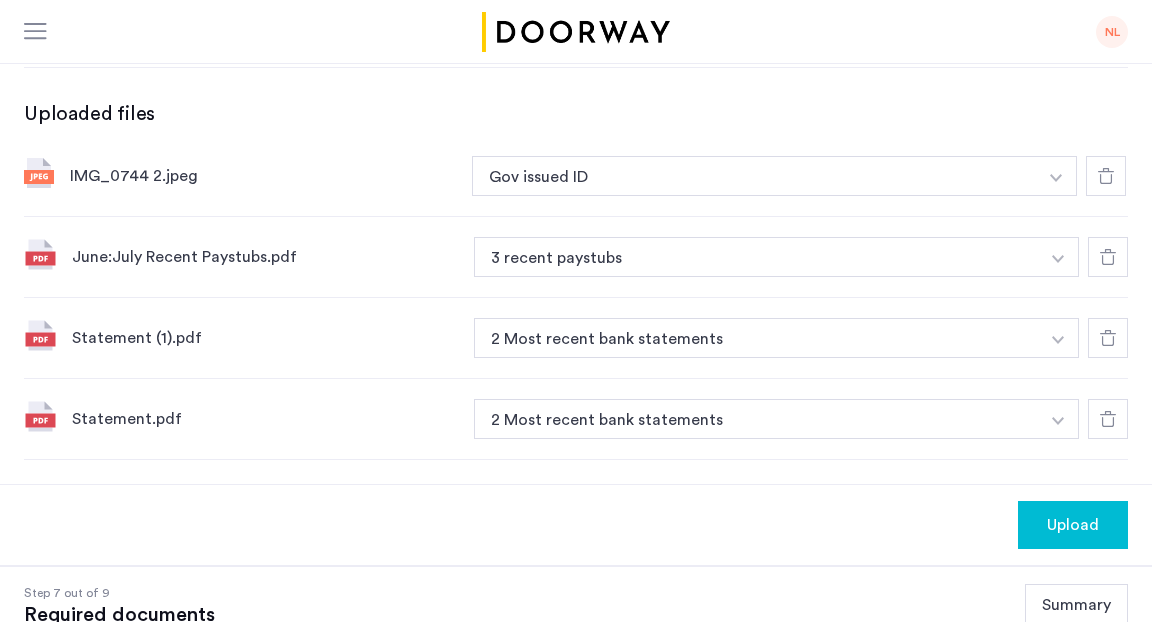 scroll, scrollTop: 724, scrollLeft: 0, axis: vertical 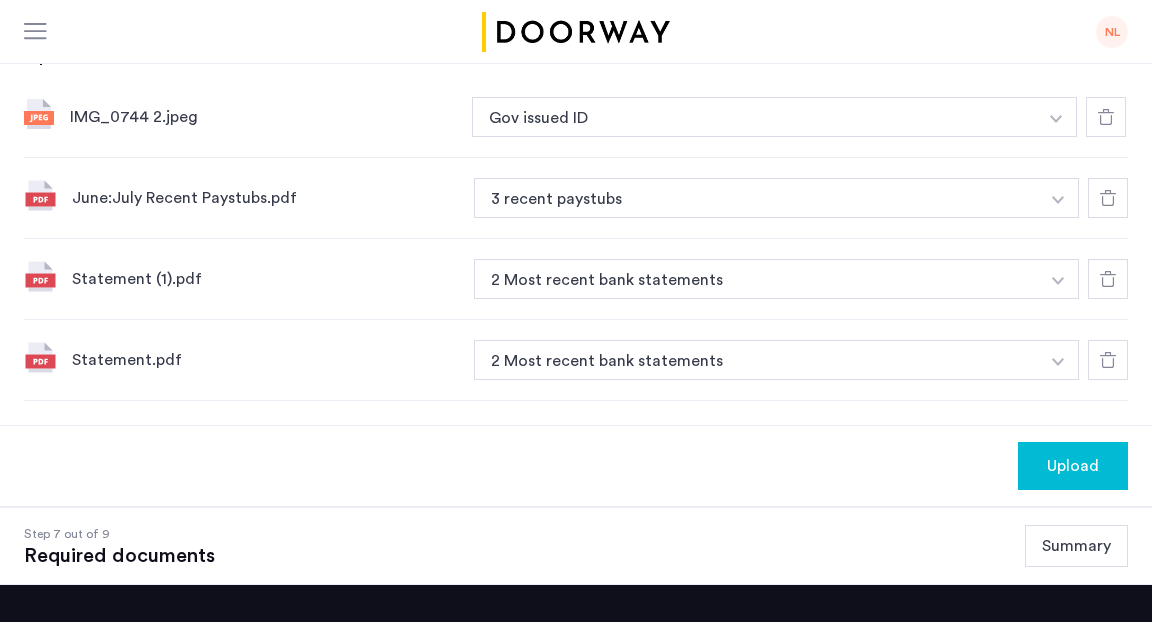 click on "June:July Recent Paystubs.pdf" 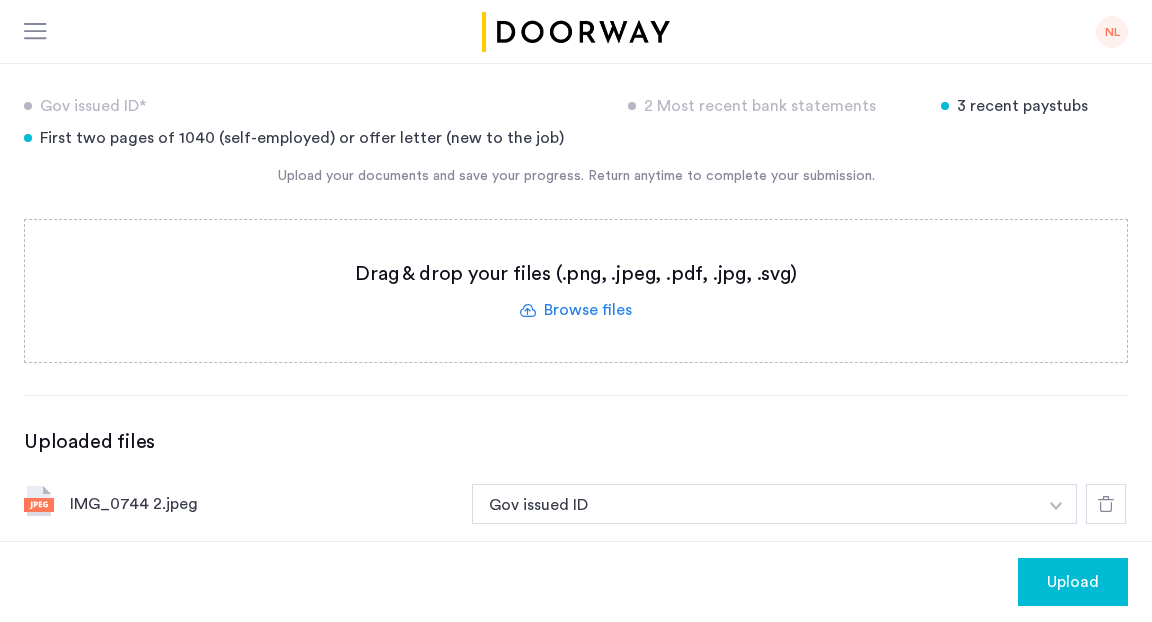 scroll, scrollTop: 330, scrollLeft: 0, axis: vertical 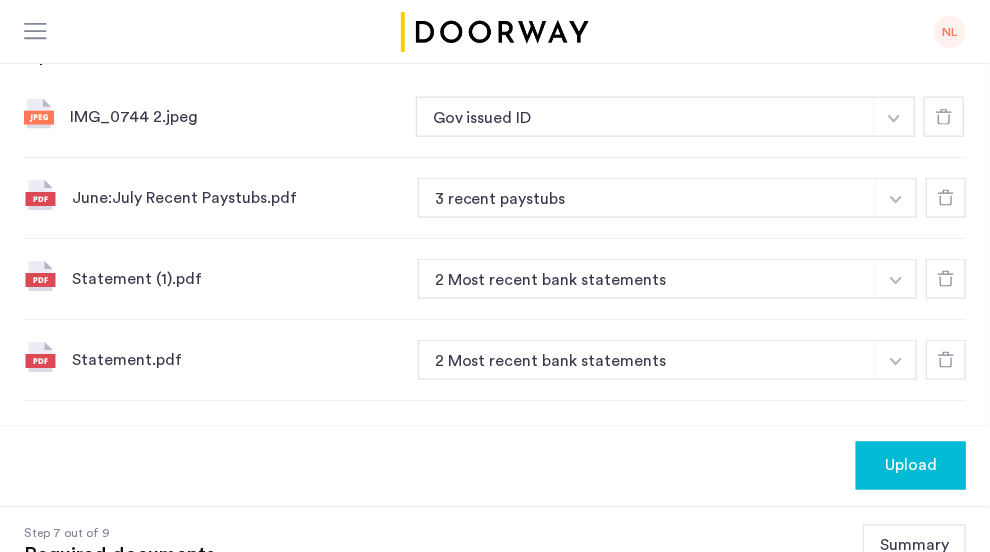 click on "Upload" 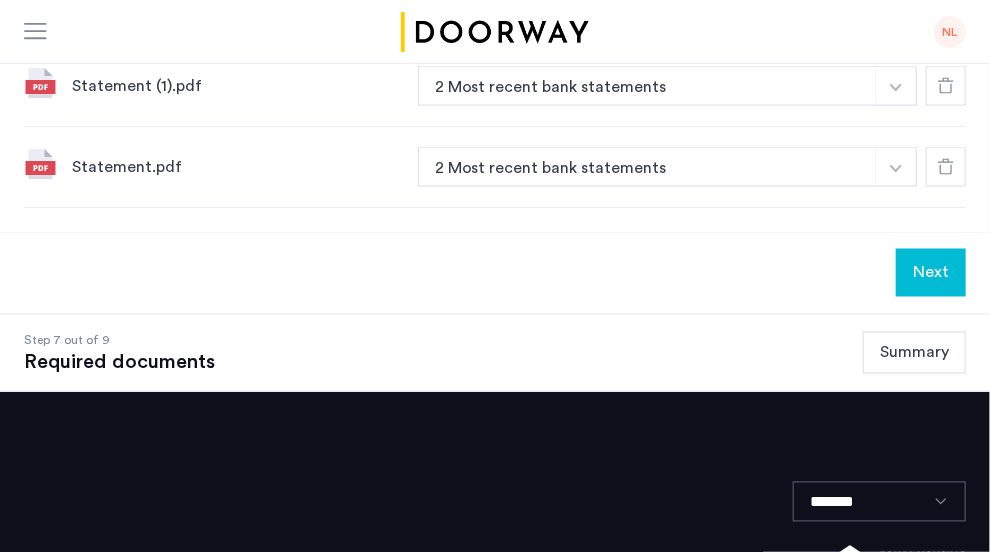 scroll, scrollTop: 1044, scrollLeft: 0, axis: vertical 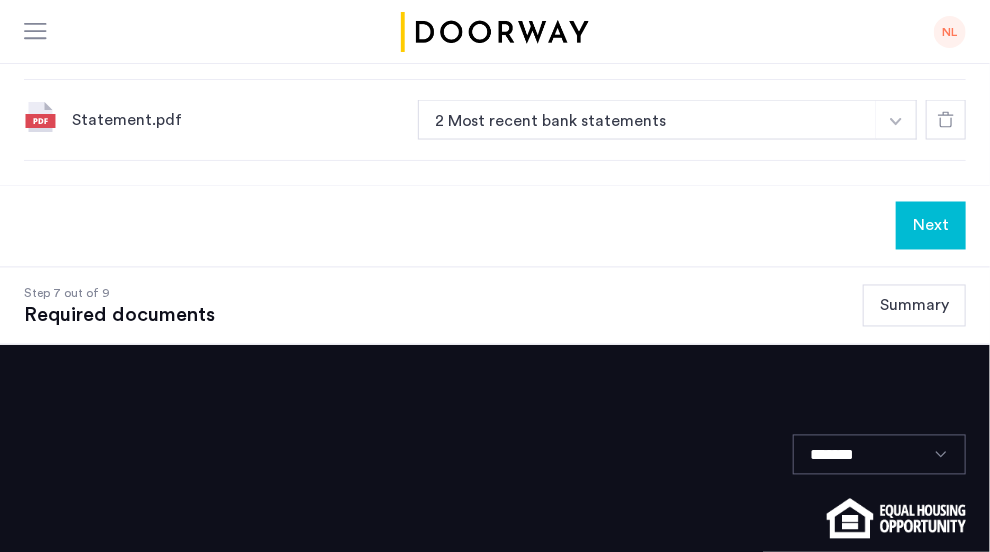click on "Next" 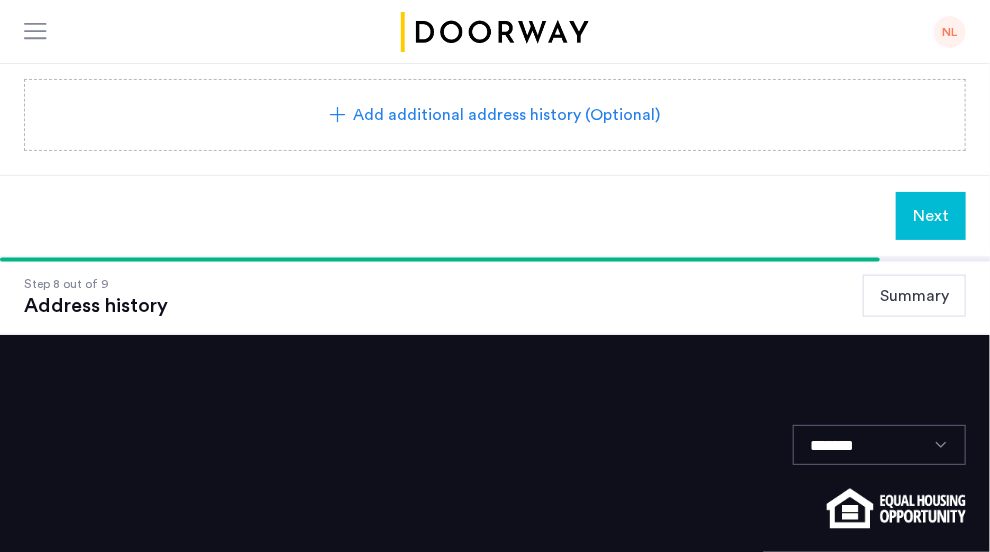 scroll, scrollTop: 796, scrollLeft: 0, axis: vertical 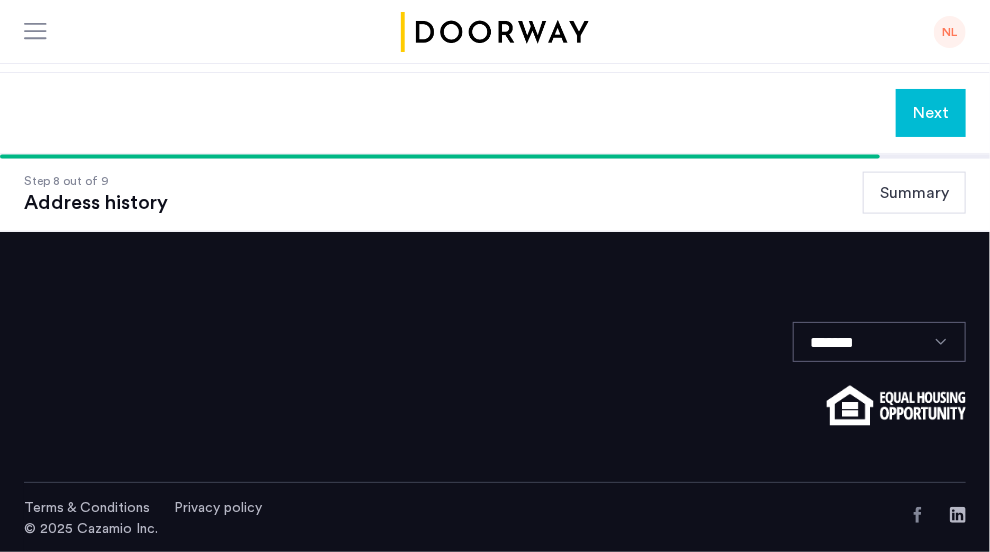 click on "Next" 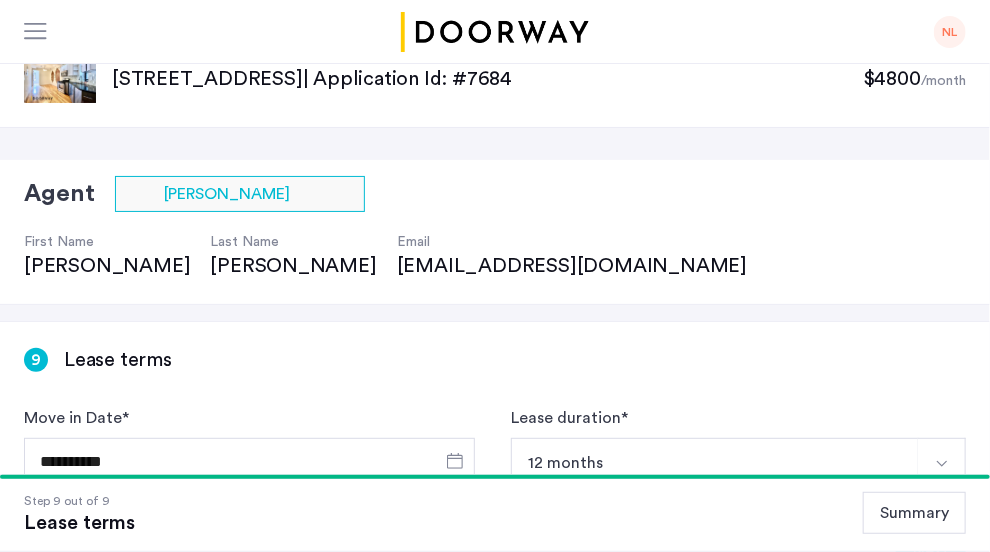 scroll, scrollTop: 338, scrollLeft: 0, axis: vertical 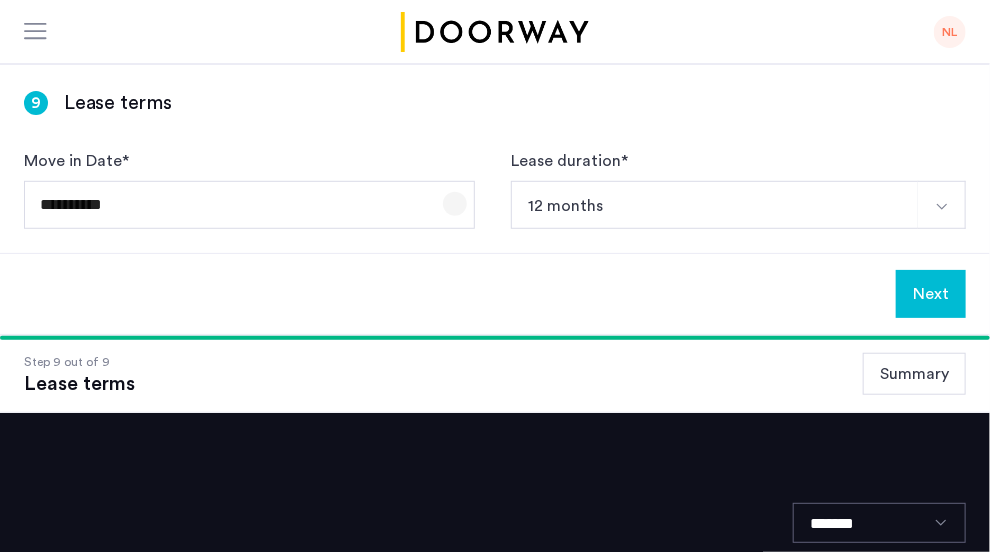 click 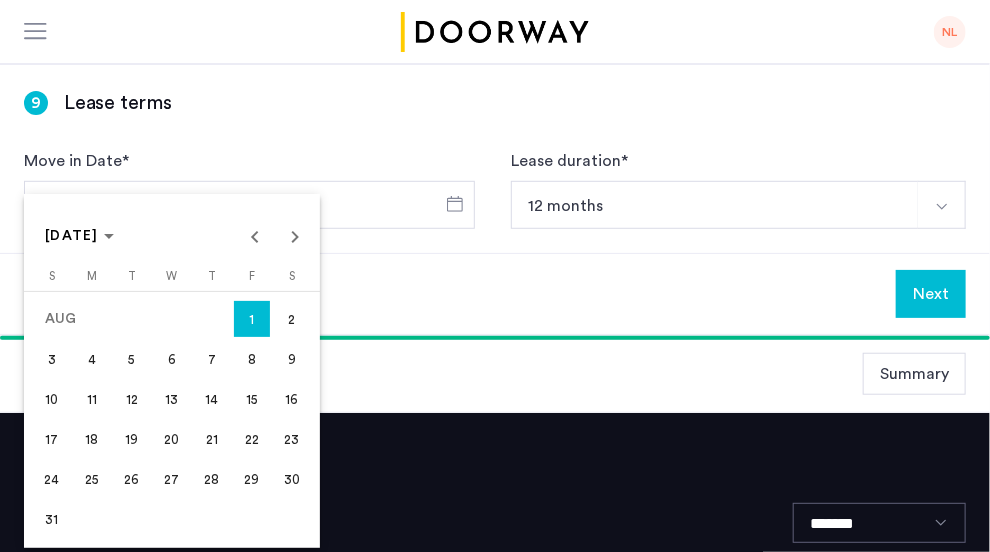 click at bounding box center (495, 276) 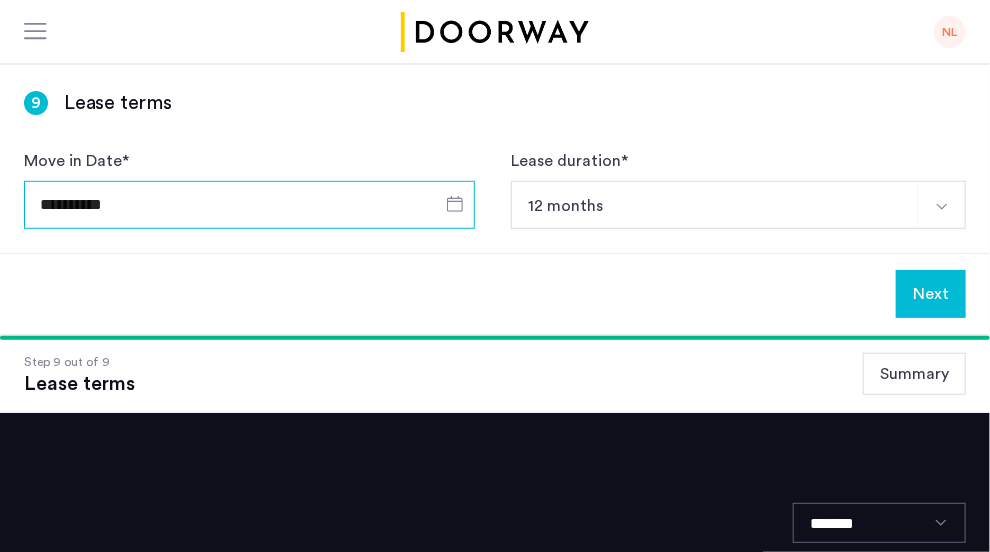 click on "**********" at bounding box center (249, 205) 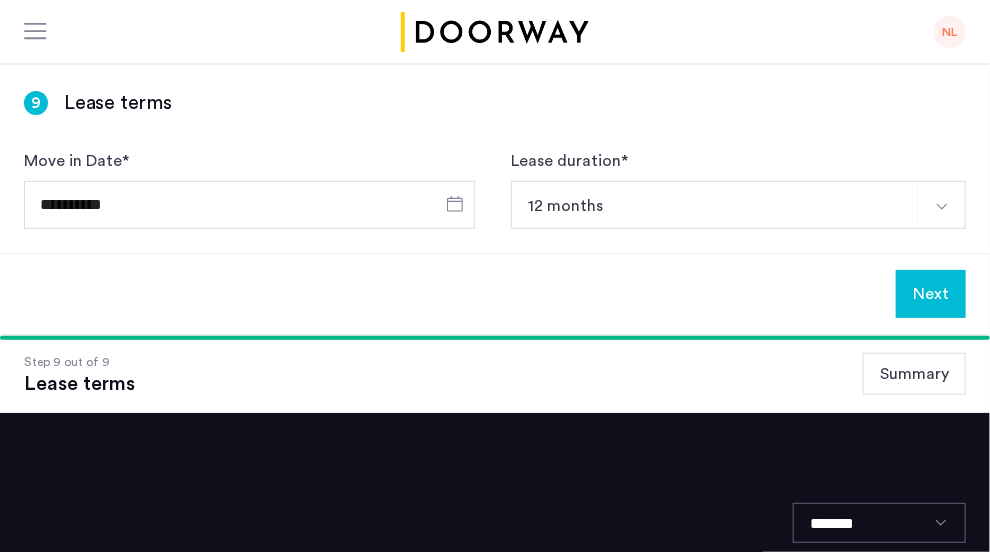 scroll, scrollTop: 398, scrollLeft: 0, axis: vertical 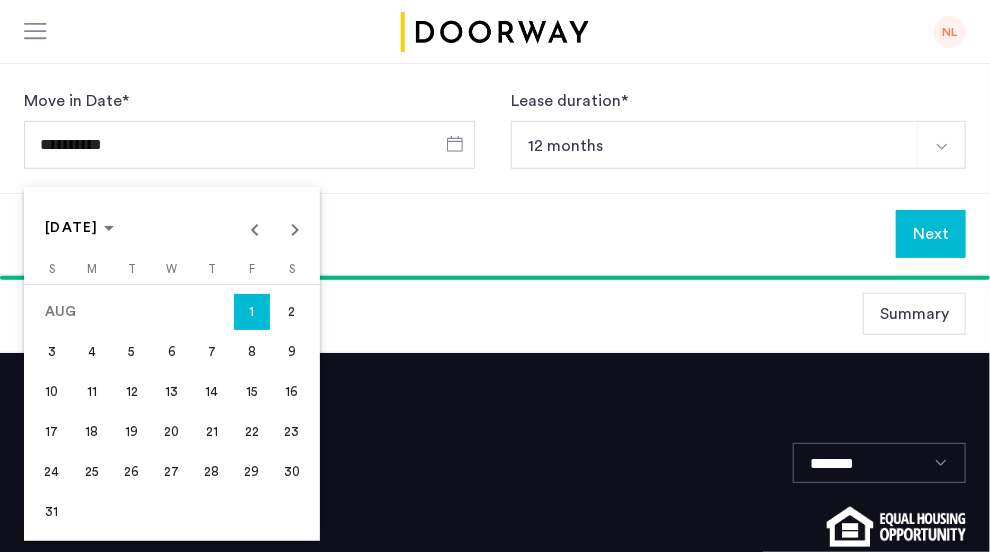 click at bounding box center (495, 276) 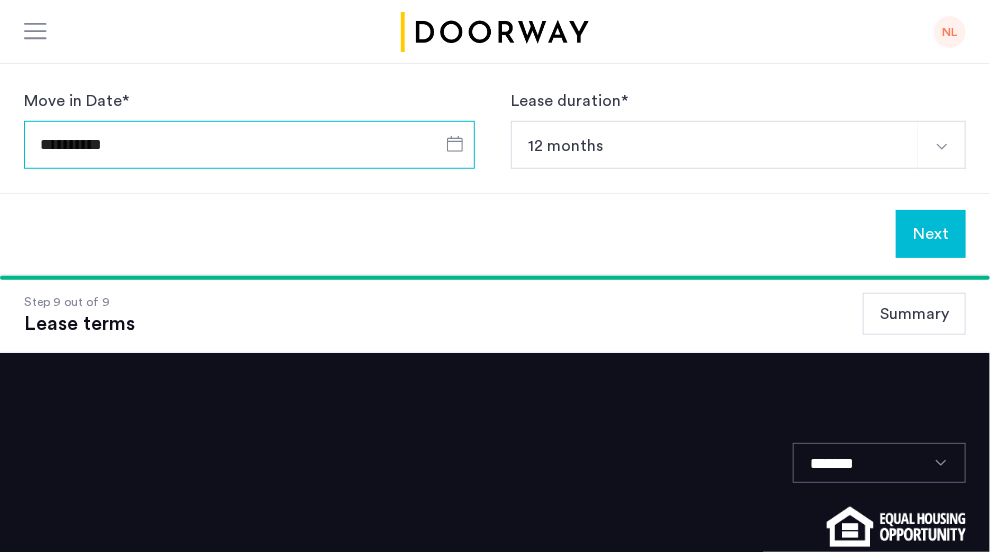 scroll, scrollTop: 0, scrollLeft: 0, axis: both 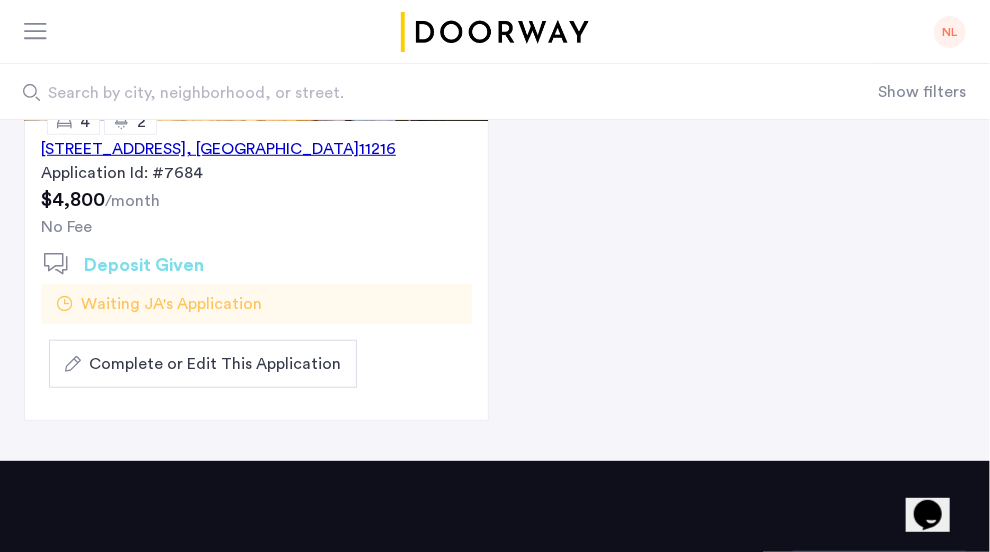 click on "Complete or Edit This Application" 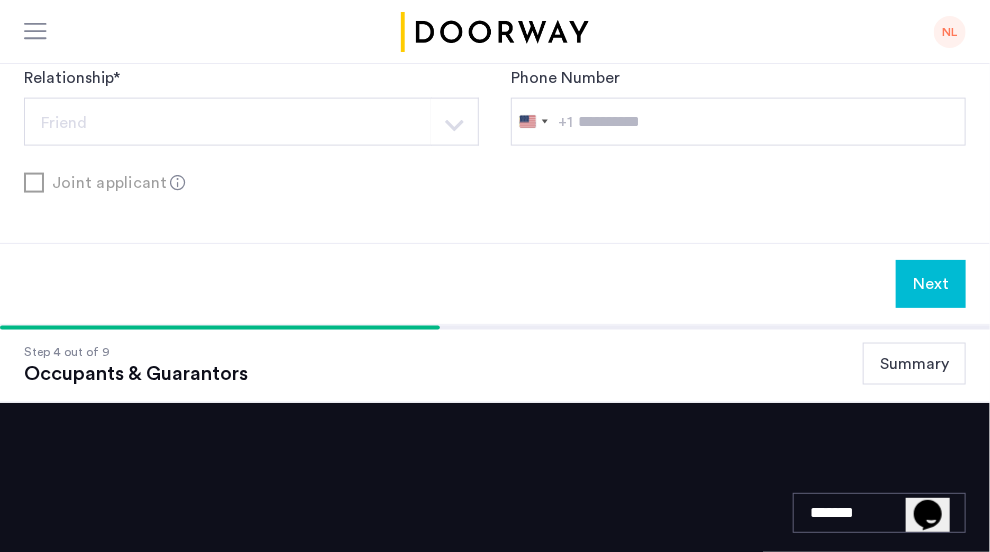 scroll, scrollTop: 1015, scrollLeft: 0, axis: vertical 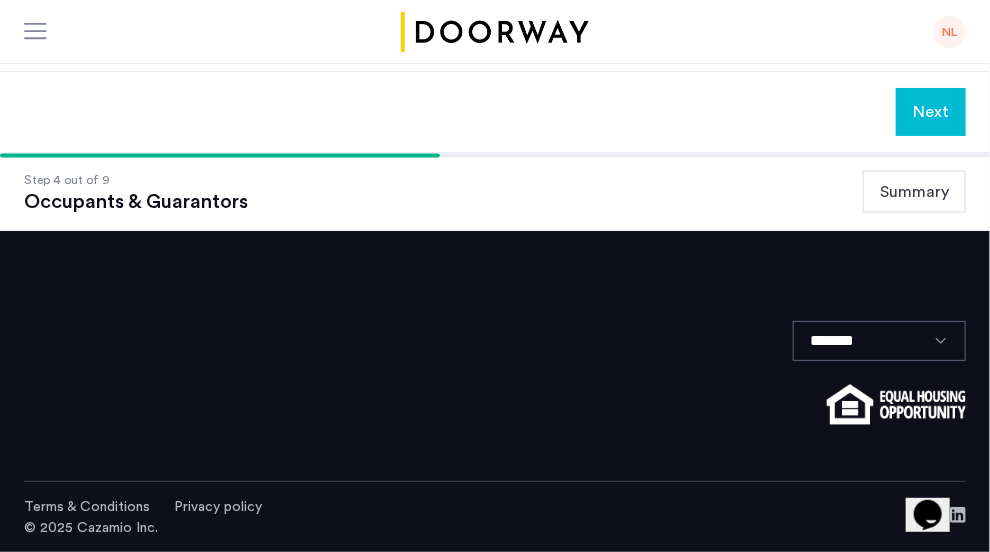 click on "Next" 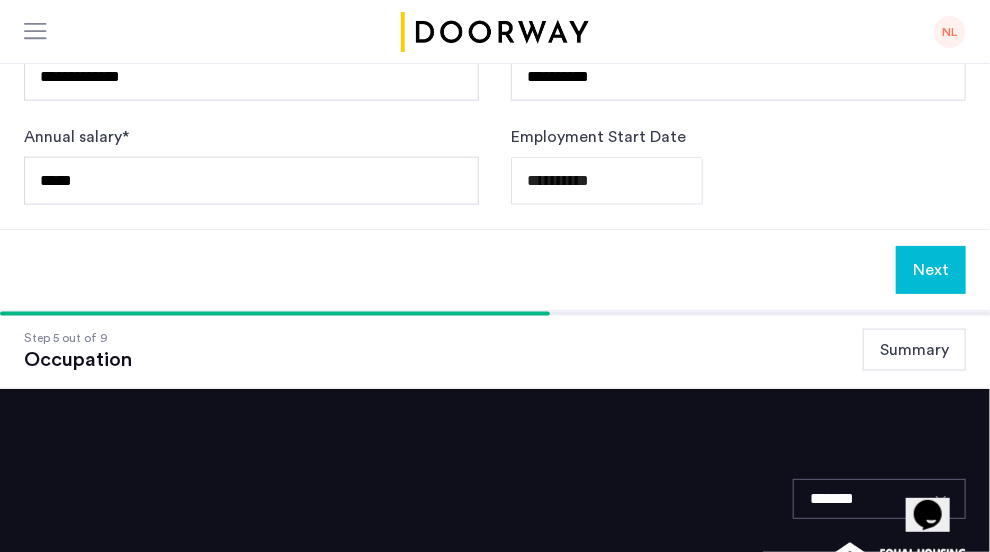 scroll, scrollTop: 739, scrollLeft: 0, axis: vertical 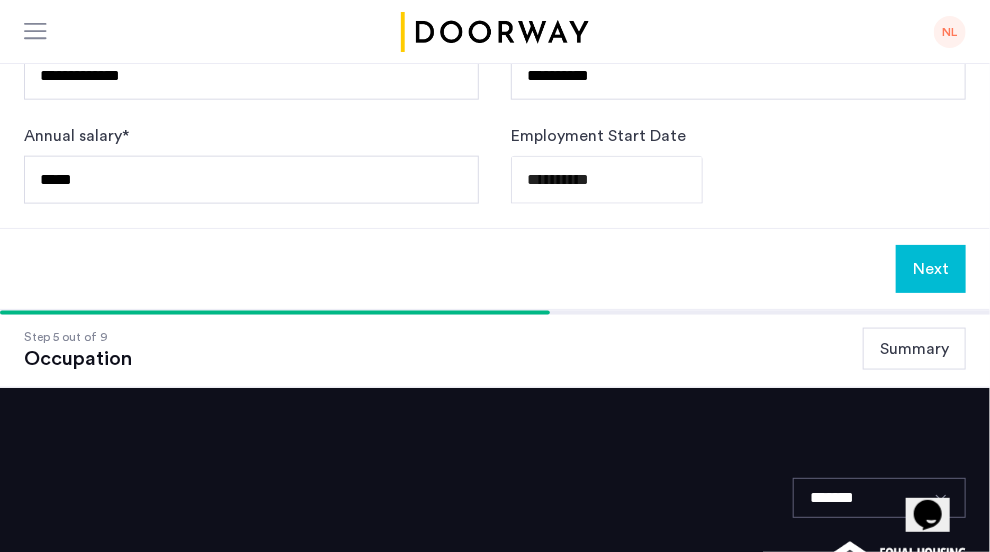 click on "Next" 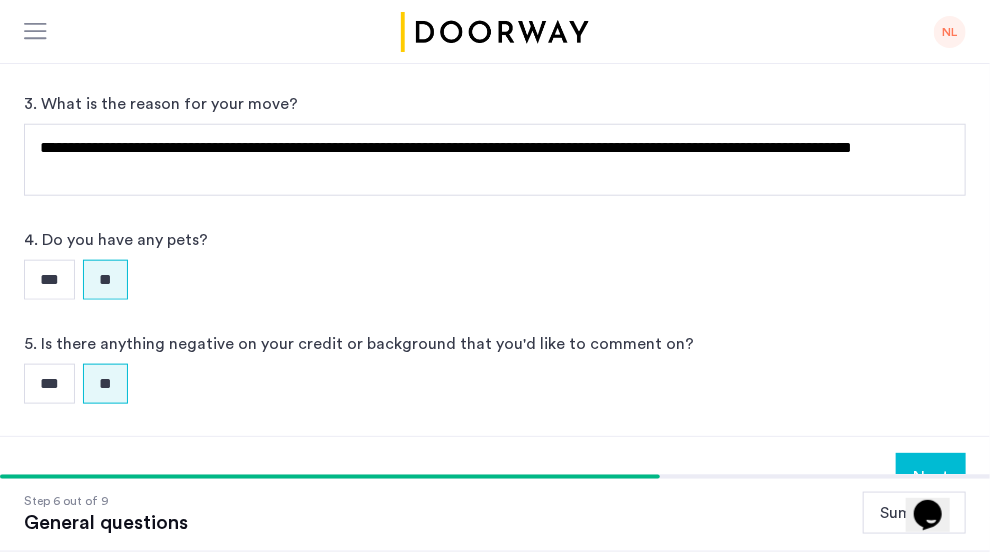 scroll, scrollTop: 671, scrollLeft: 0, axis: vertical 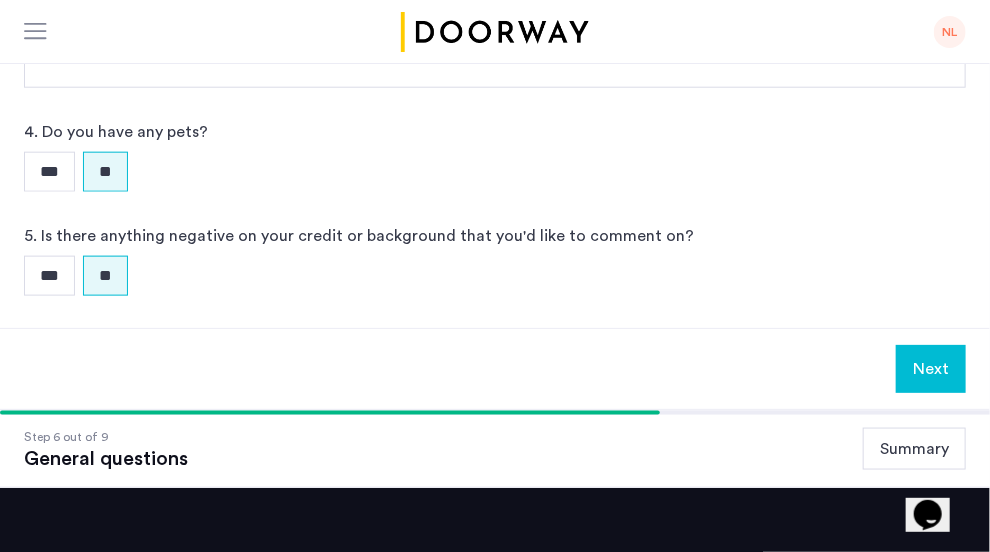 click on "Next" at bounding box center [931, 369] 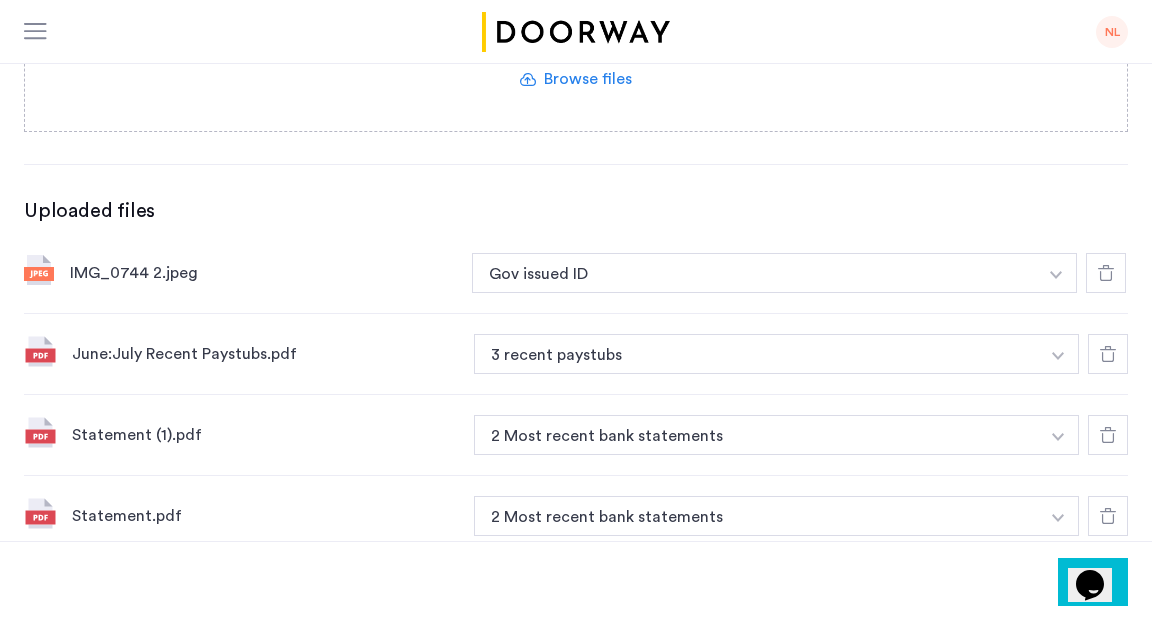 scroll, scrollTop: 488, scrollLeft: 0, axis: vertical 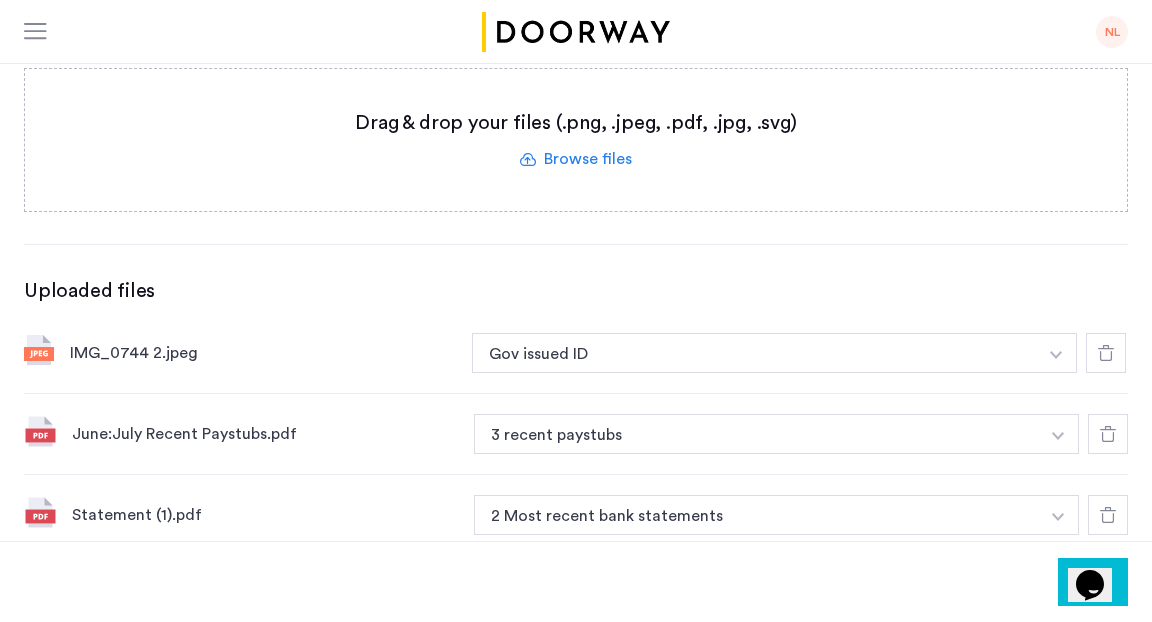 click 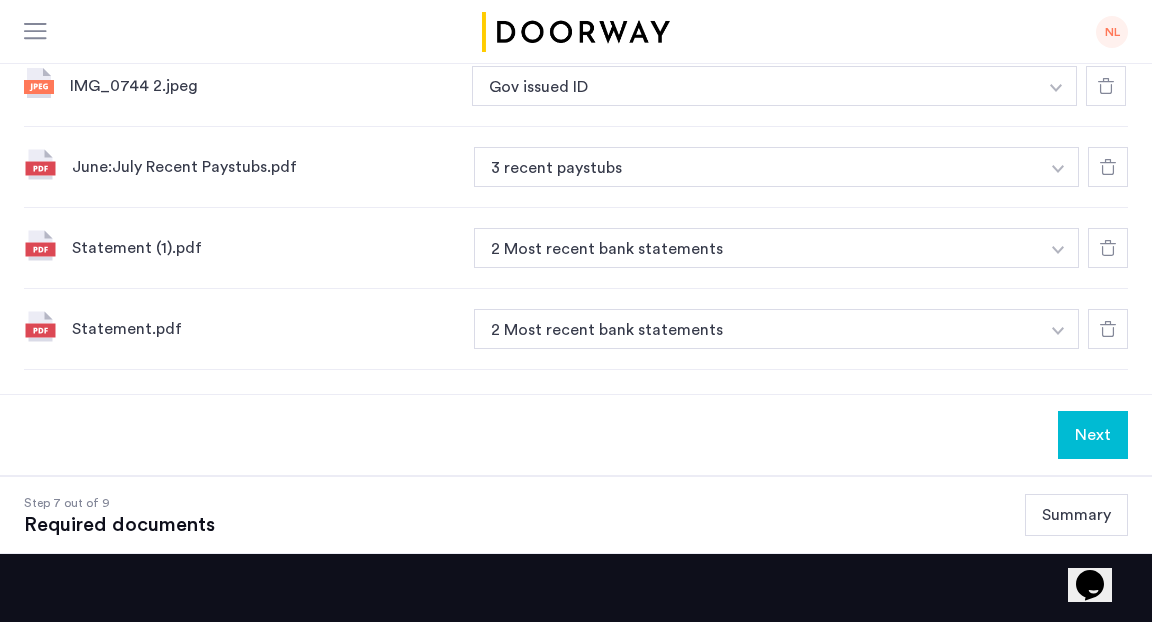scroll, scrollTop: 522, scrollLeft: 0, axis: vertical 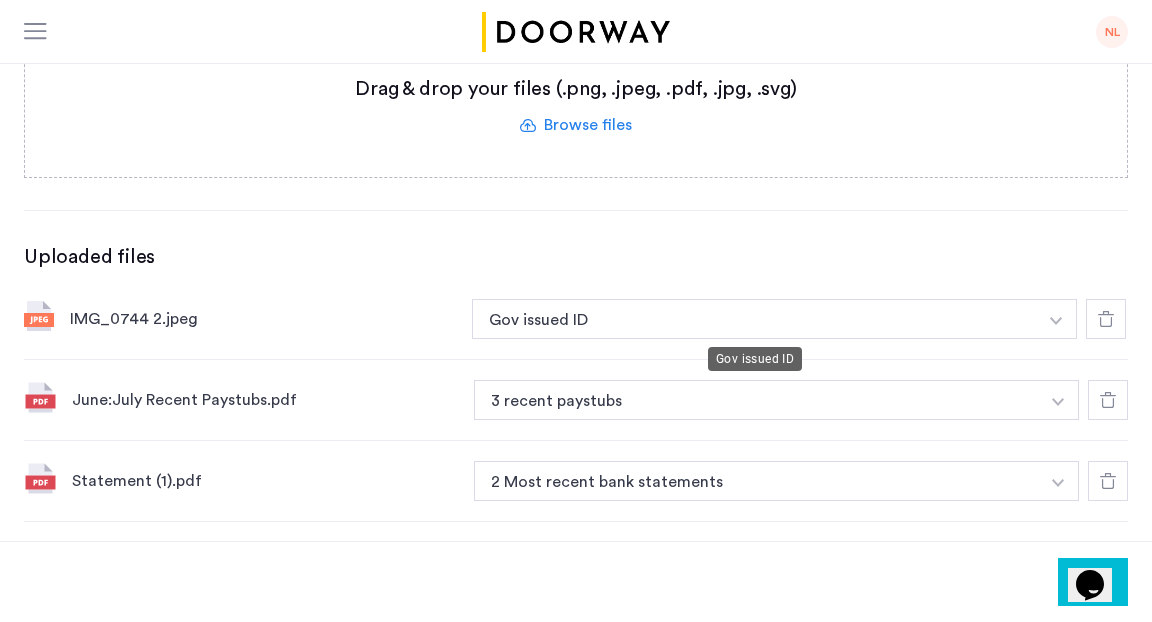 click on "Gov issued ID" at bounding box center (754, 319) 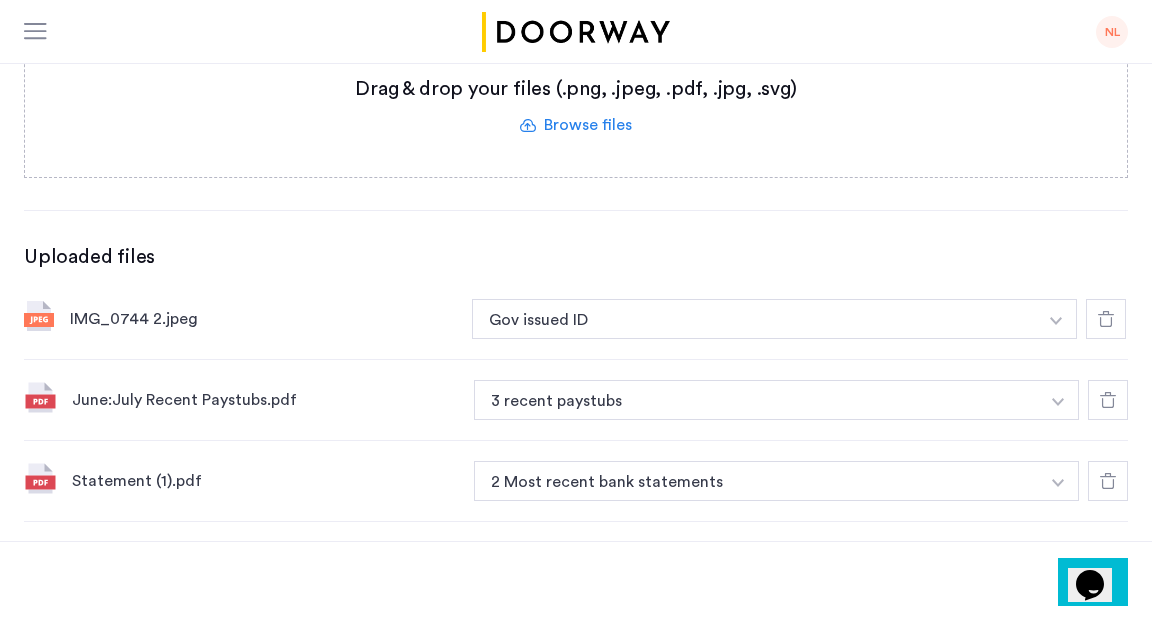click on "Gov issued ID" at bounding box center [754, 319] 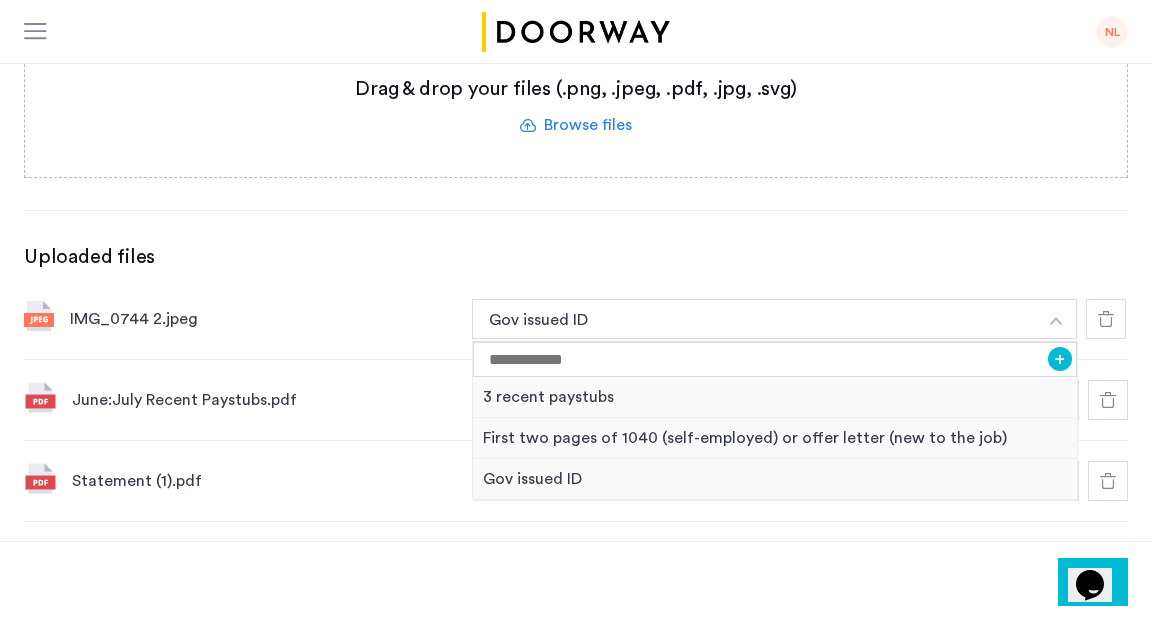 click on "IMG_0744 2.jpeg Gov issued ID + 3 recent paystubs First two pages of 1040 (self-employed) or offer letter (new to the job) Gov issued ID" 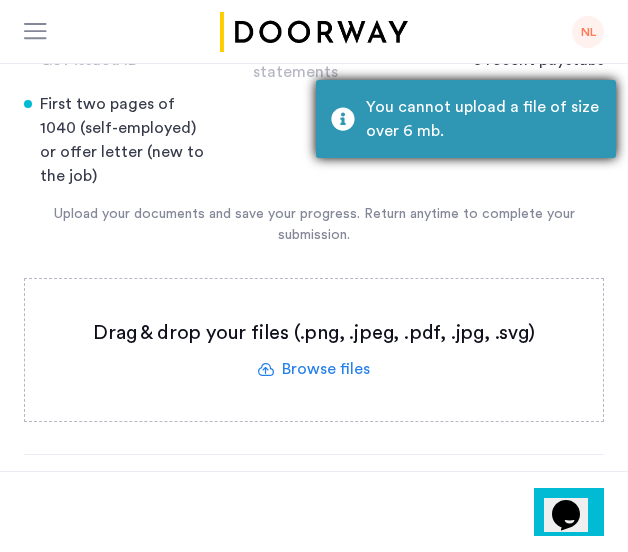scroll, scrollTop: 421, scrollLeft: 0, axis: vertical 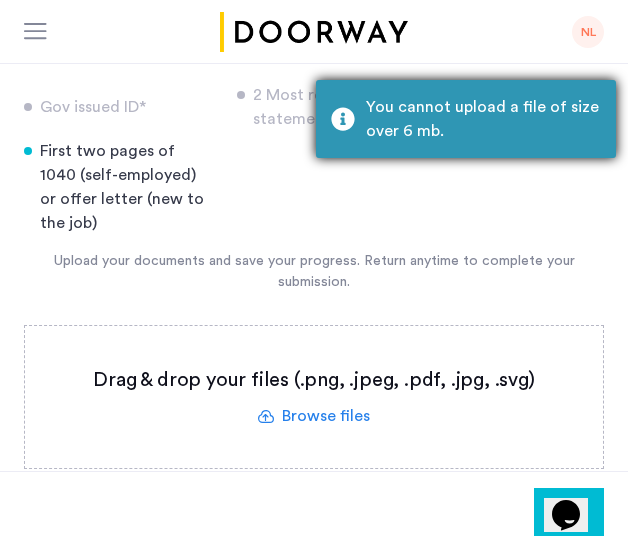 click on "You cannot upload a file of size over 6 mb." at bounding box center (483, 119) 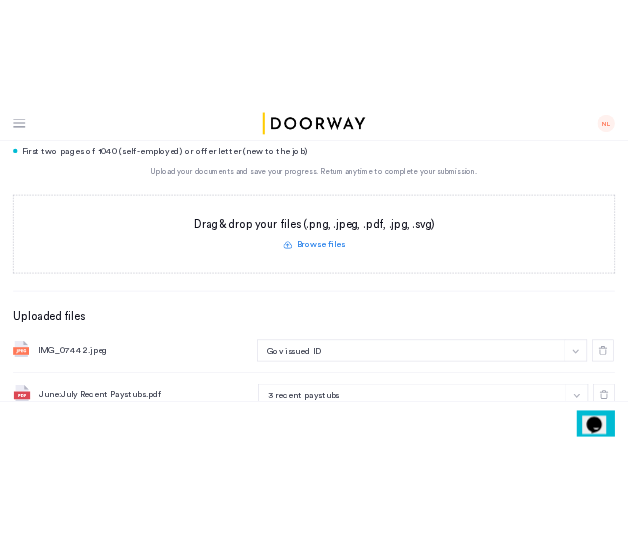scroll, scrollTop: 421, scrollLeft: 0, axis: vertical 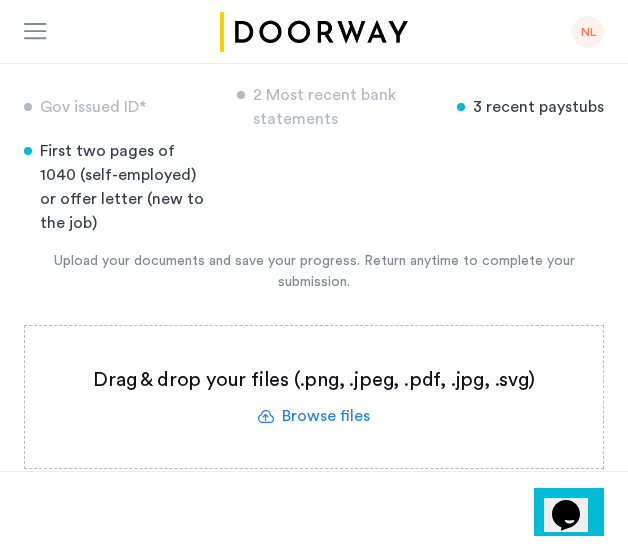 click 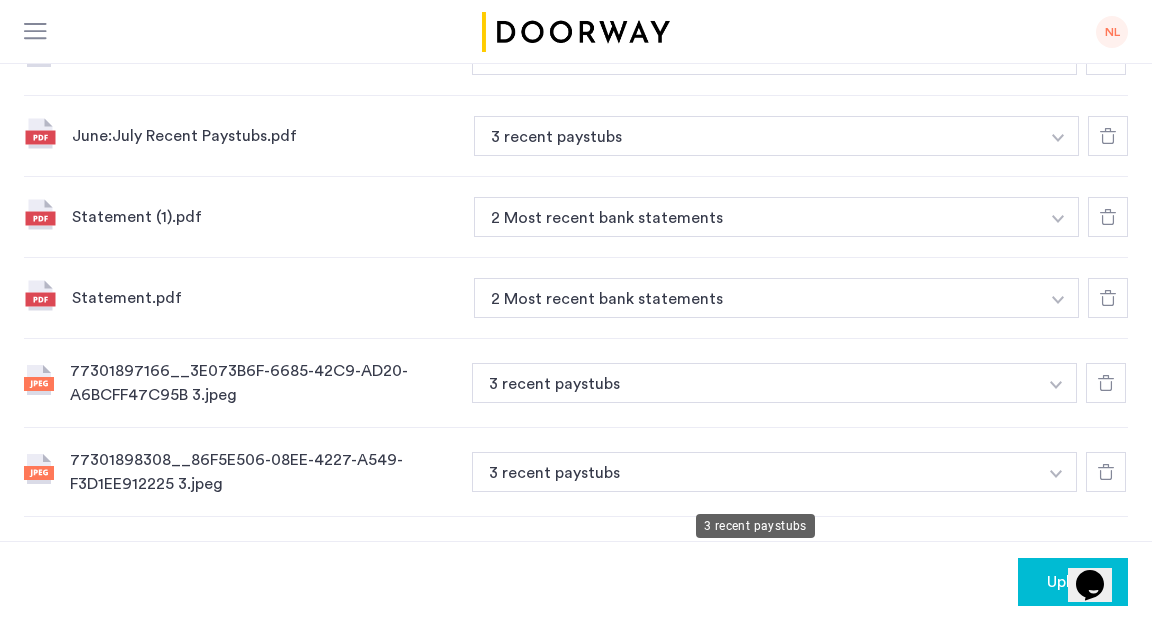 scroll, scrollTop: 798, scrollLeft: 0, axis: vertical 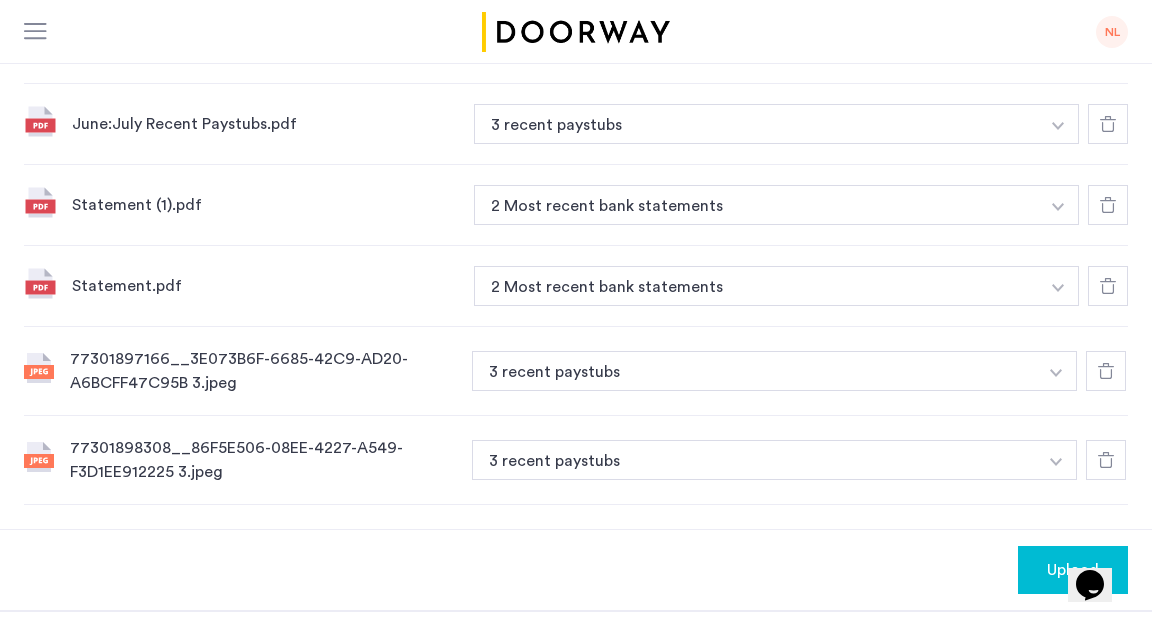 click at bounding box center (1056, 45) 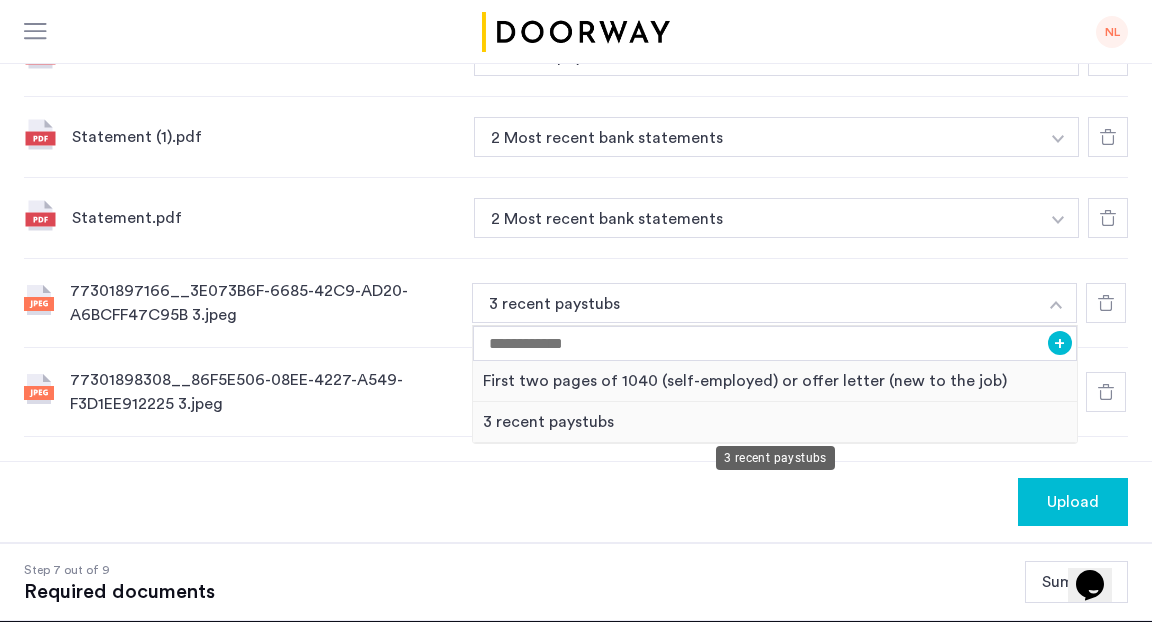 scroll, scrollTop: 870, scrollLeft: 0, axis: vertical 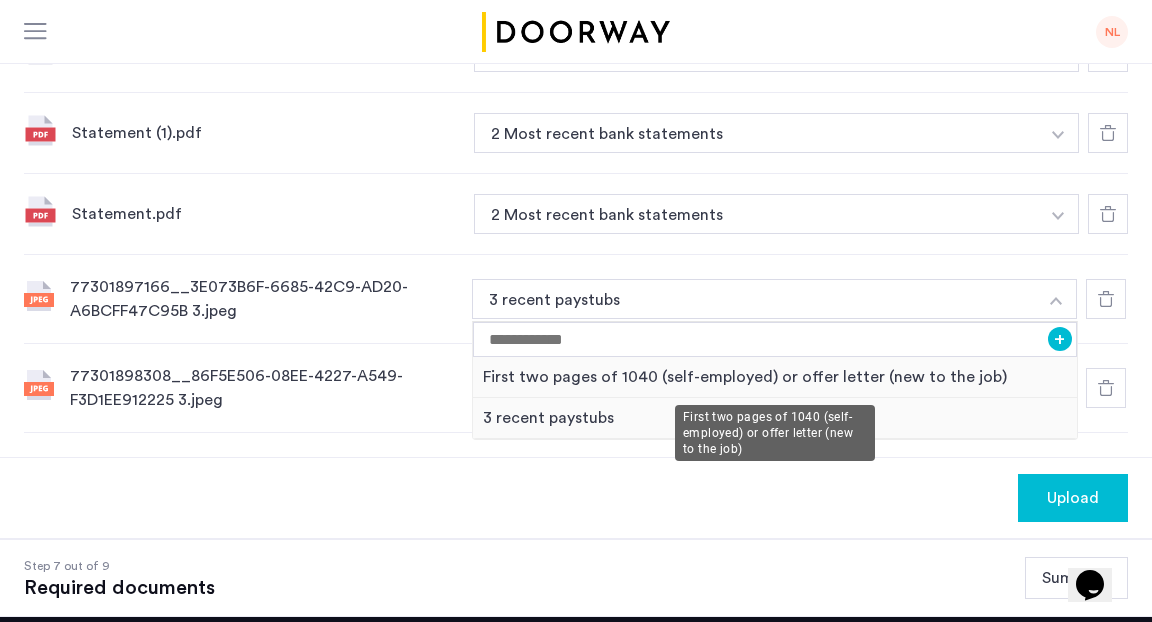click on "First two pages of 1040 (self-employed) or offer letter (new to the job)" at bounding box center [775, 377] 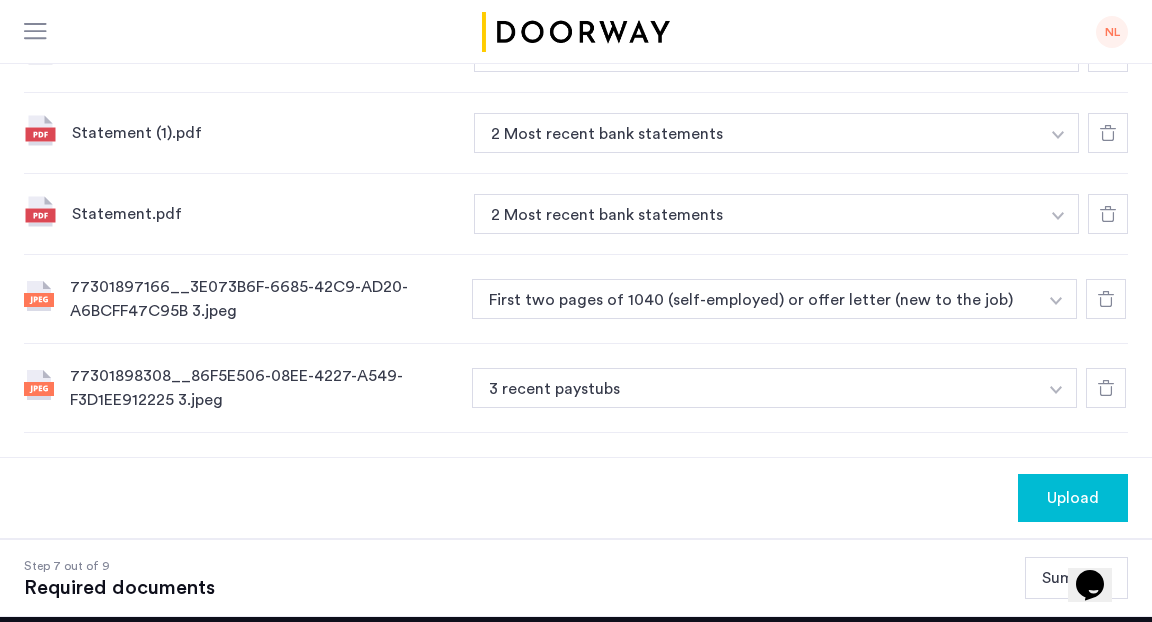 click at bounding box center [1056, -29] 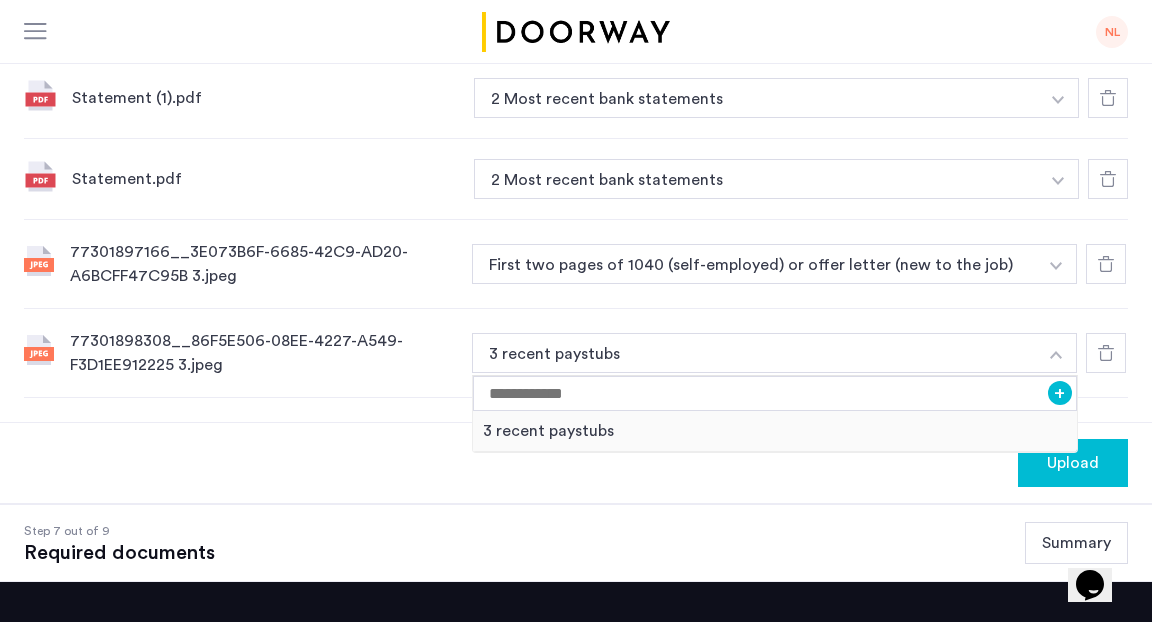 scroll, scrollTop: 909, scrollLeft: 0, axis: vertical 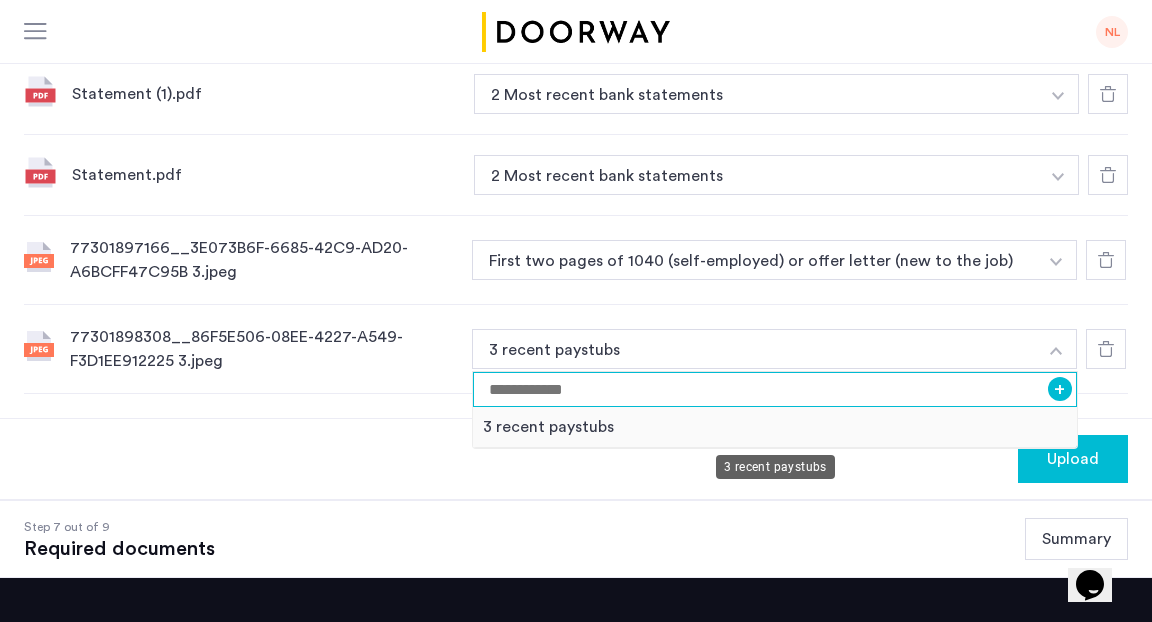 click at bounding box center [775, 389] 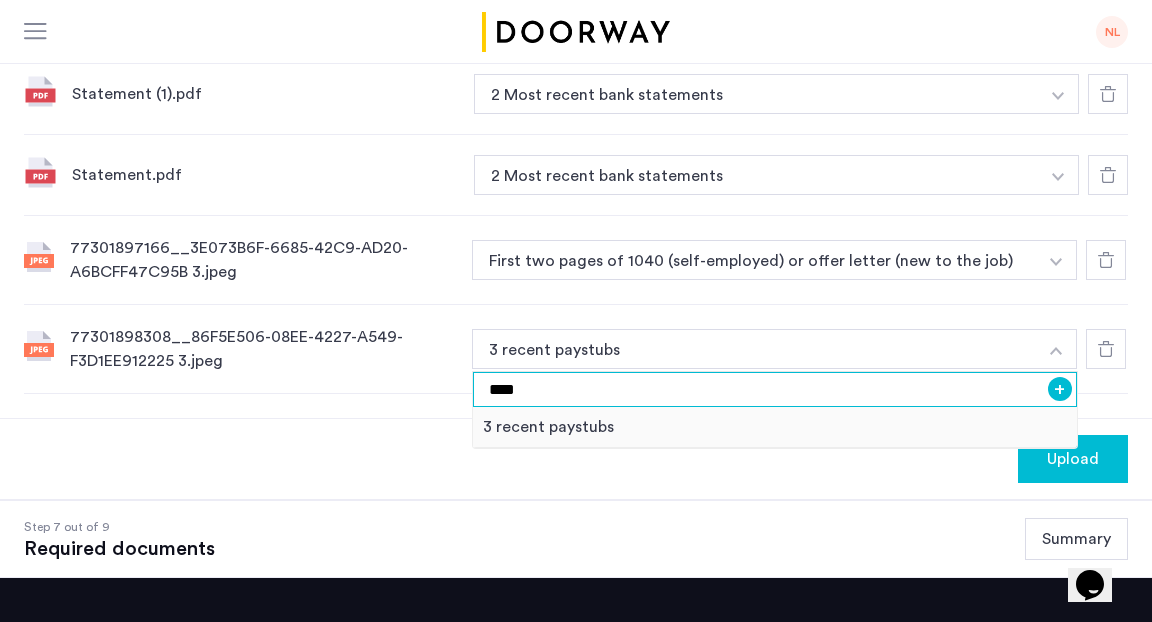 type on "****" 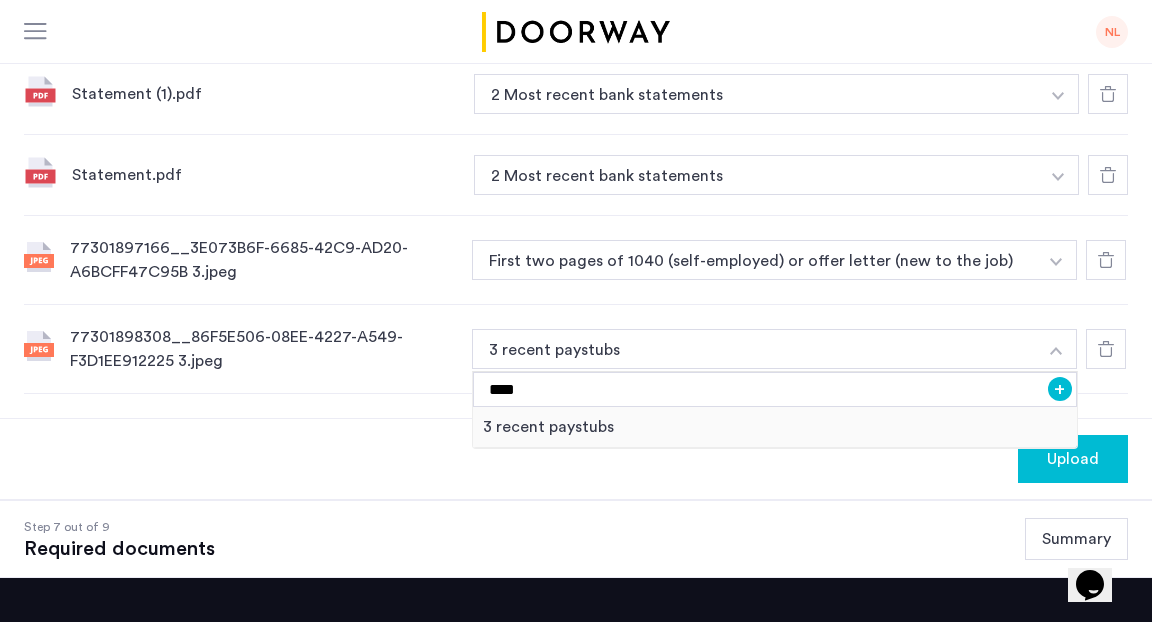 click on "77301898308__86F5E506-08EE-4227-A549-F3D1EE912225 3.jpeg 3 recent paystubs **** + 3 recent paystubs" 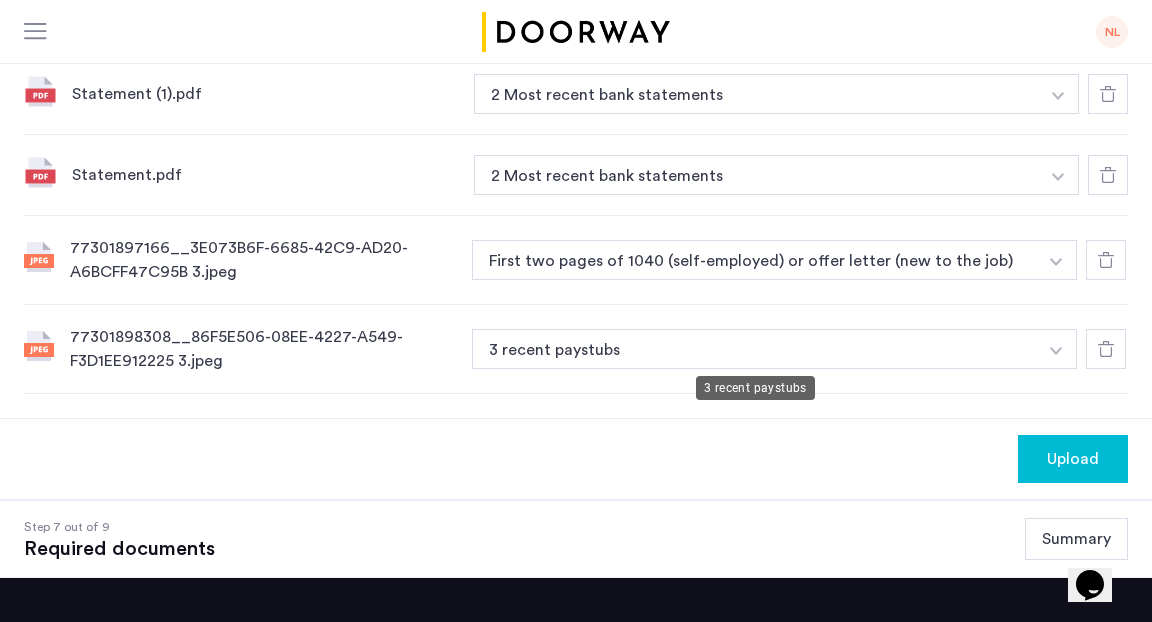 click on "3 recent paystubs" at bounding box center (754, 349) 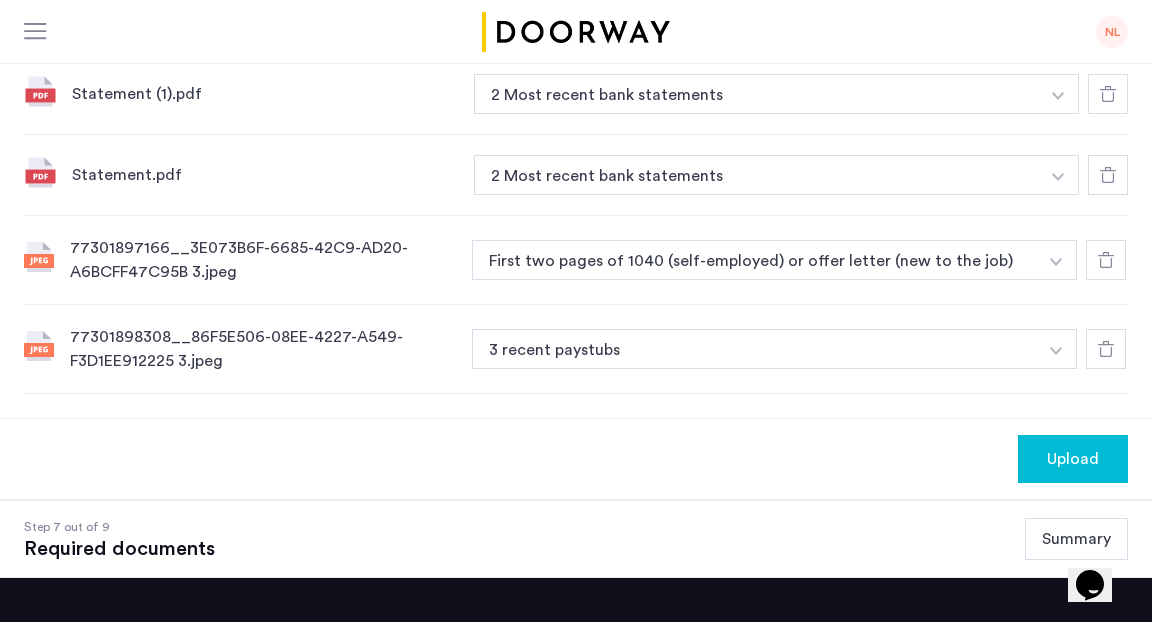 click at bounding box center (1056, -68) 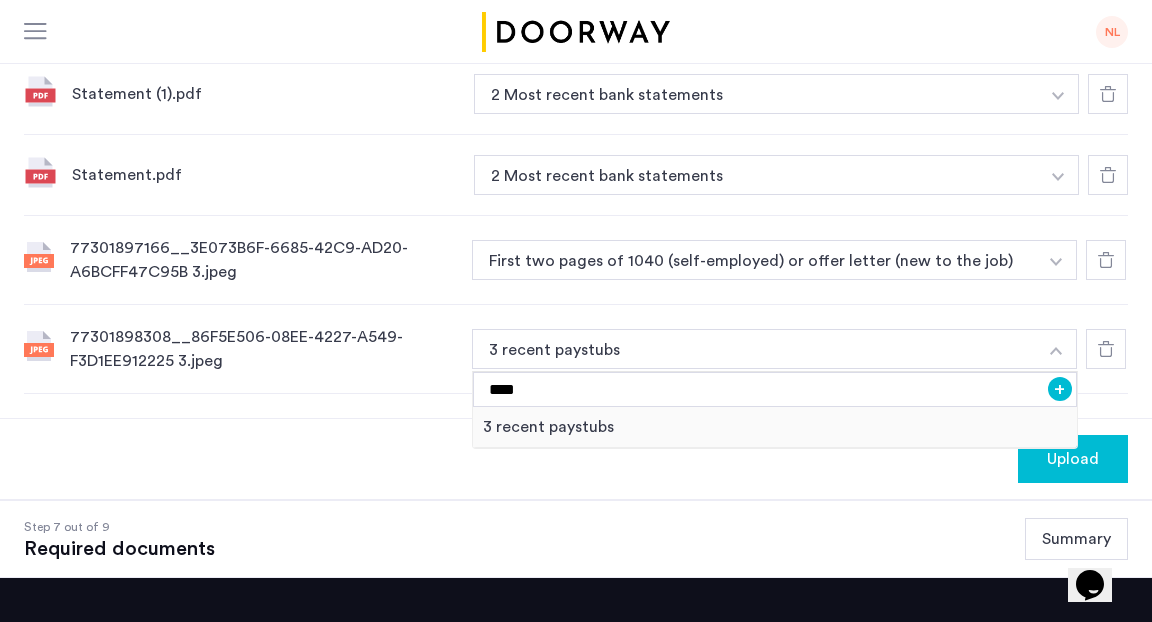 click on "+" at bounding box center [1060, 389] 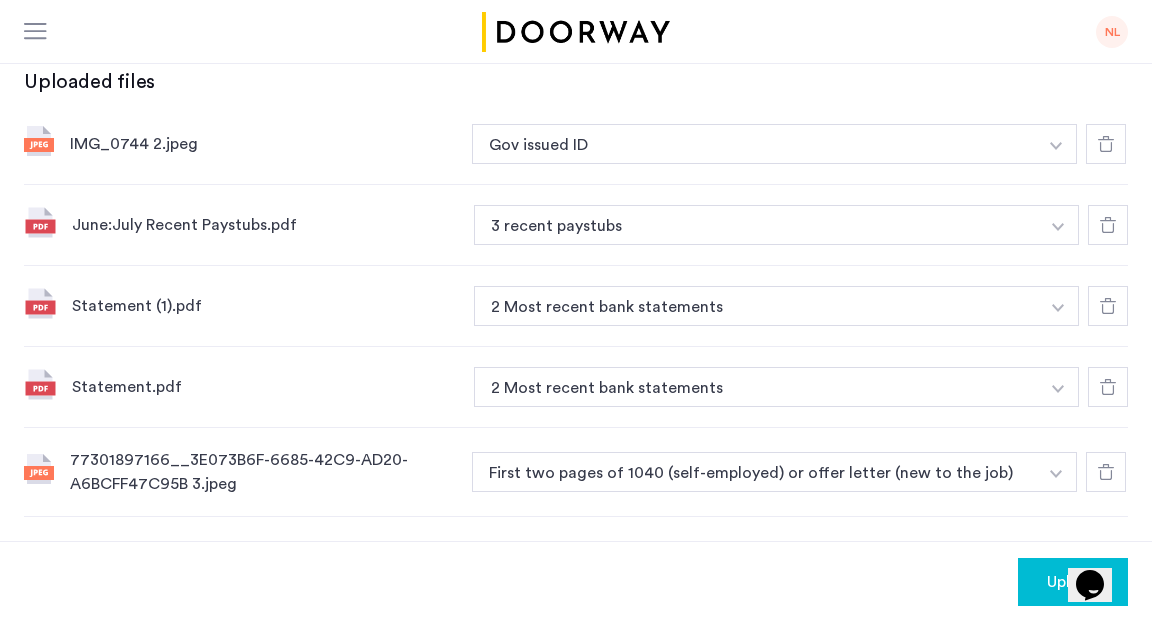 scroll, scrollTop: 863, scrollLeft: 0, axis: vertical 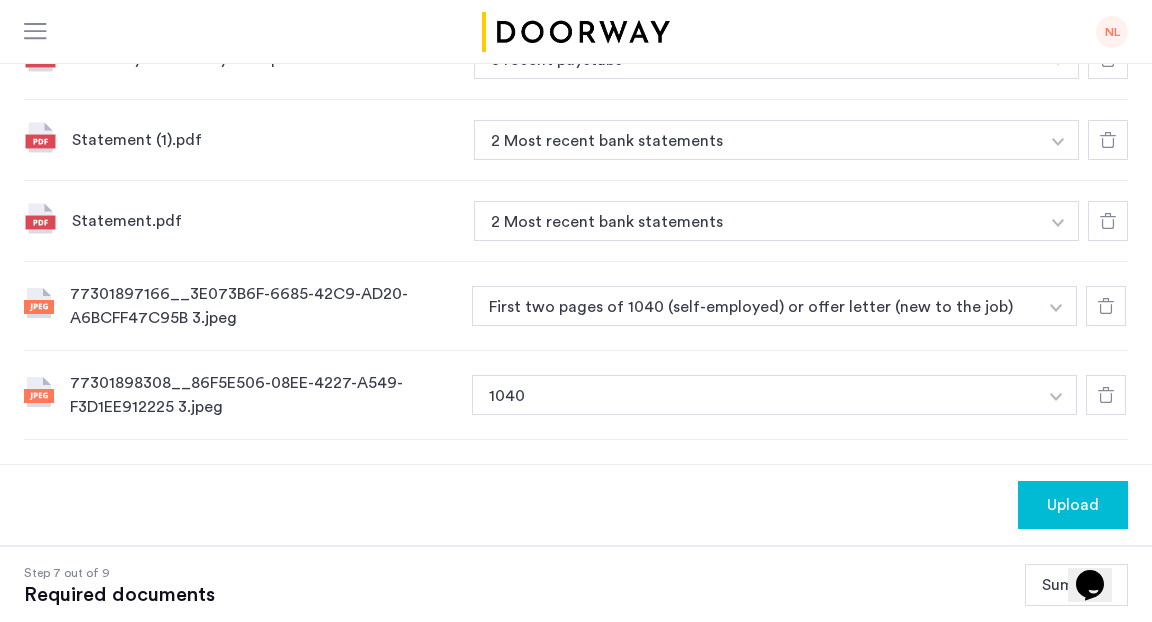 click on "Upload" 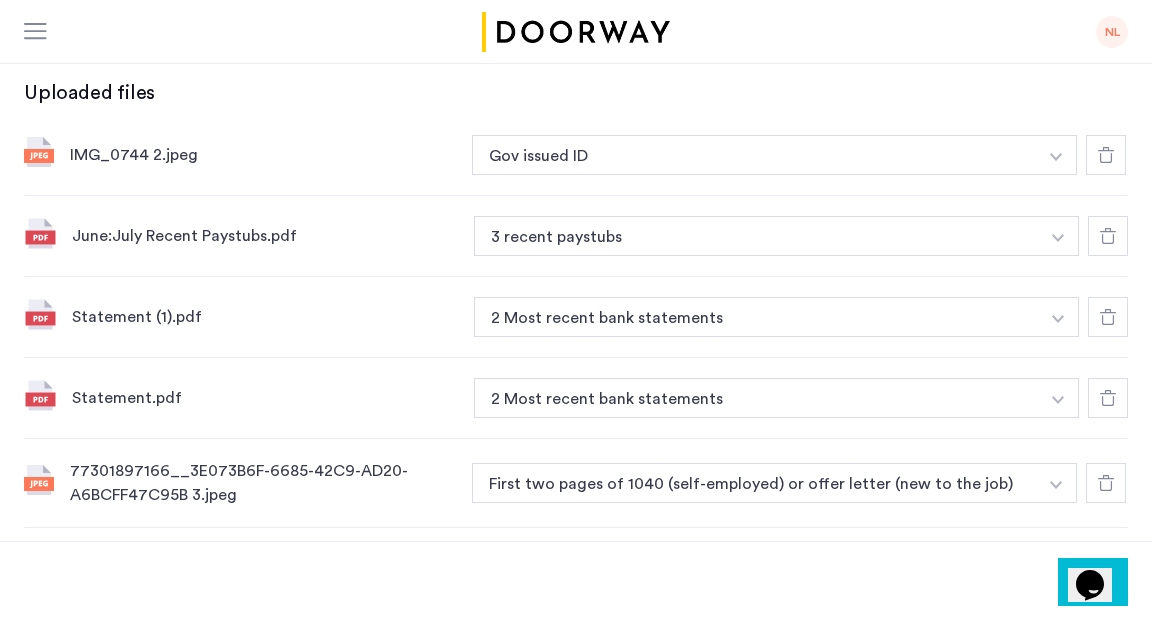 scroll, scrollTop: 471, scrollLeft: 0, axis: vertical 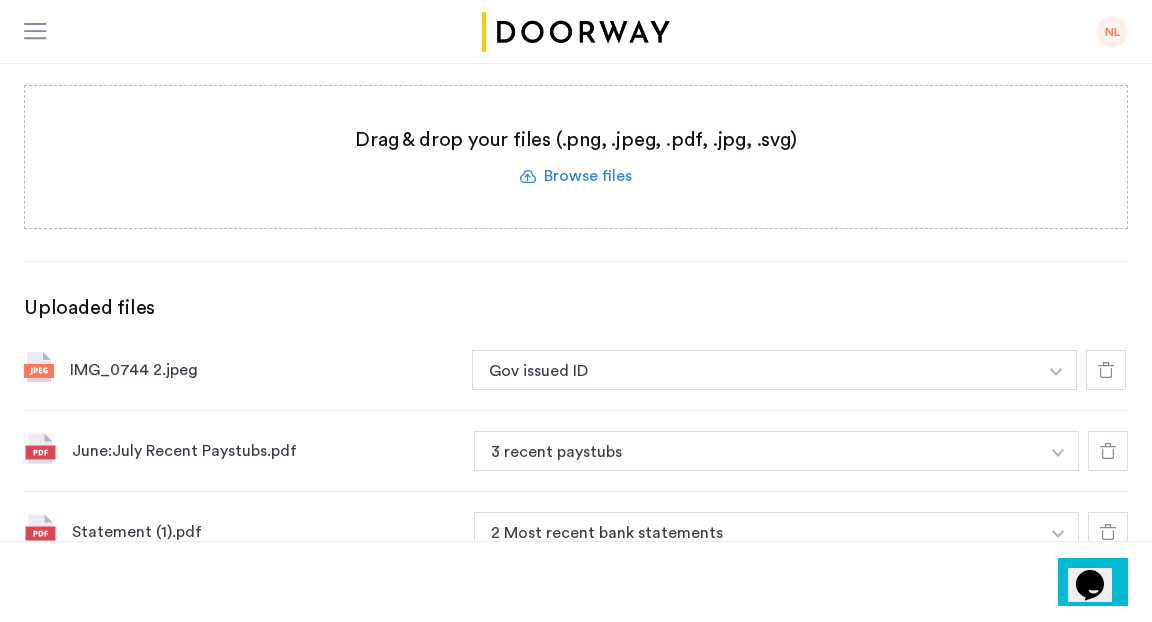 click 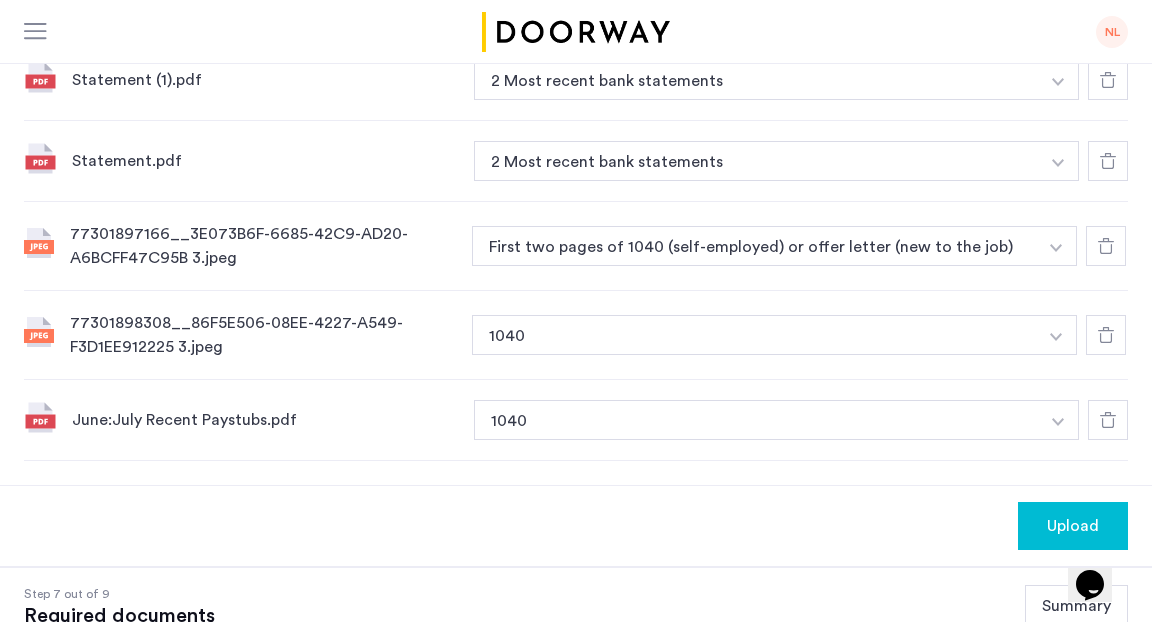 scroll, scrollTop: 858, scrollLeft: 0, axis: vertical 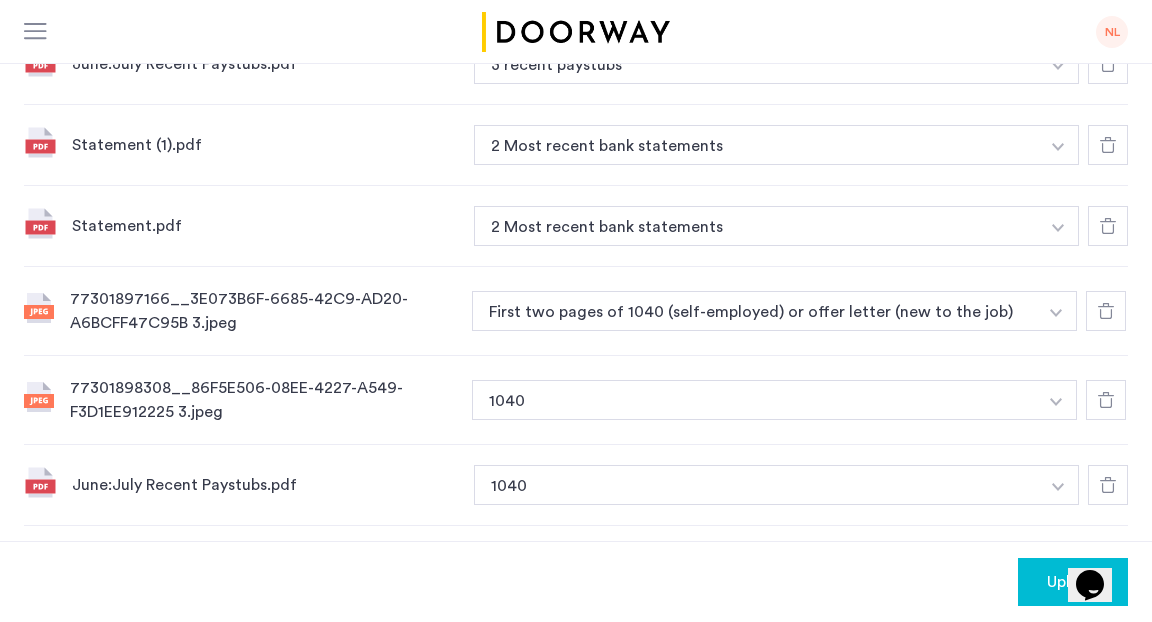 click at bounding box center [1056, -15] 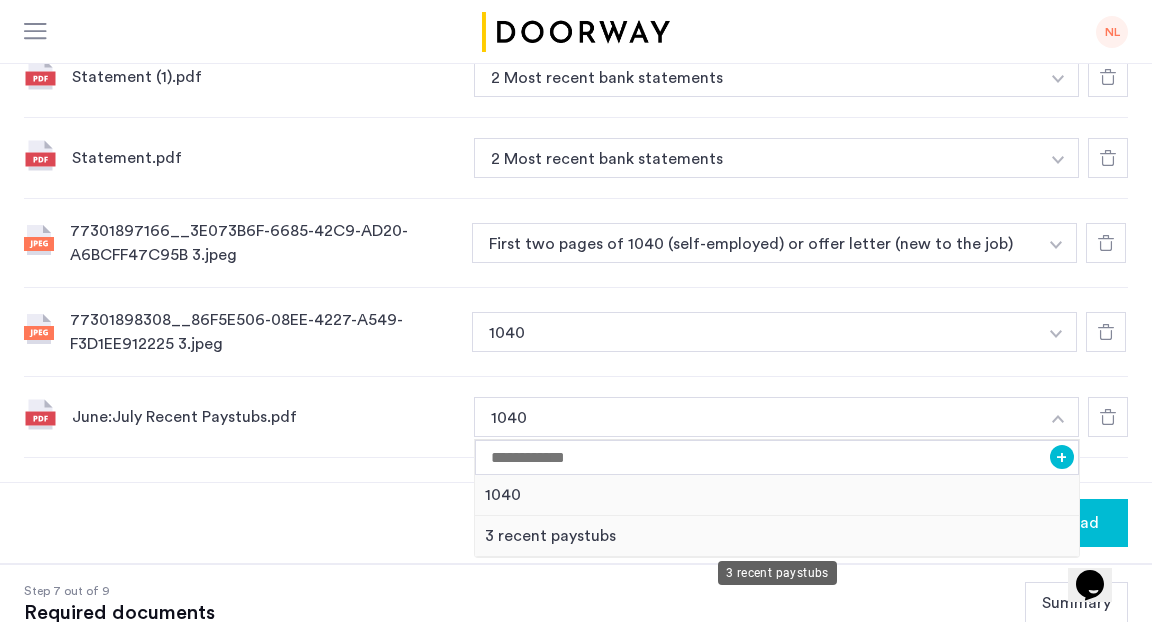 scroll, scrollTop: 928, scrollLeft: 0, axis: vertical 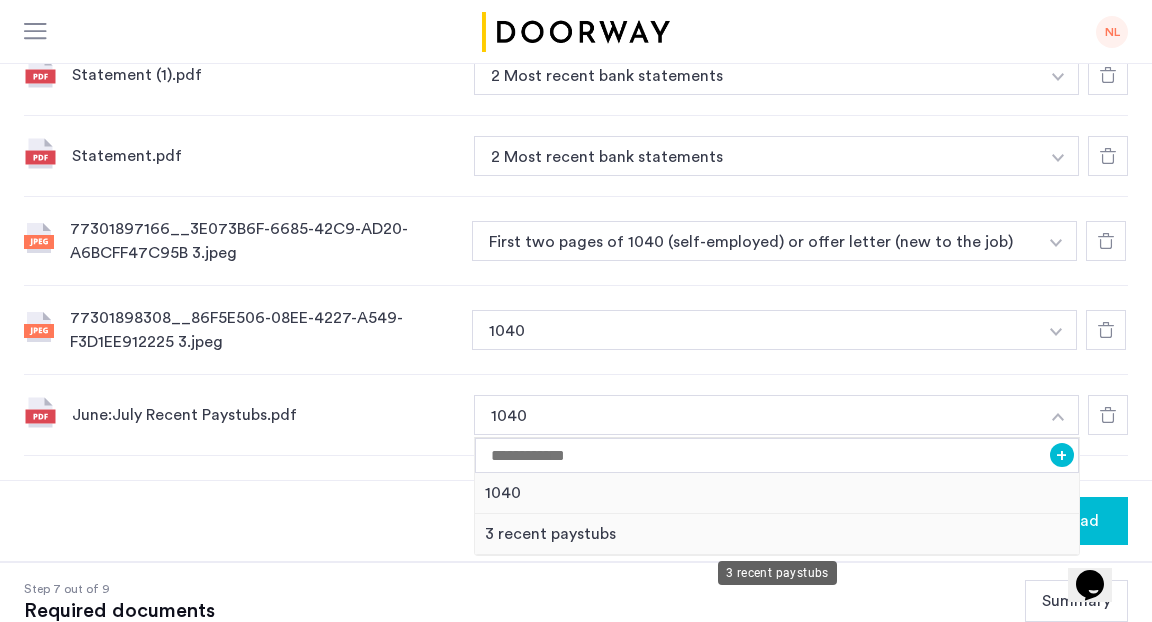 click on "3 recent paystubs" at bounding box center (777, 534) 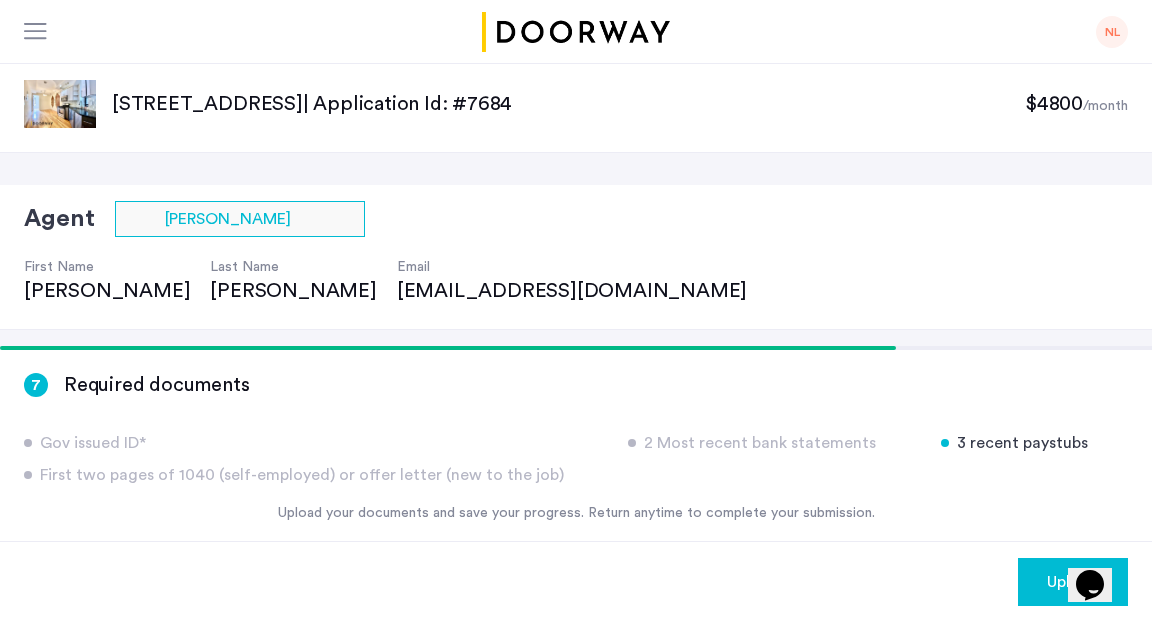 scroll, scrollTop: 448, scrollLeft: 0, axis: vertical 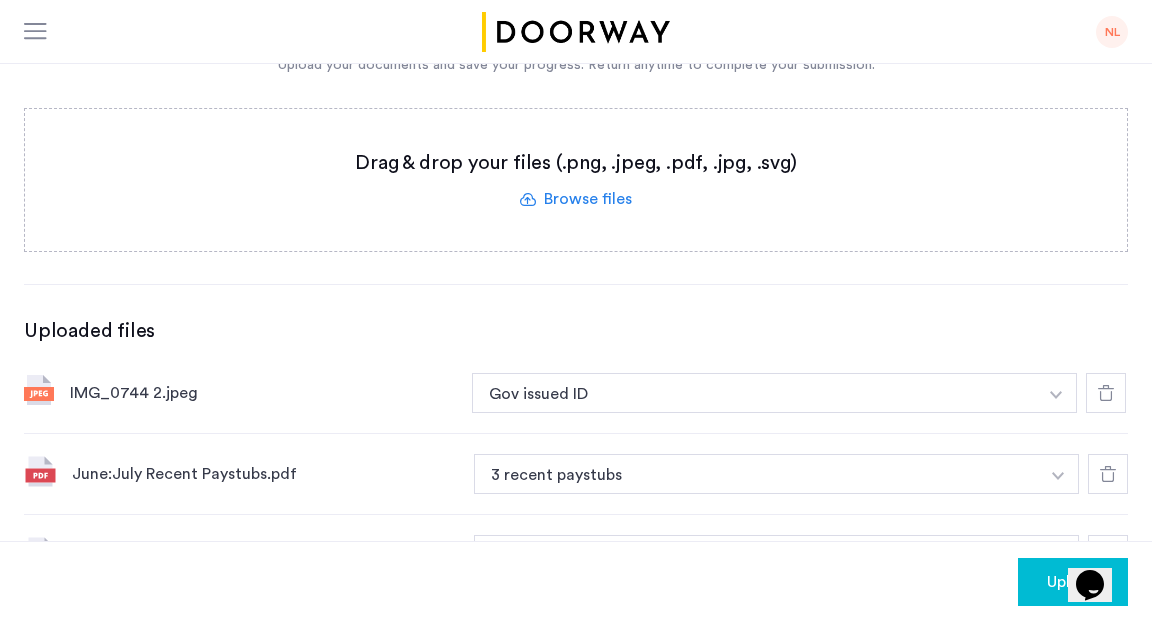 click 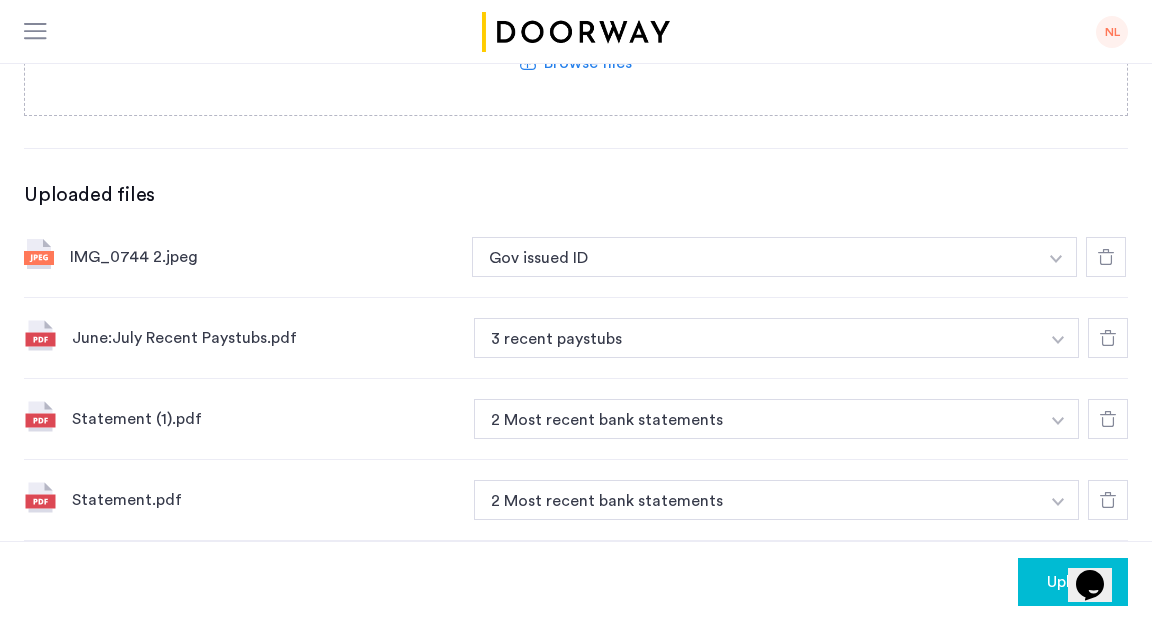 scroll, scrollTop: 972, scrollLeft: 0, axis: vertical 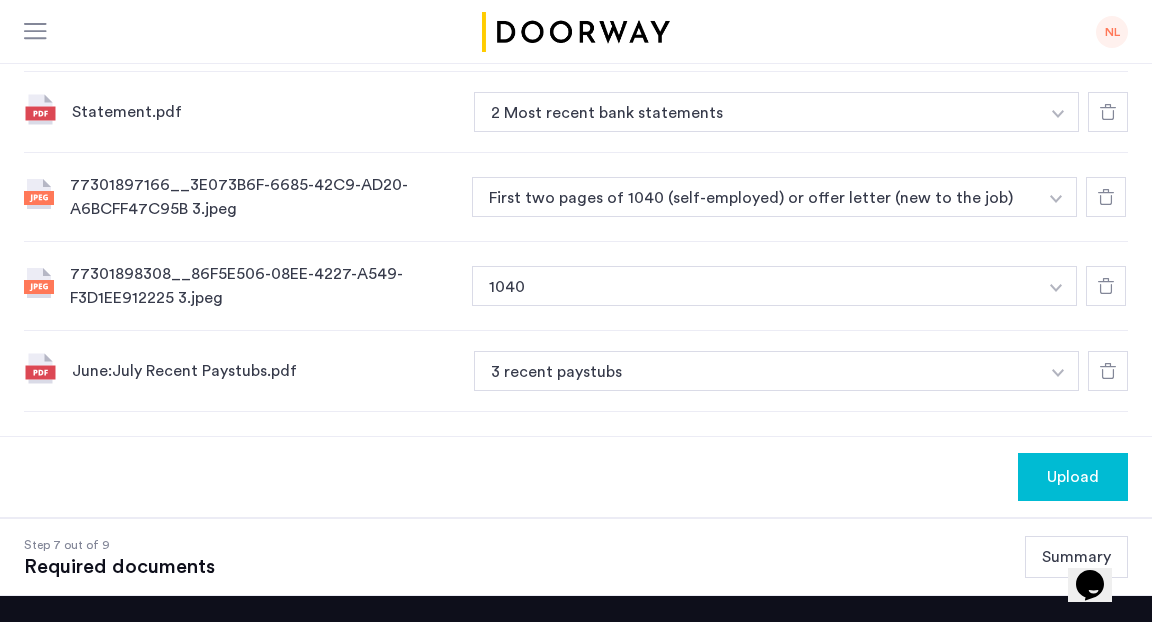 click 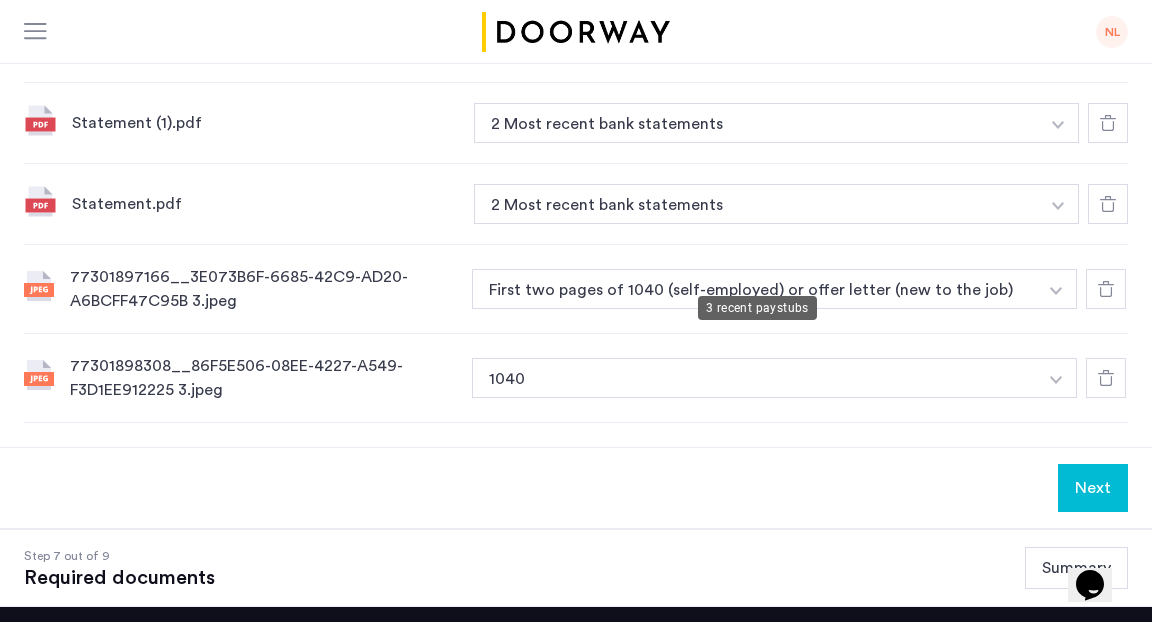scroll, scrollTop: 1138, scrollLeft: 0, axis: vertical 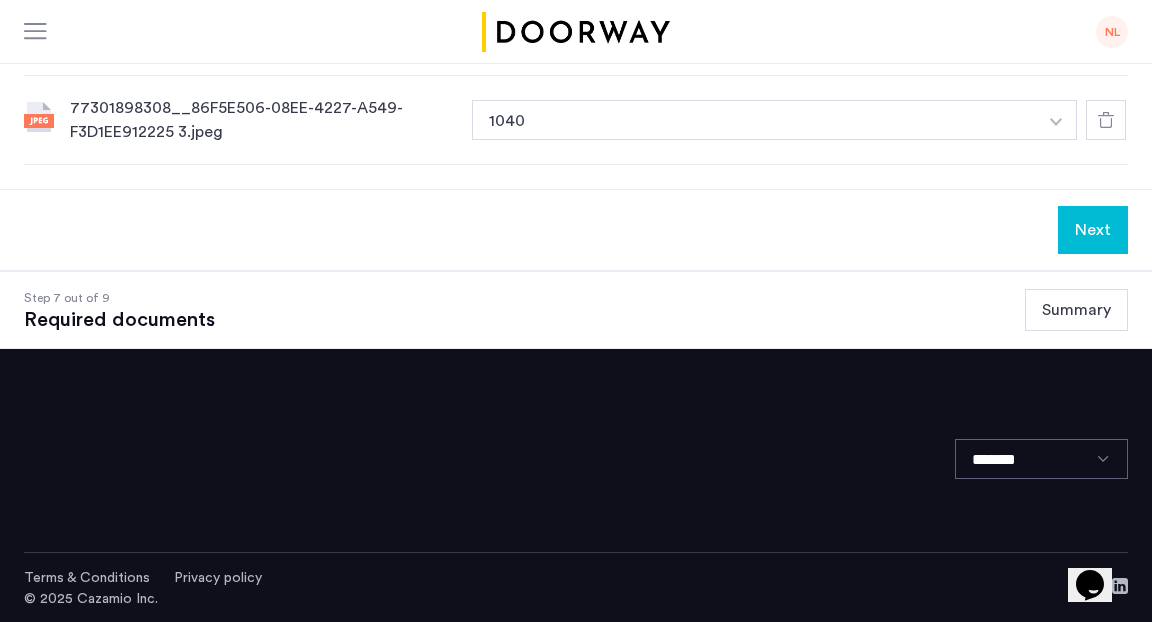 click on "Next" 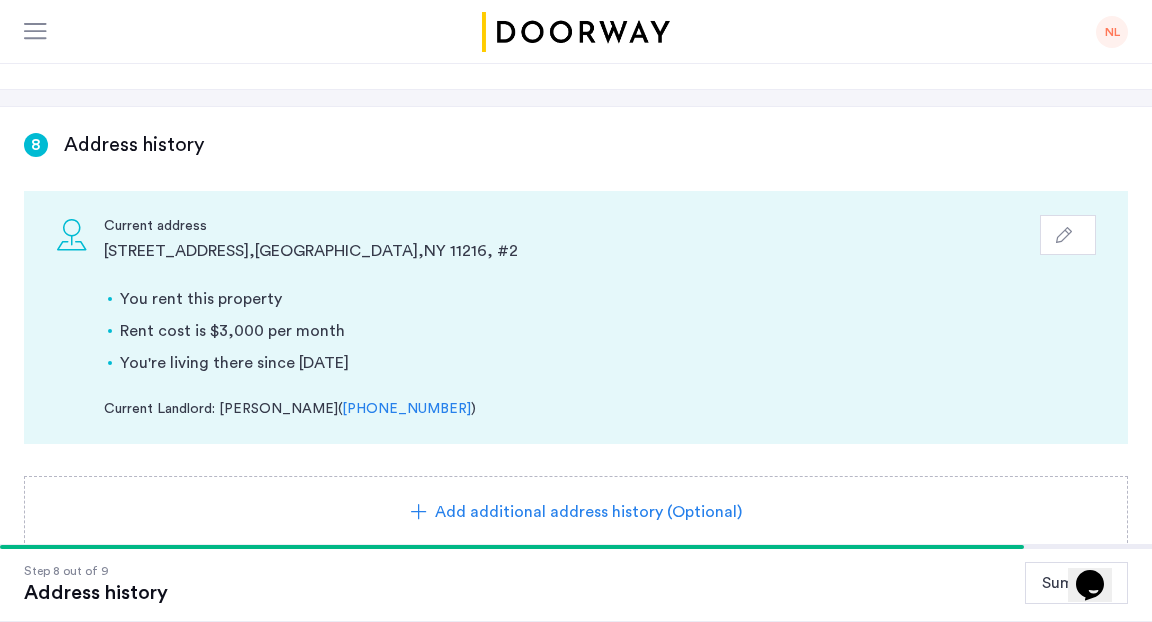 scroll, scrollTop: 332, scrollLeft: 0, axis: vertical 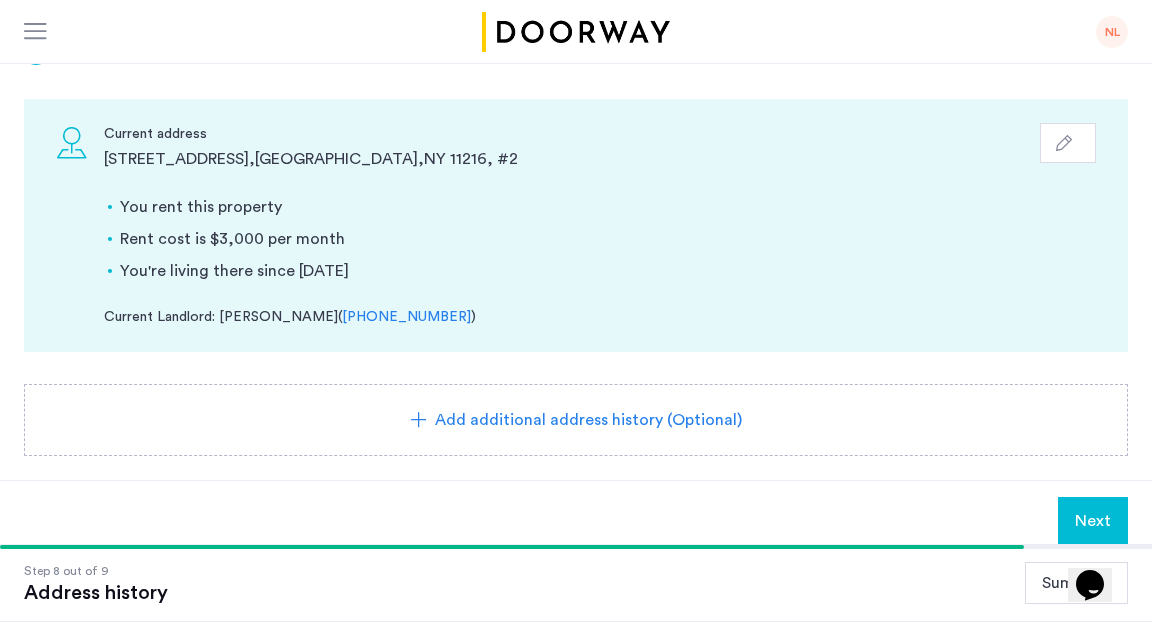 click on "Next" 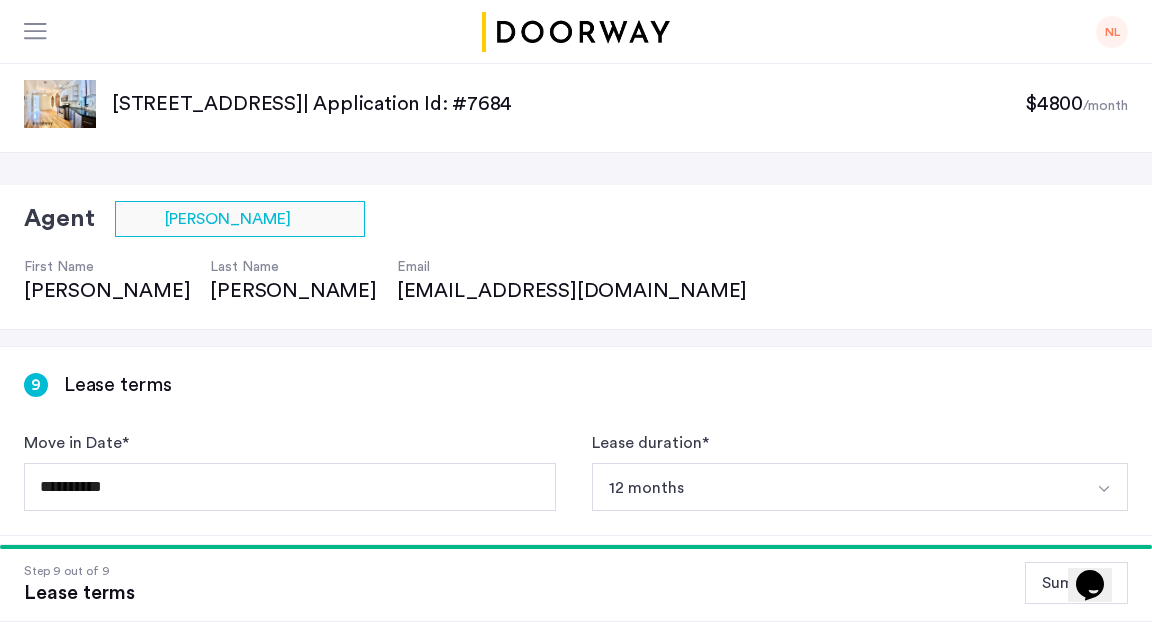 scroll, scrollTop: 238, scrollLeft: 0, axis: vertical 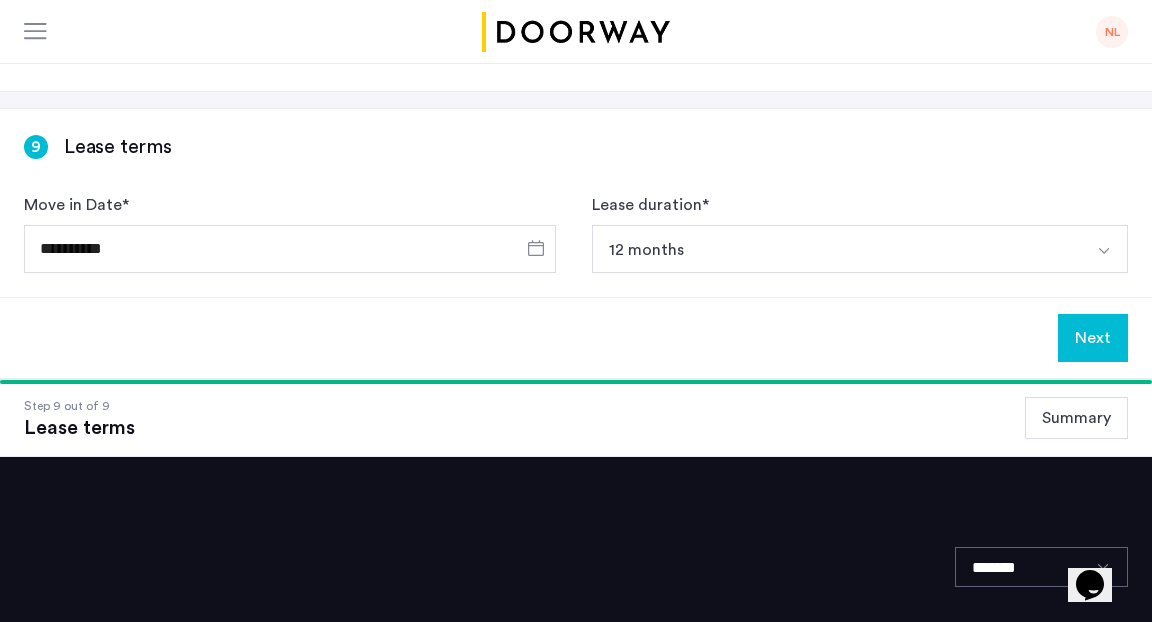 click on "Next" 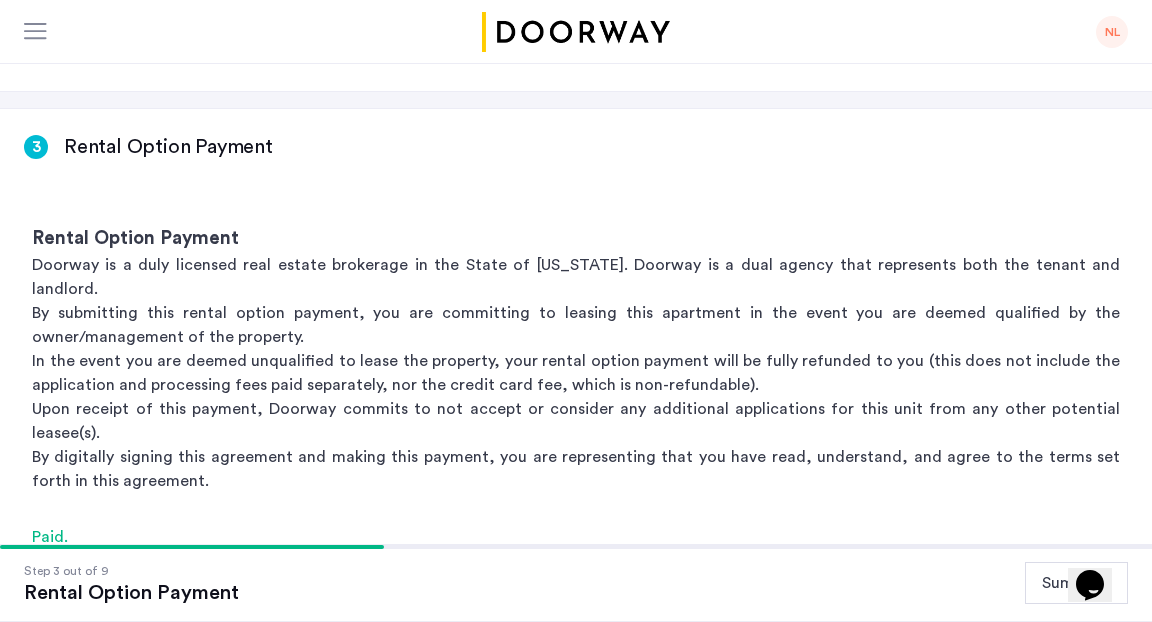 scroll, scrollTop: 0, scrollLeft: 0, axis: both 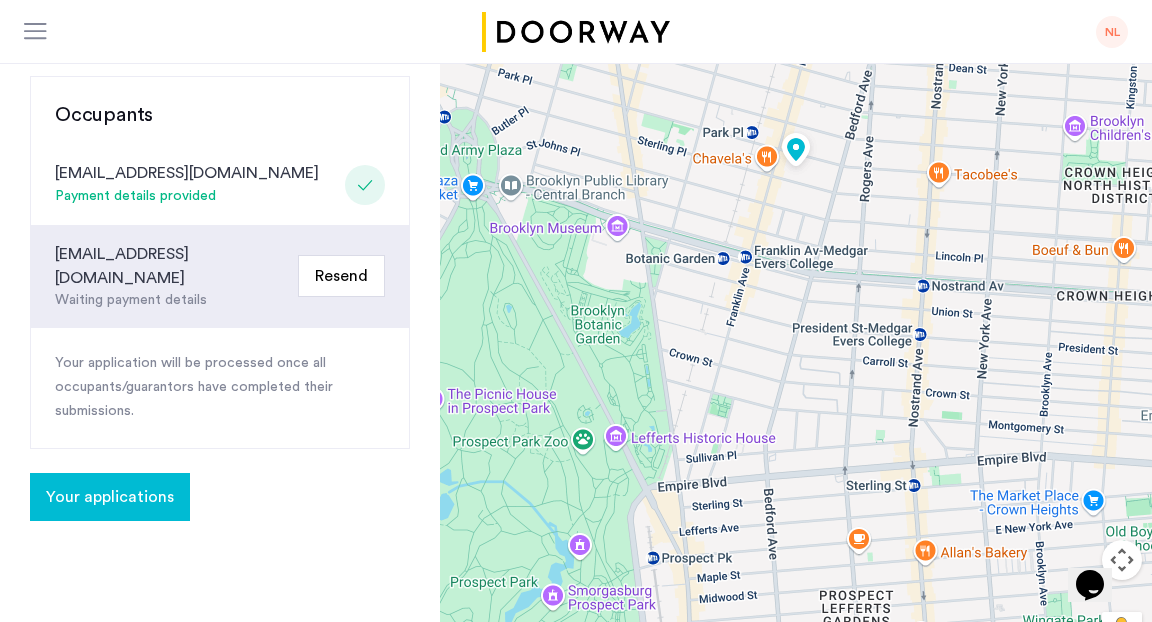 click on "Your applications" 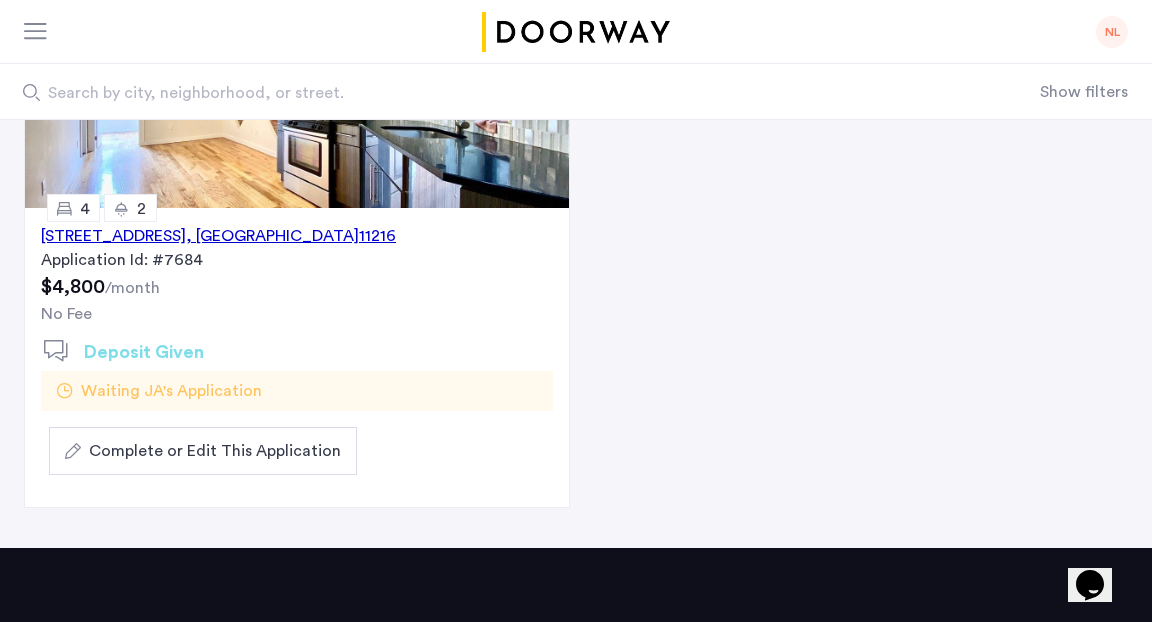 scroll, scrollTop: 432, scrollLeft: 0, axis: vertical 